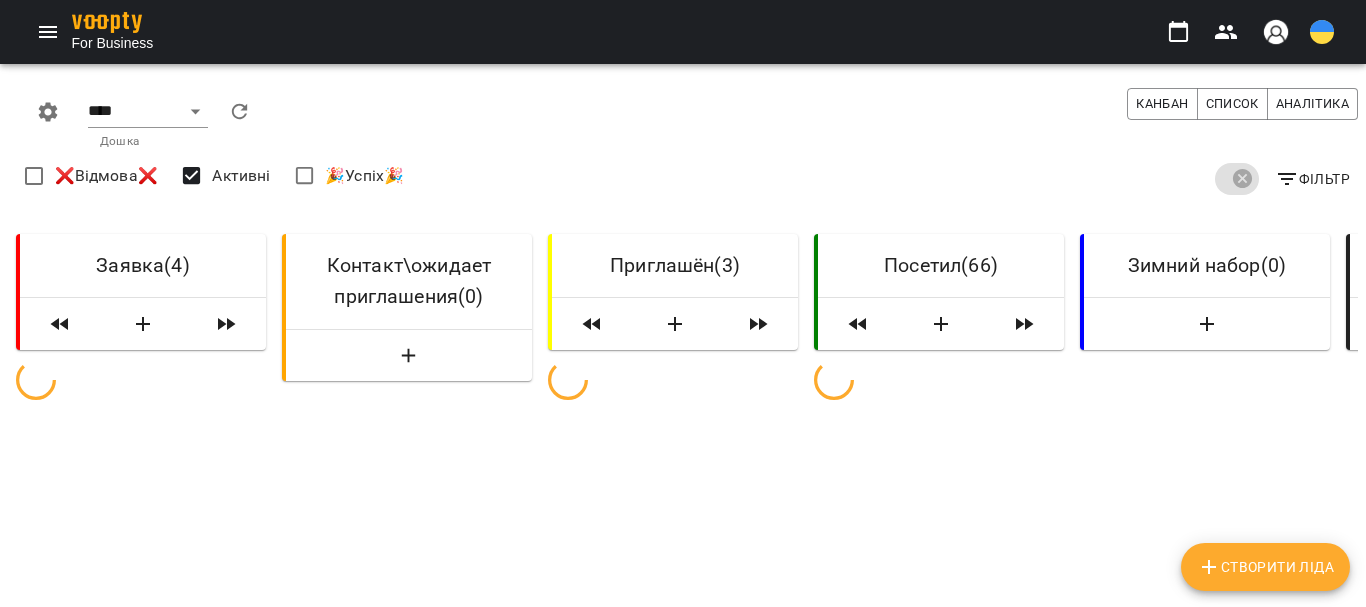 select on "**********" 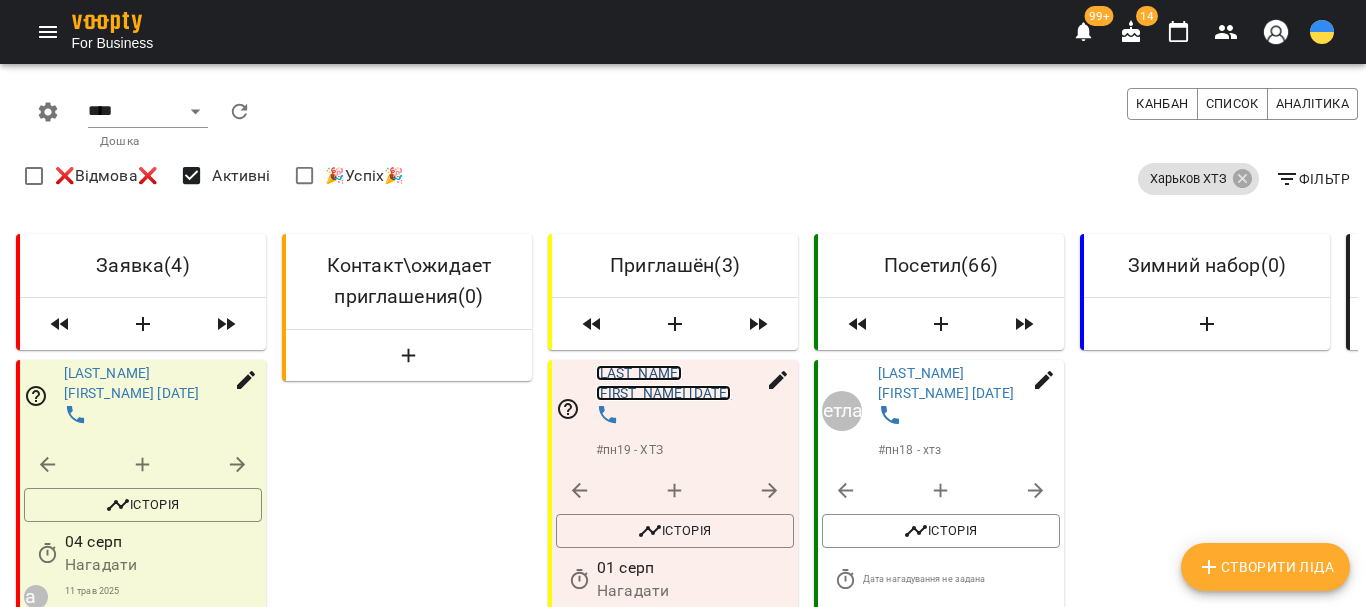 click on "Вітанова Емілія
20.11.2021" at bounding box center (664, 383) 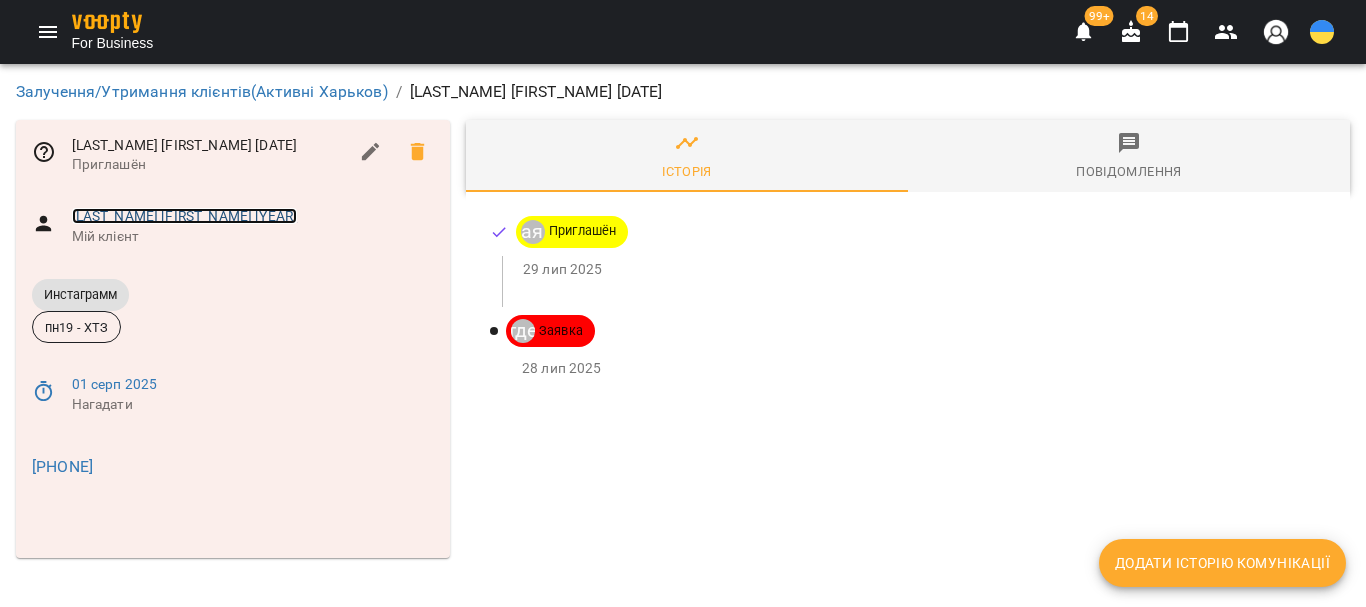 click on "Вітанова Емілія 2021 Ч" at bounding box center (185, 216) 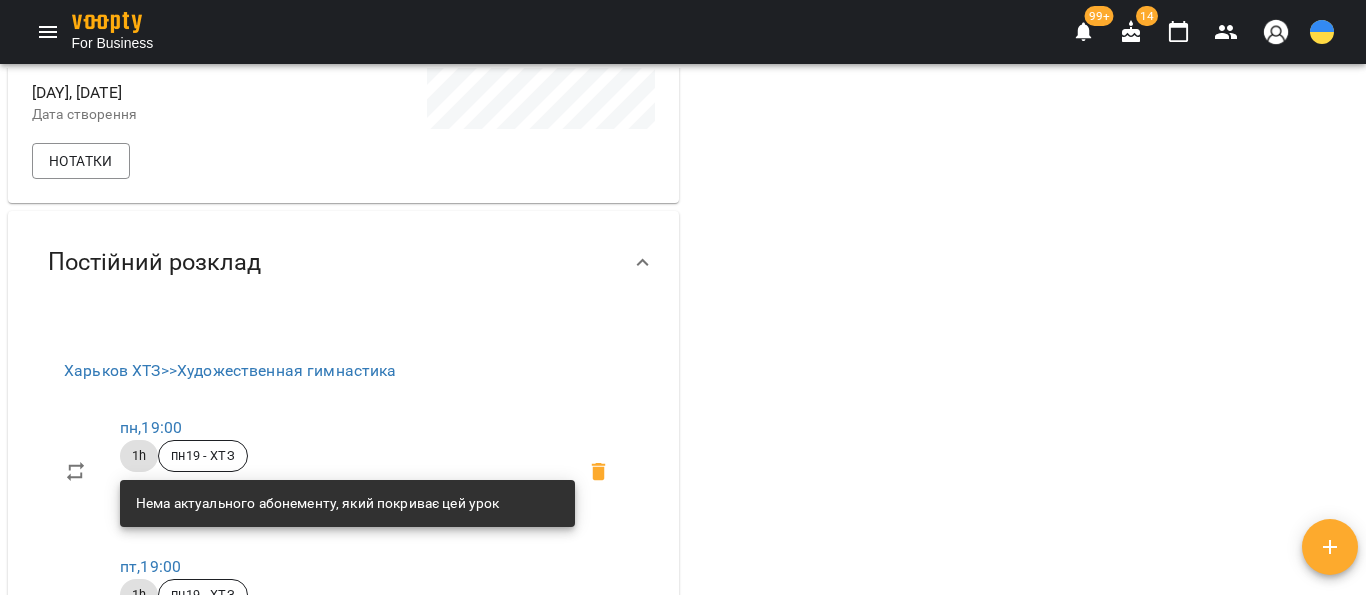 scroll, scrollTop: 1751, scrollLeft: 0, axis: vertical 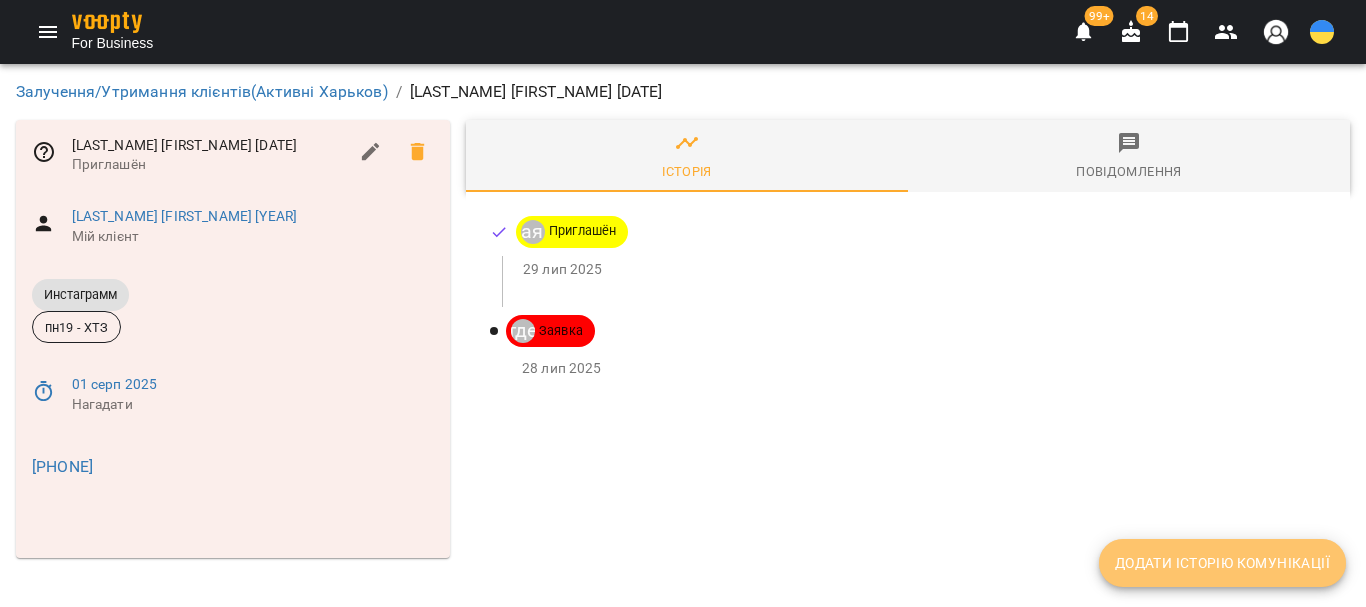 click on "Додати історію комунікації" at bounding box center [1222, 563] 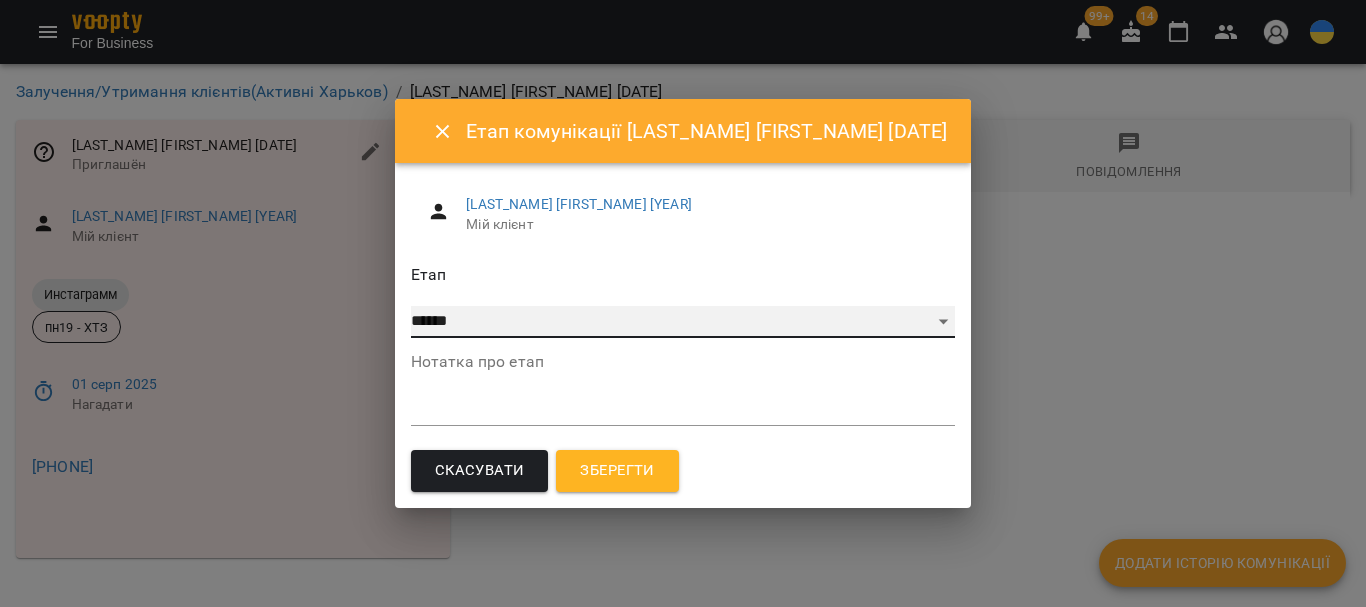 click on "**********" at bounding box center [683, 322] 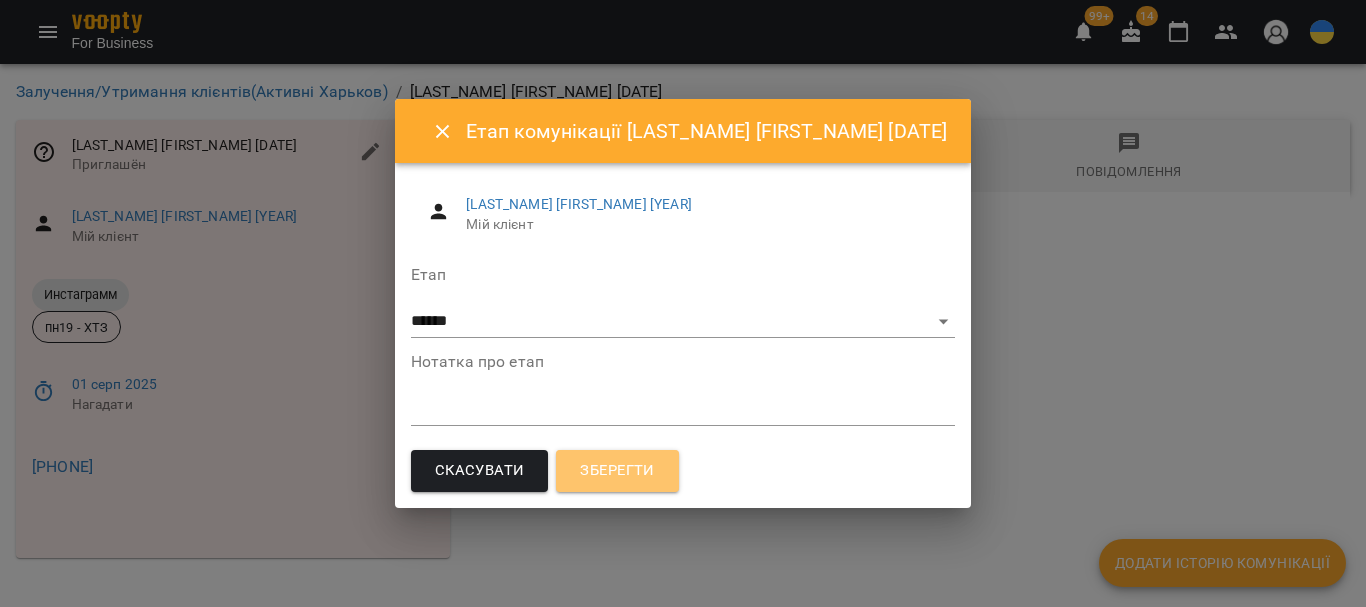click on "Зберегти" at bounding box center [617, 471] 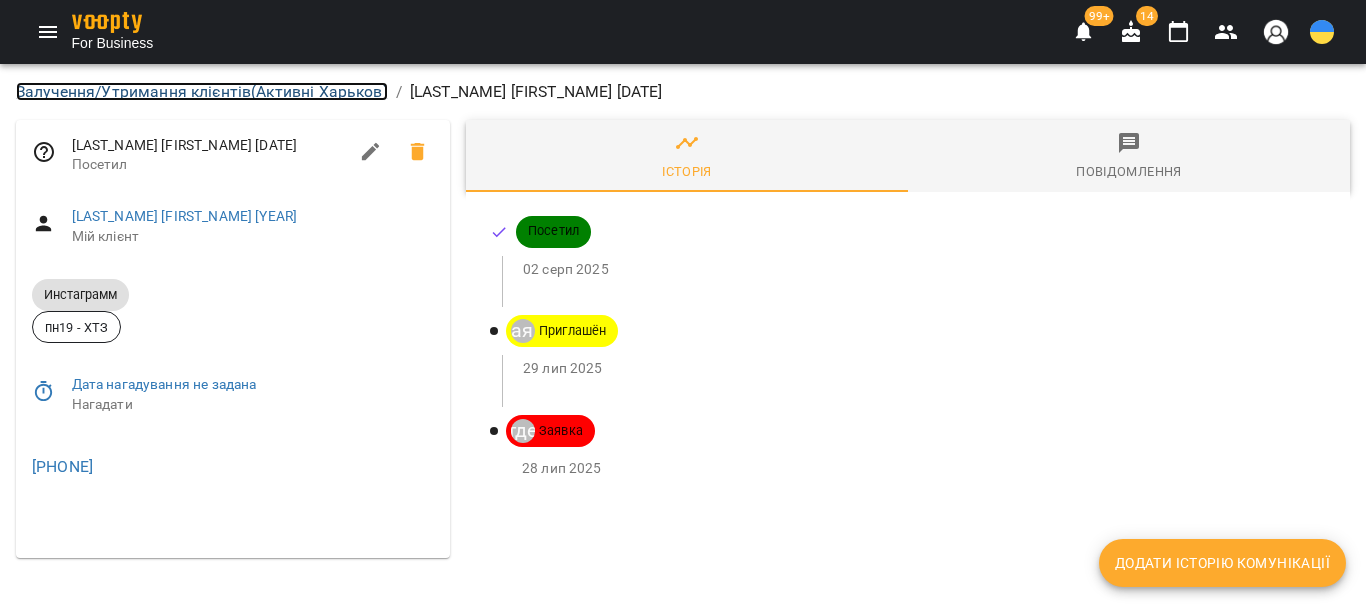 click on "Залучення/Утримання клієнтів ( Активні   Харьков )" at bounding box center (202, 91) 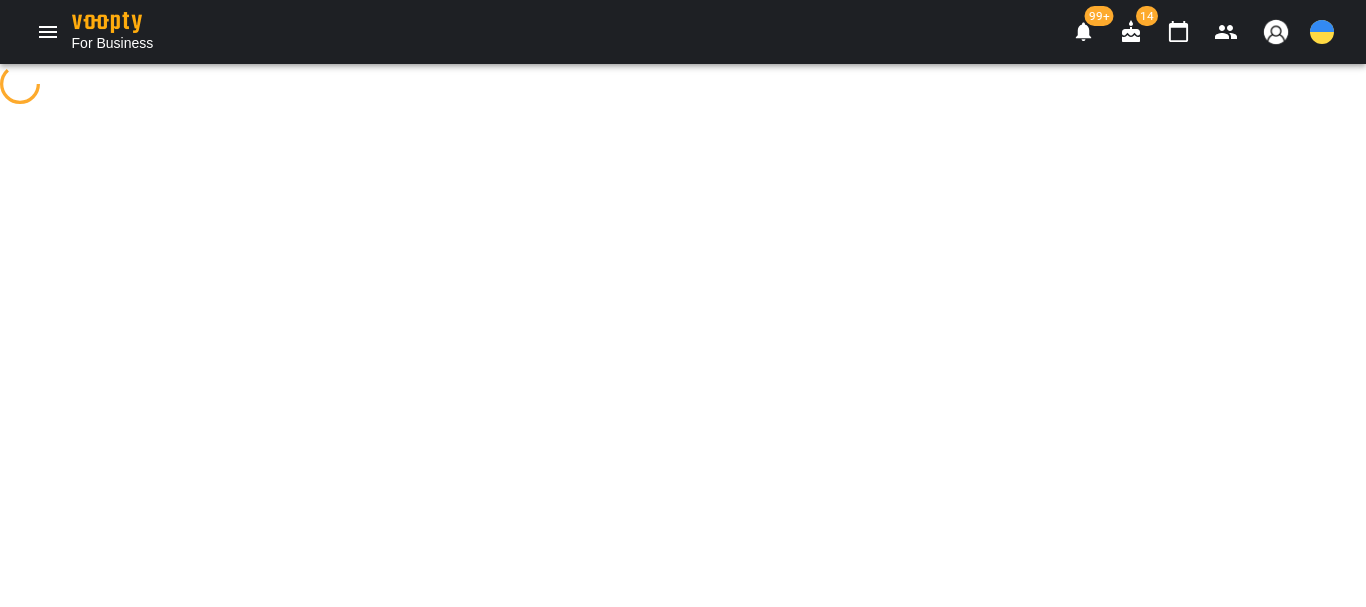 select on "**********" 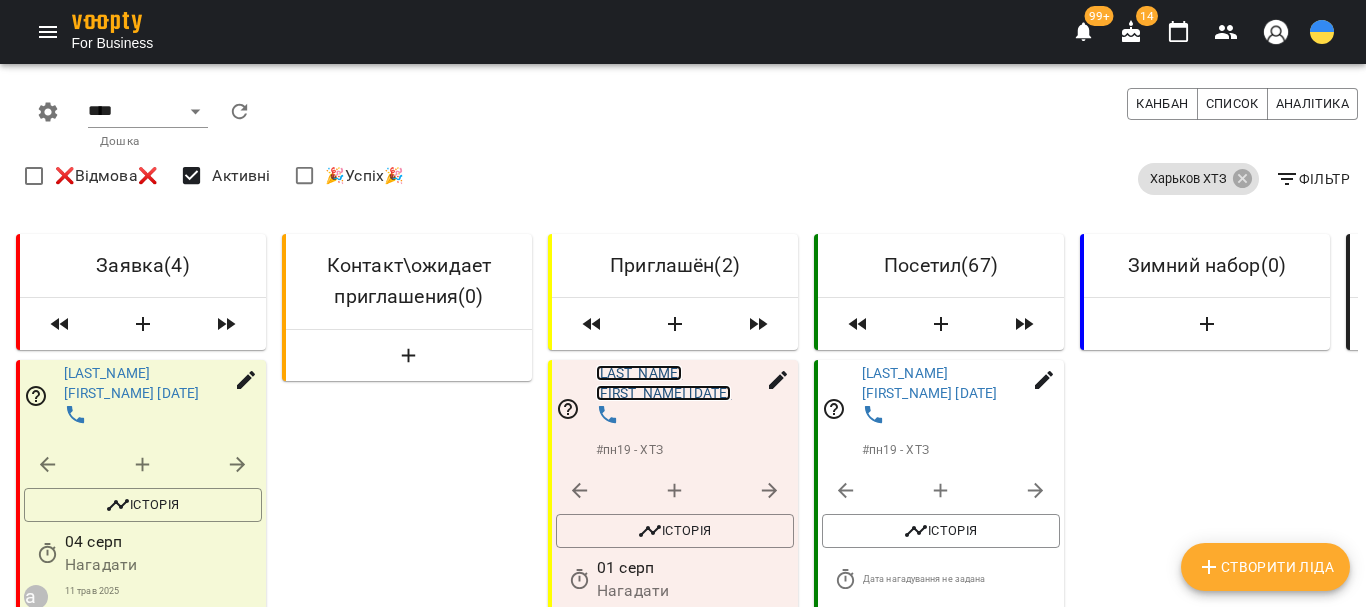 click on "Ходинь Олександра
23.06.2021" at bounding box center (664, 383) 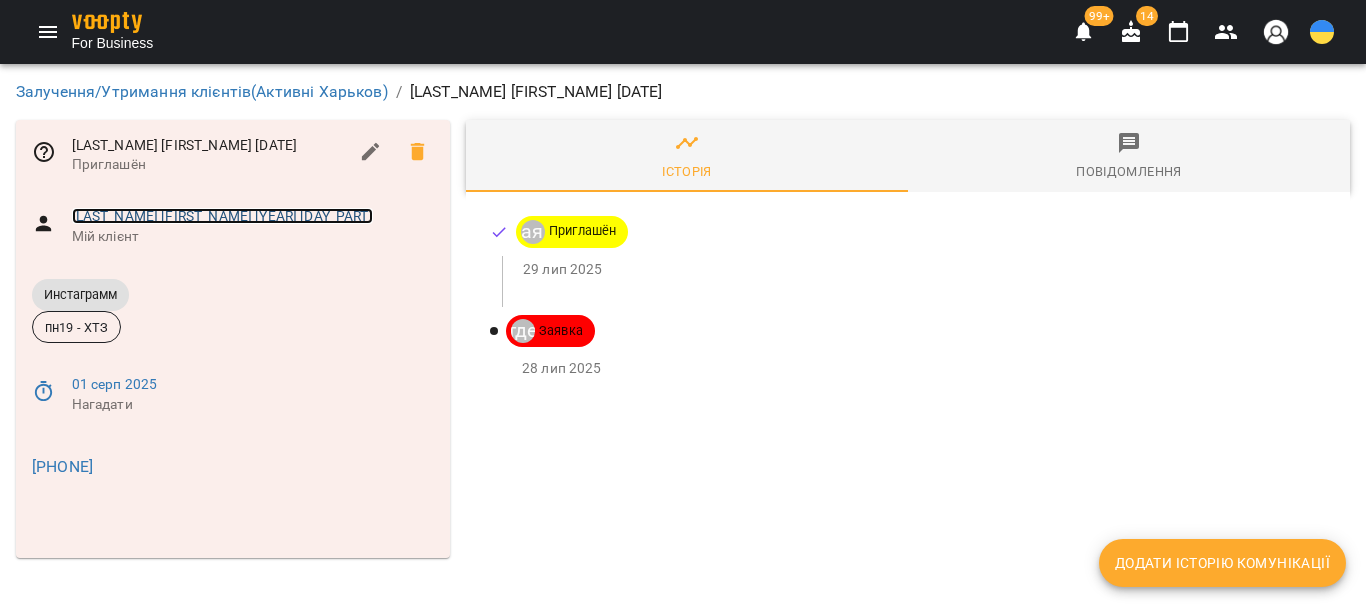 click on "Ходинь Олександра 2021 Ч" at bounding box center (222, 216) 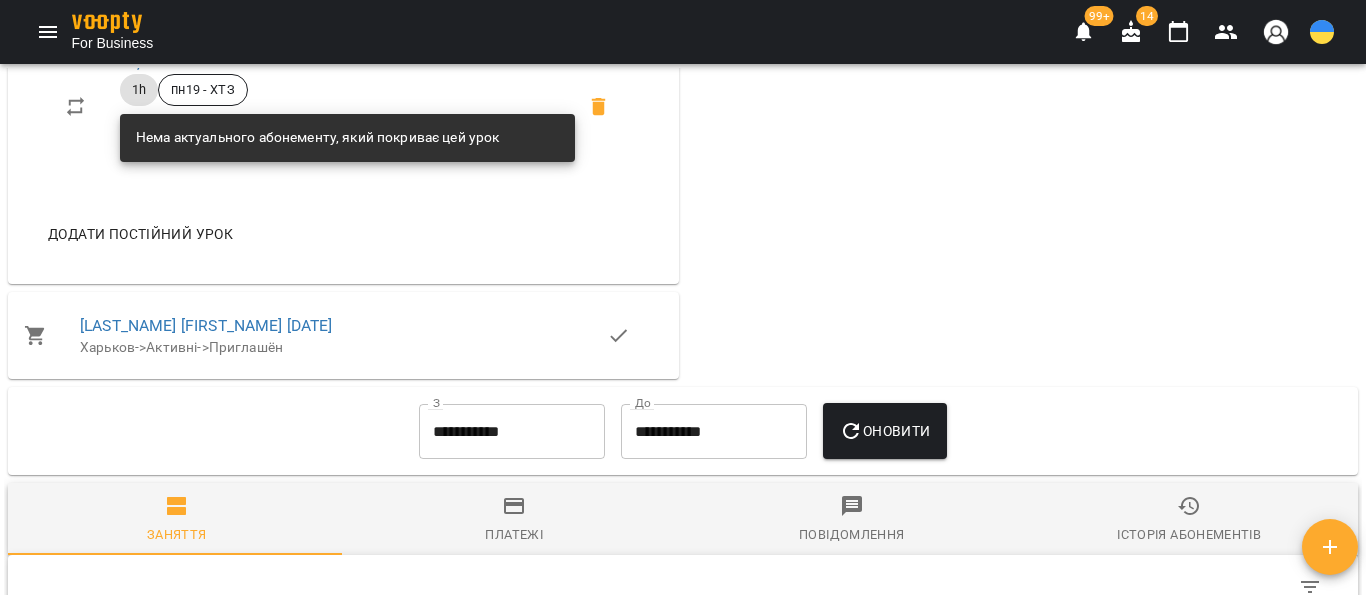 scroll, scrollTop: 1751, scrollLeft: 0, axis: vertical 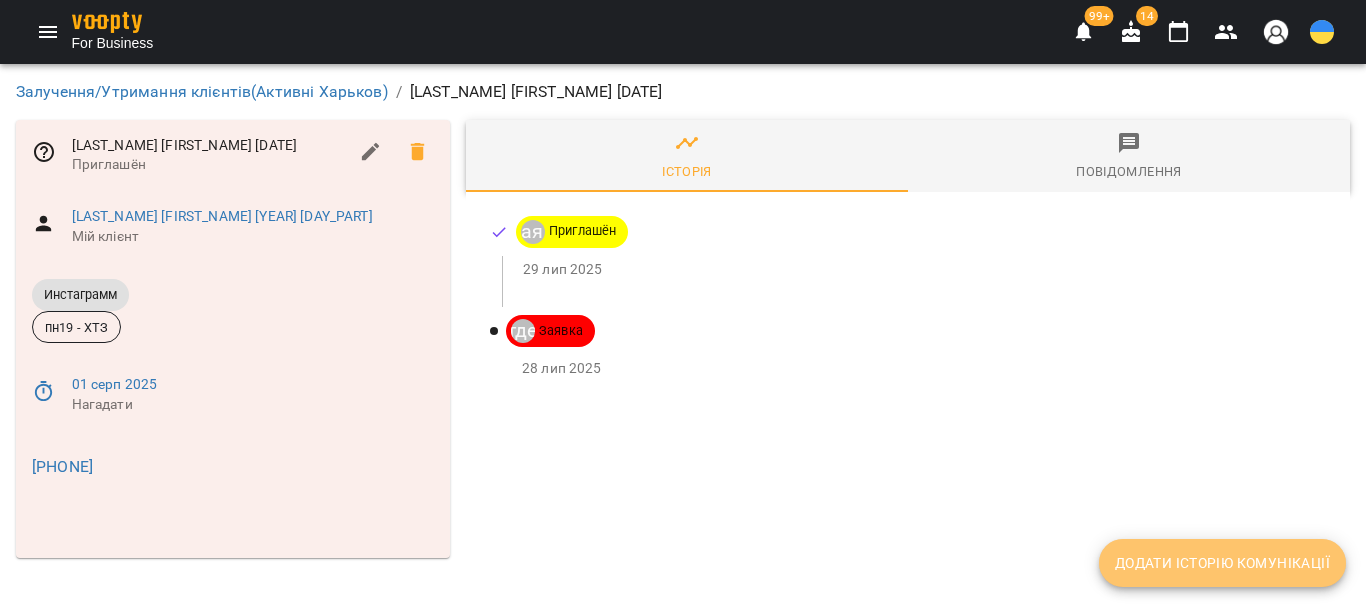 click on "Додати історію комунікації" at bounding box center (1222, 563) 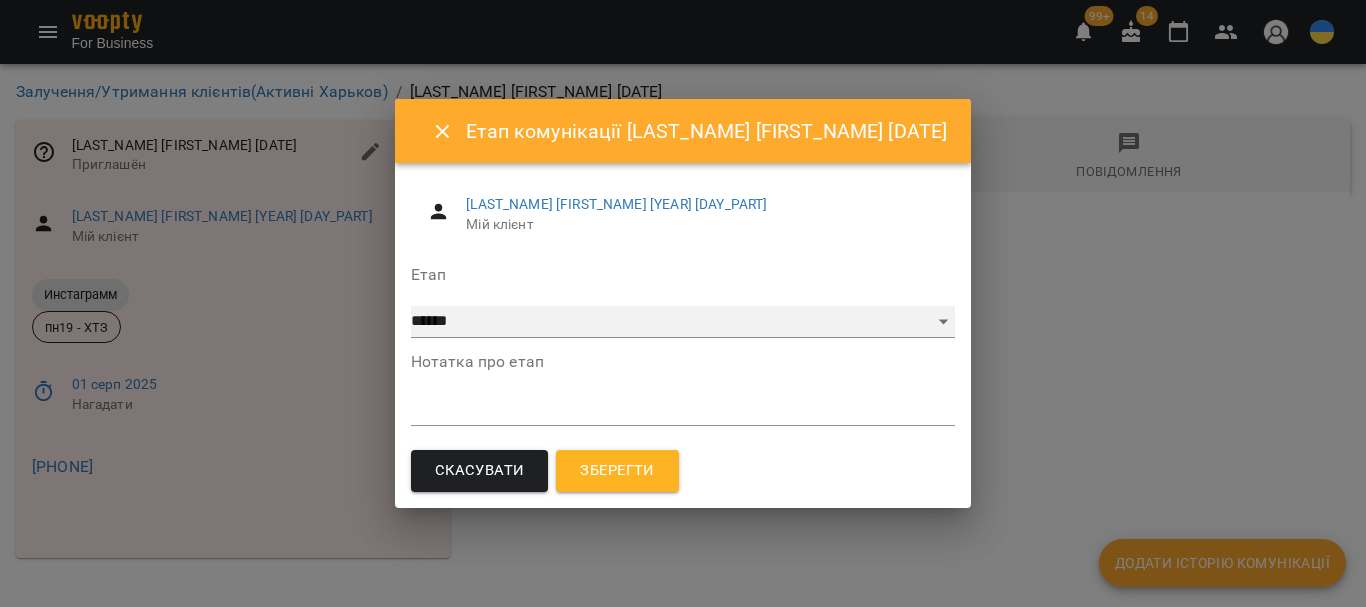 click on "**********" at bounding box center [683, 322] 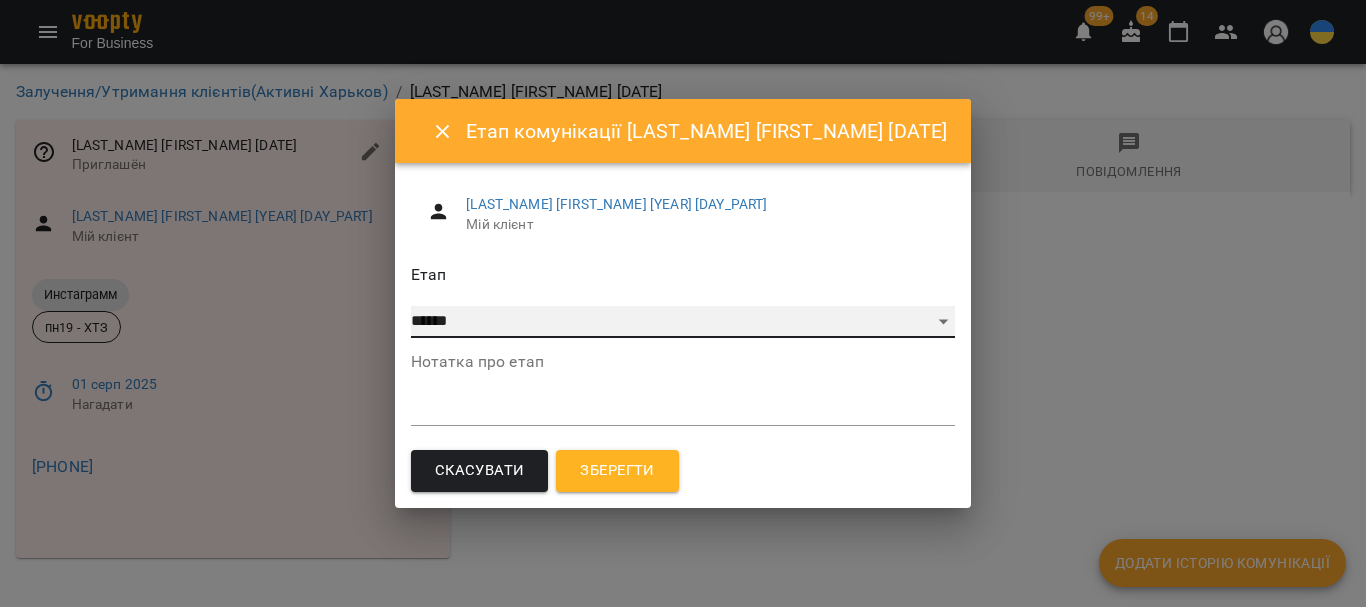 select on "*" 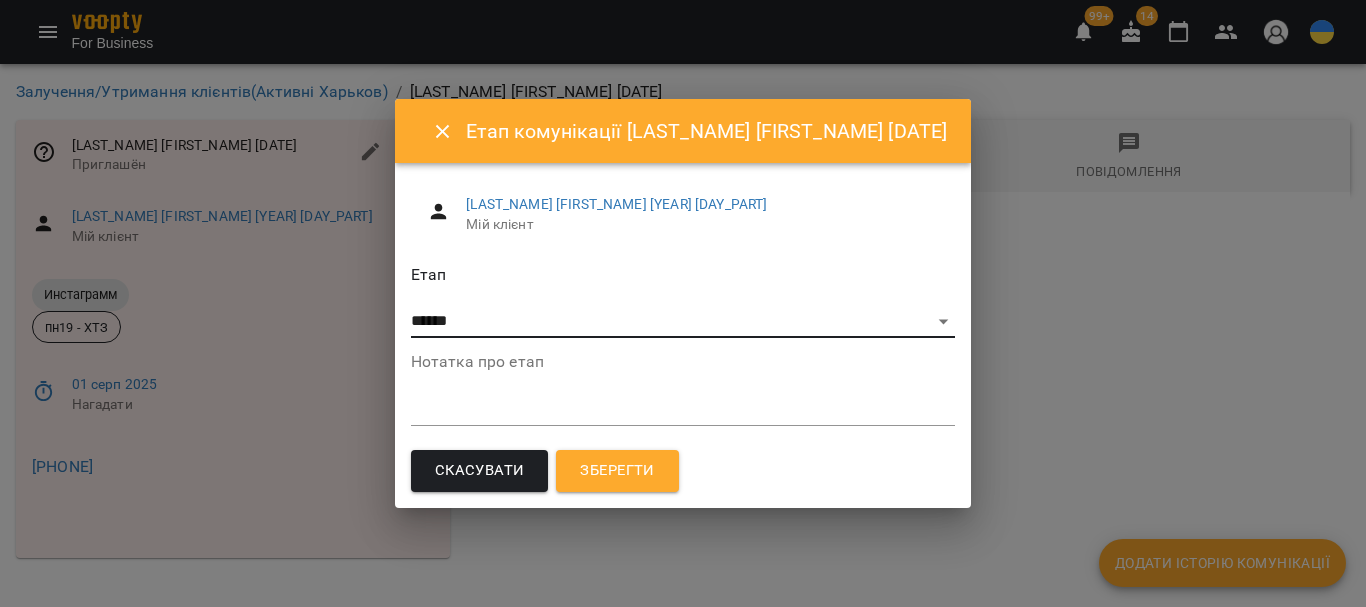 click on "Зберегти" at bounding box center (617, 471) 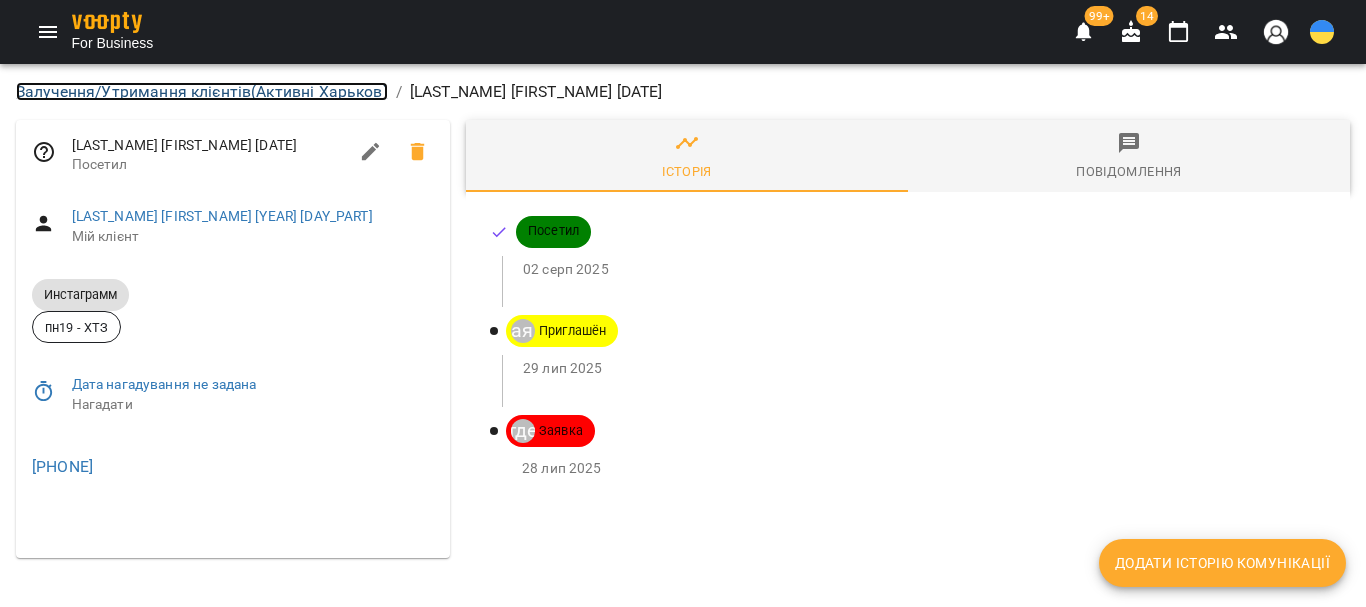 click on "Залучення/Утримання клієнтів ( Активні   Харьков )" at bounding box center (202, 91) 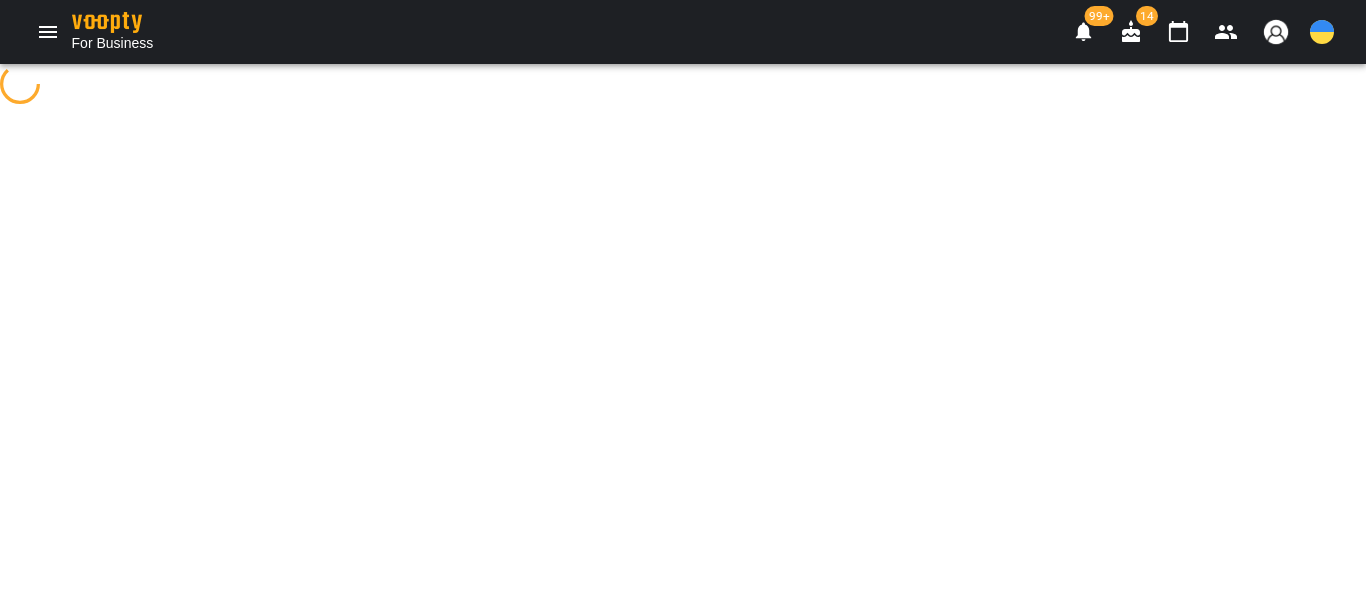 select on "**********" 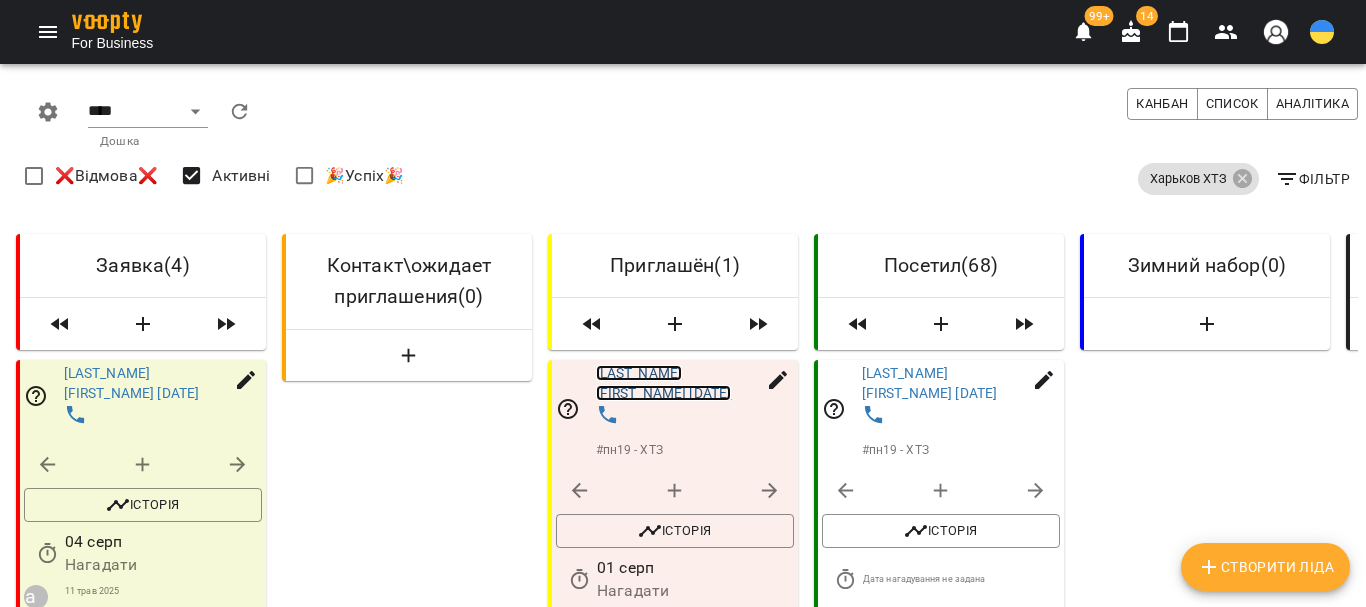 click on "Зозуля Єва
21.12.20" at bounding box center (664, 383) 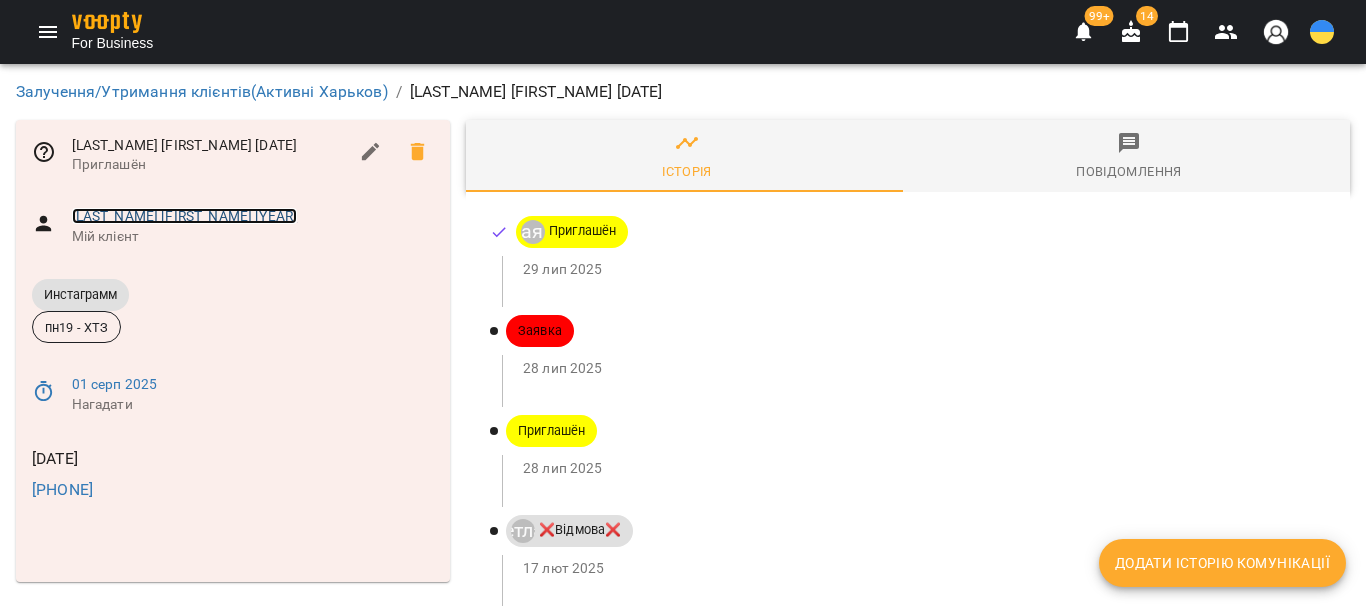 click on "Зозуля Єва 2020 Ч" at bounding box center (185, 216) 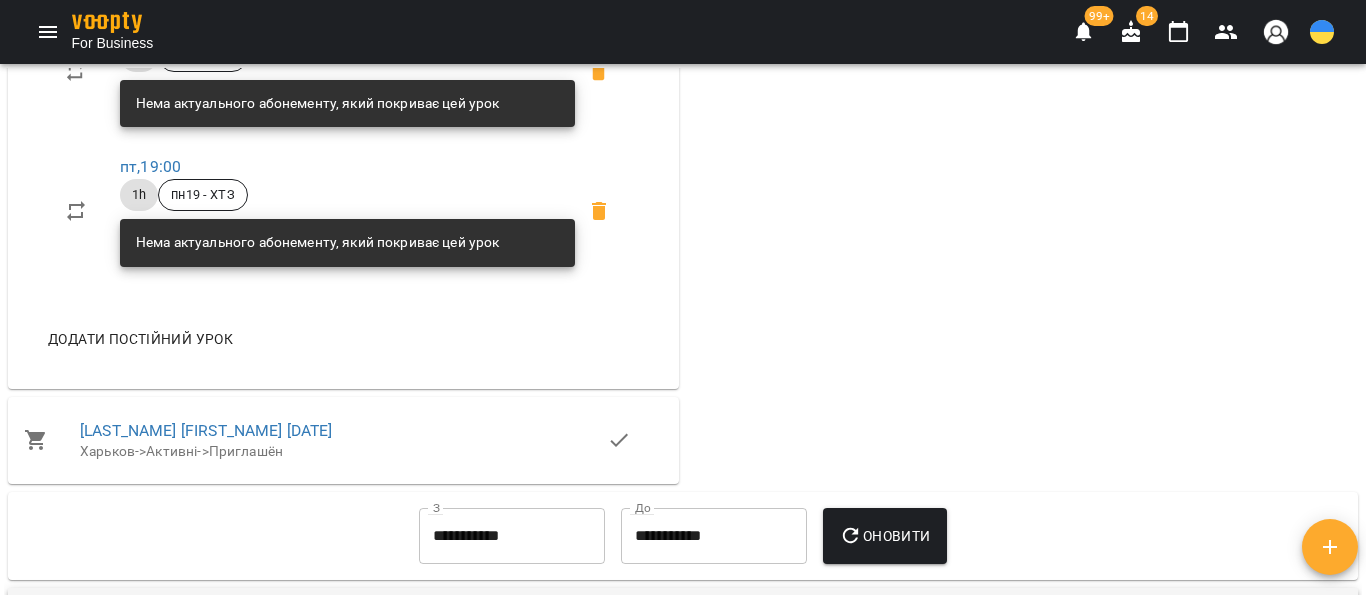 scroll, scrollTop: 1700, scrollLeft: 0, axis: vertical 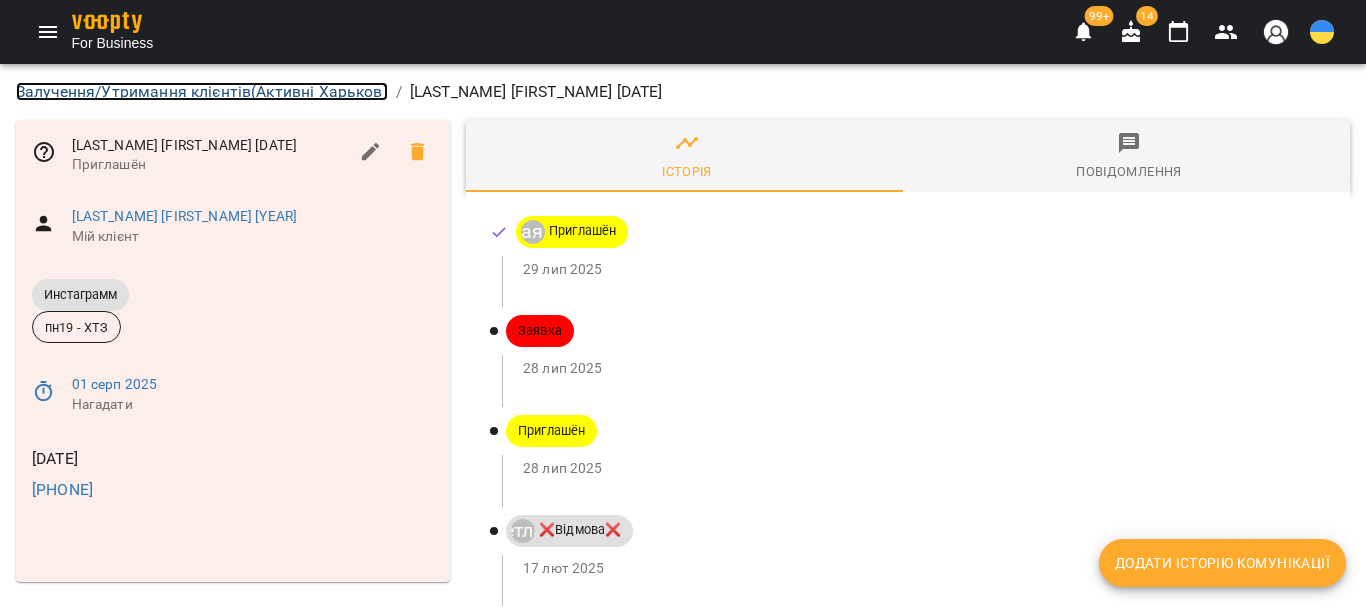 click on "Залучення/Утримання клієнтів ( Активні   Харьков )" at bounding box center [202, 91] 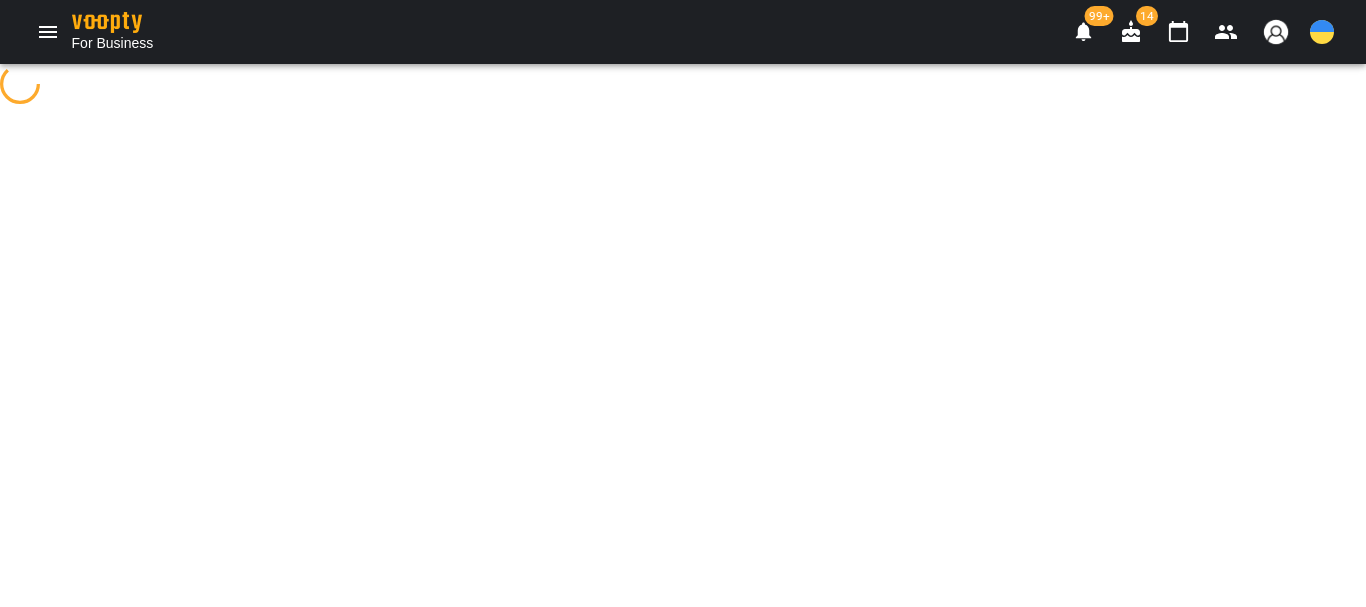 select on "**********" 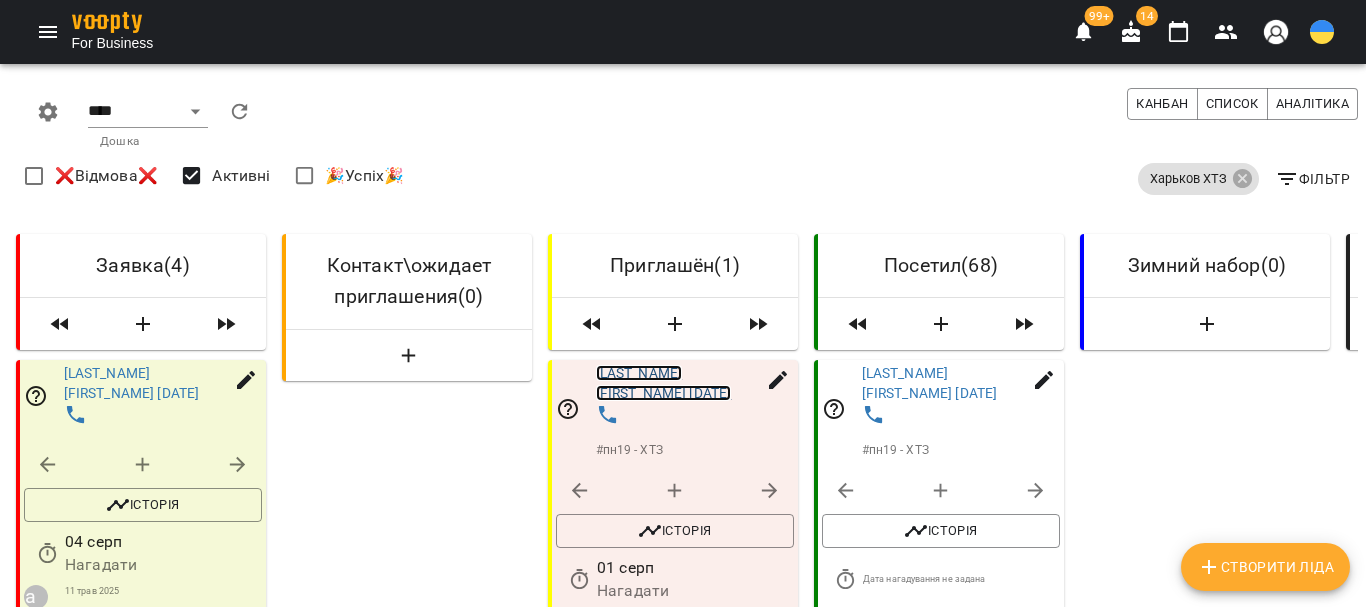 click on "Зозуля Єва
21.12.20" at bounding box center [664, 383] 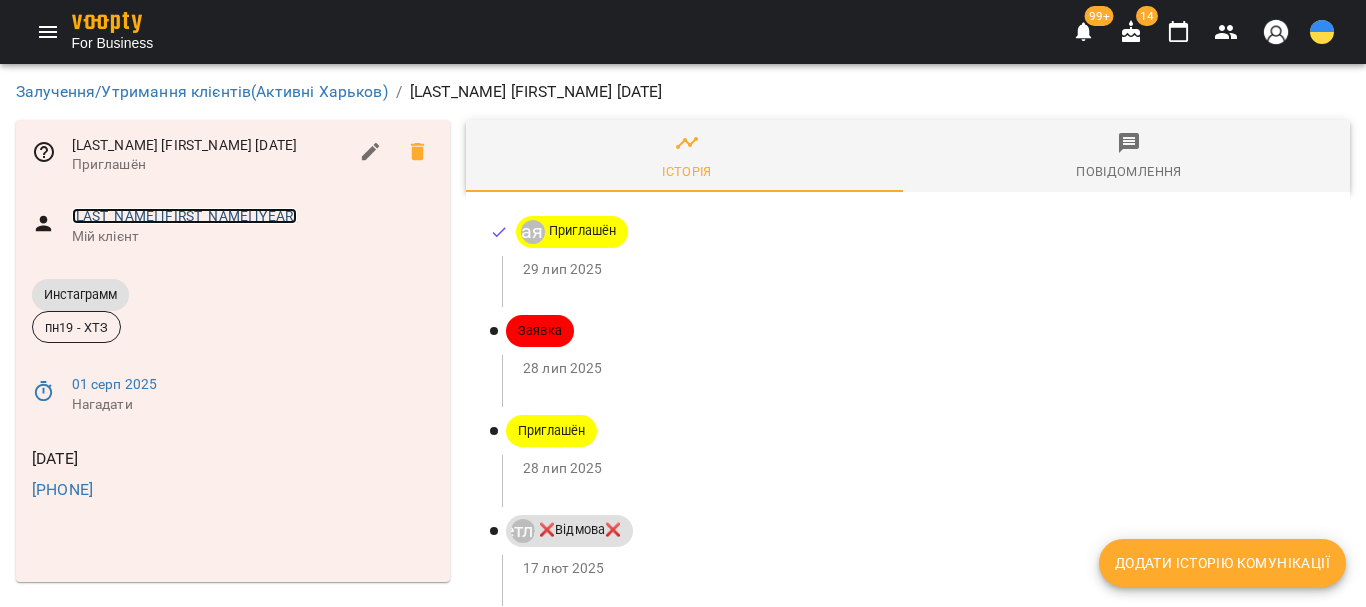 click on "Зозуля Єва 2020 Ч" at bounding box center (185, 216) 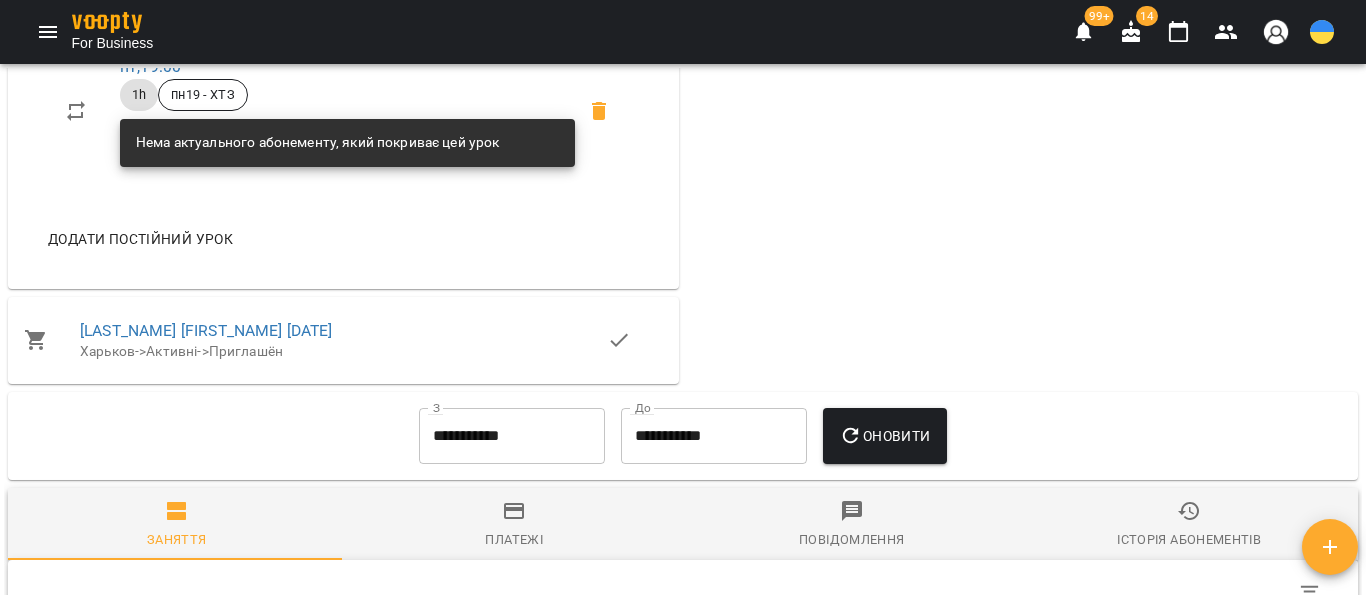 scroll, scrollTop: 1751, scrollLeft: 0, axis: vertical 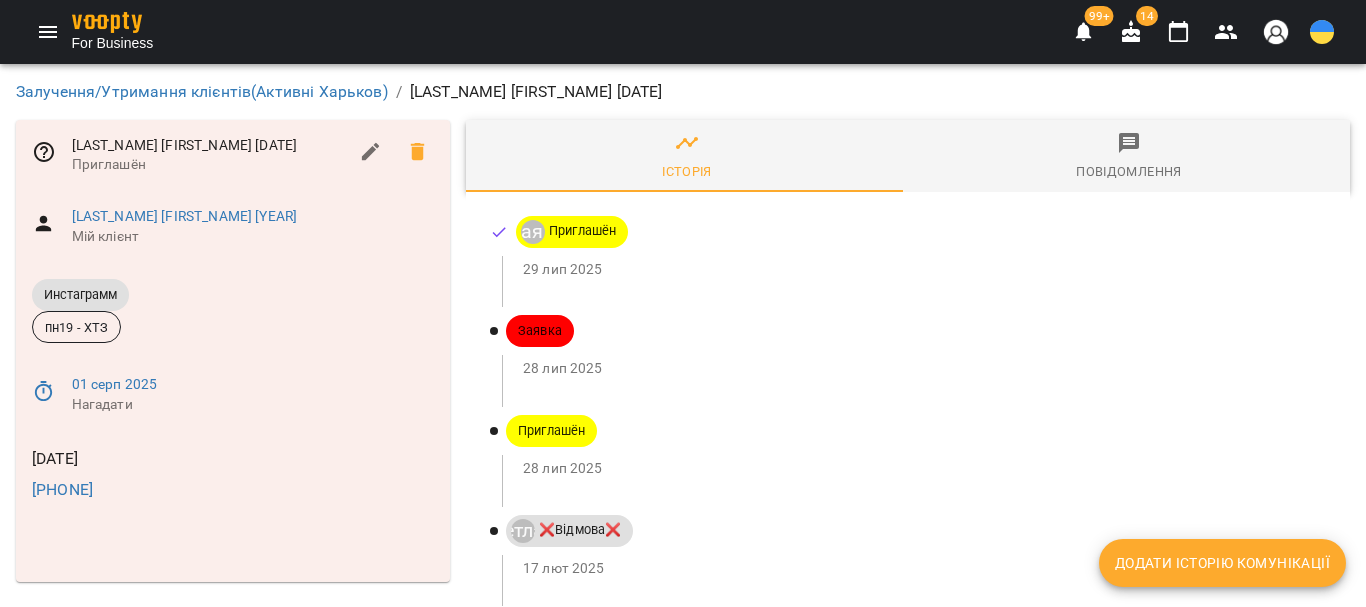 click on "Додати історію комунікації" at bounding box center [1222, 563] 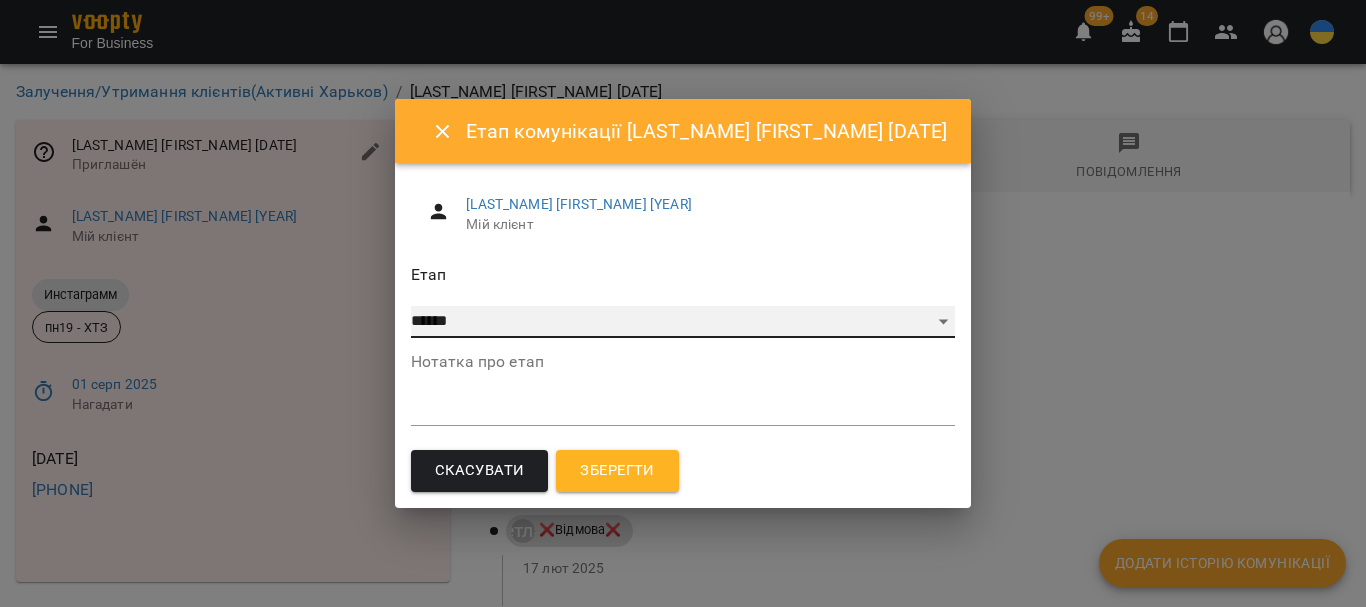 drag, startPoint x: 519, startPoint y: 316, endPoint x: 527, endPoint y: 334, distance: 19.697716 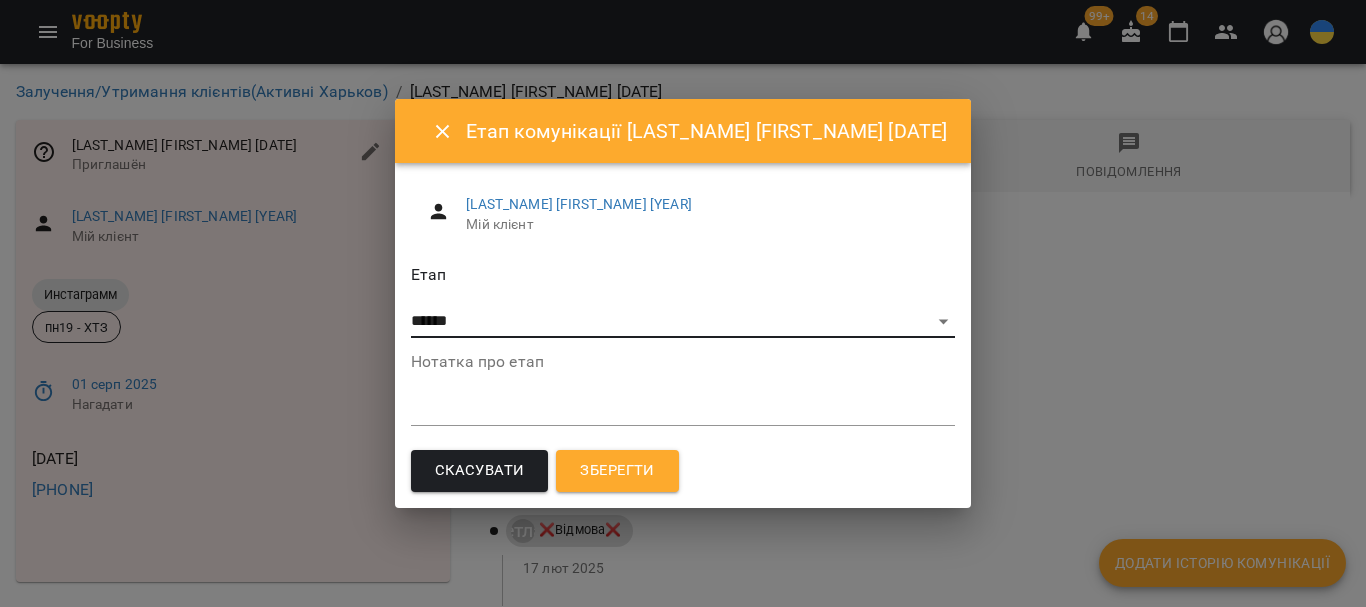 click on "Зберегти" at bounding box center [617, 471] 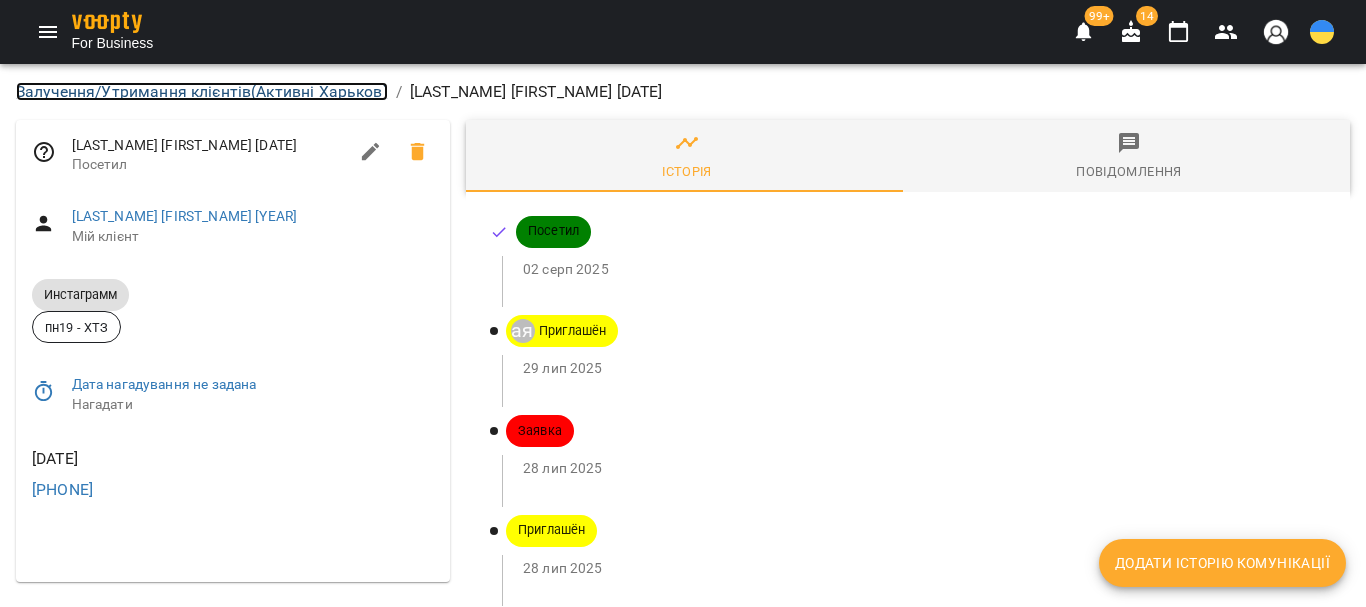 click on "Залучення/Утримання клієнтів ( Активні   Харьков )" at bounding box center [202, 91] 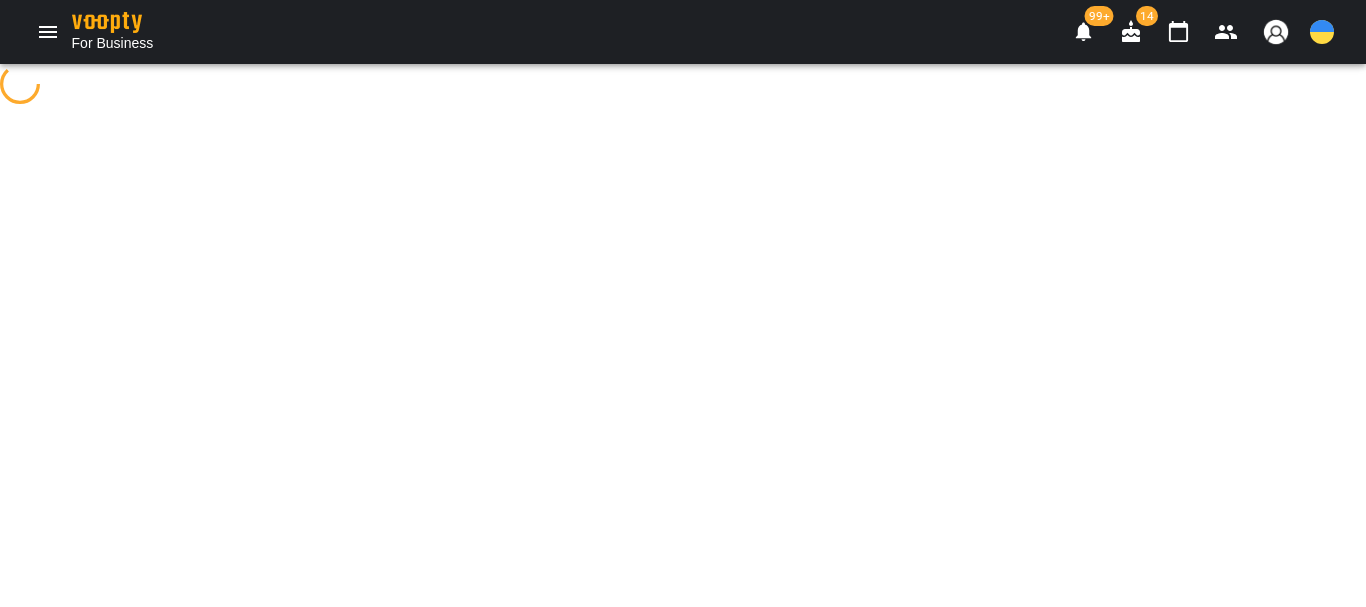 select on "**********" 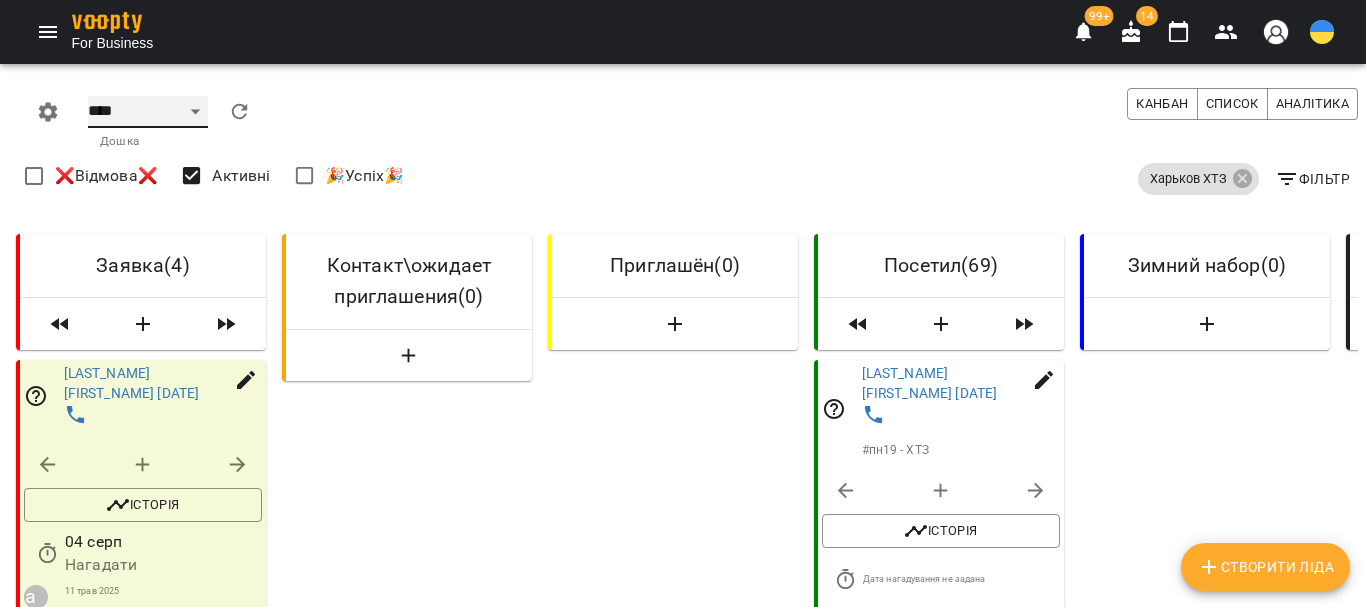 click on "**** ****** ******* ******** *****" at bounding box center (148, 112) 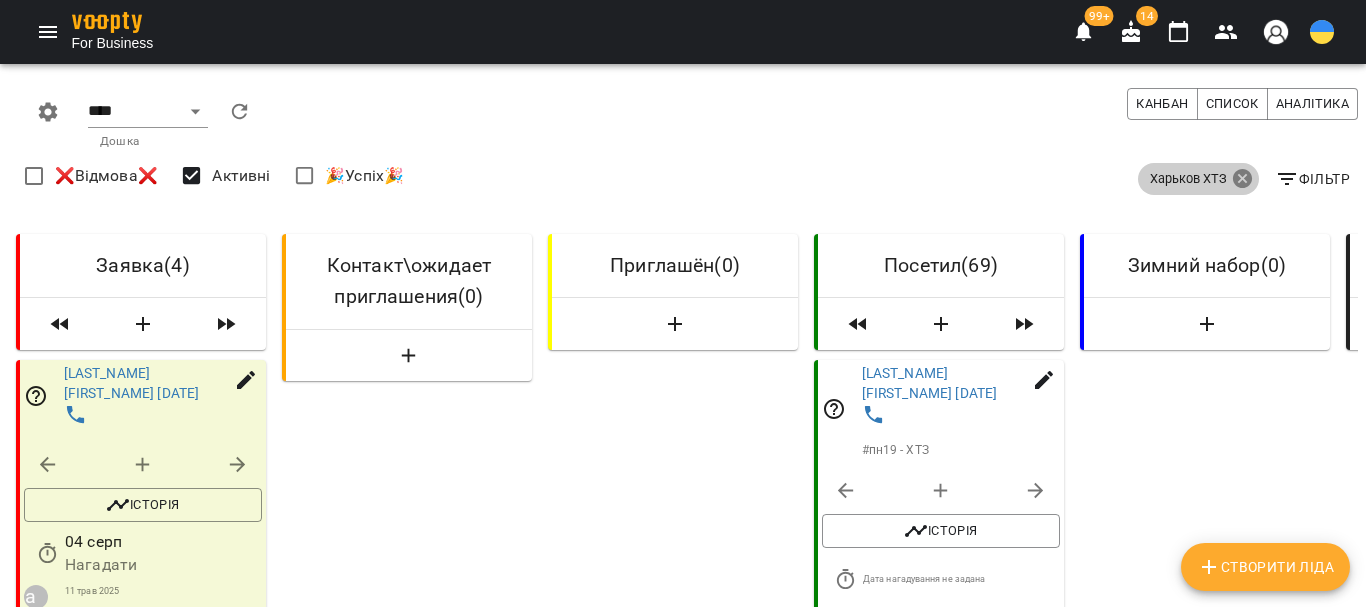 click 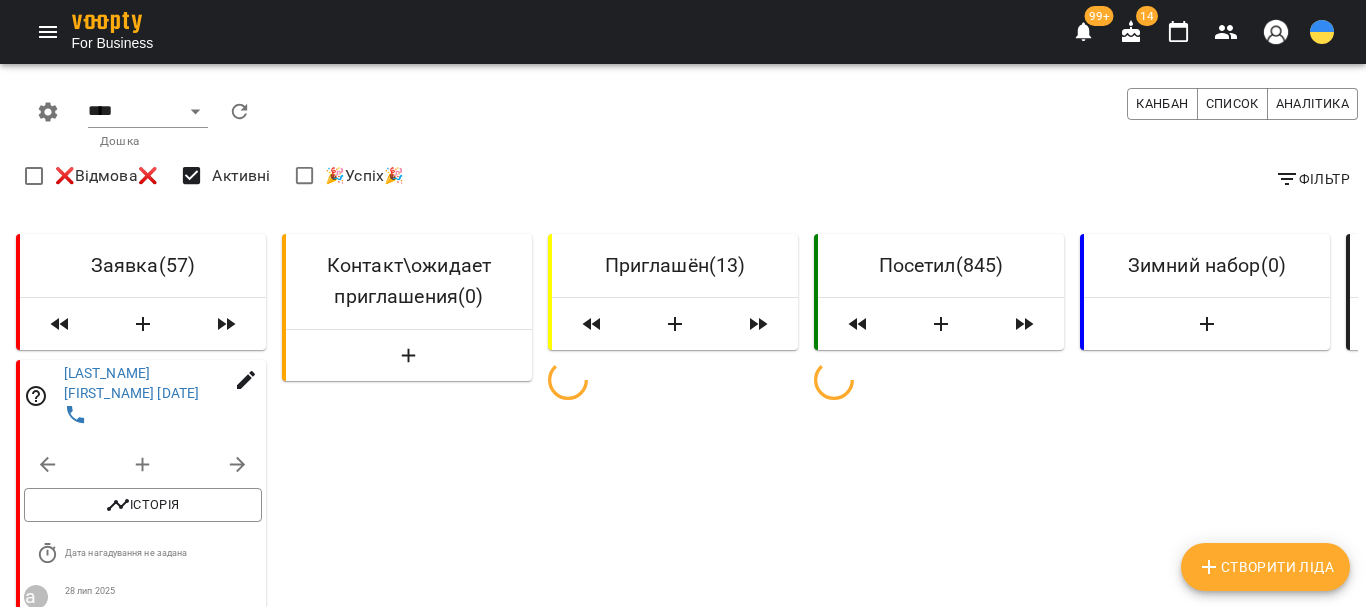click 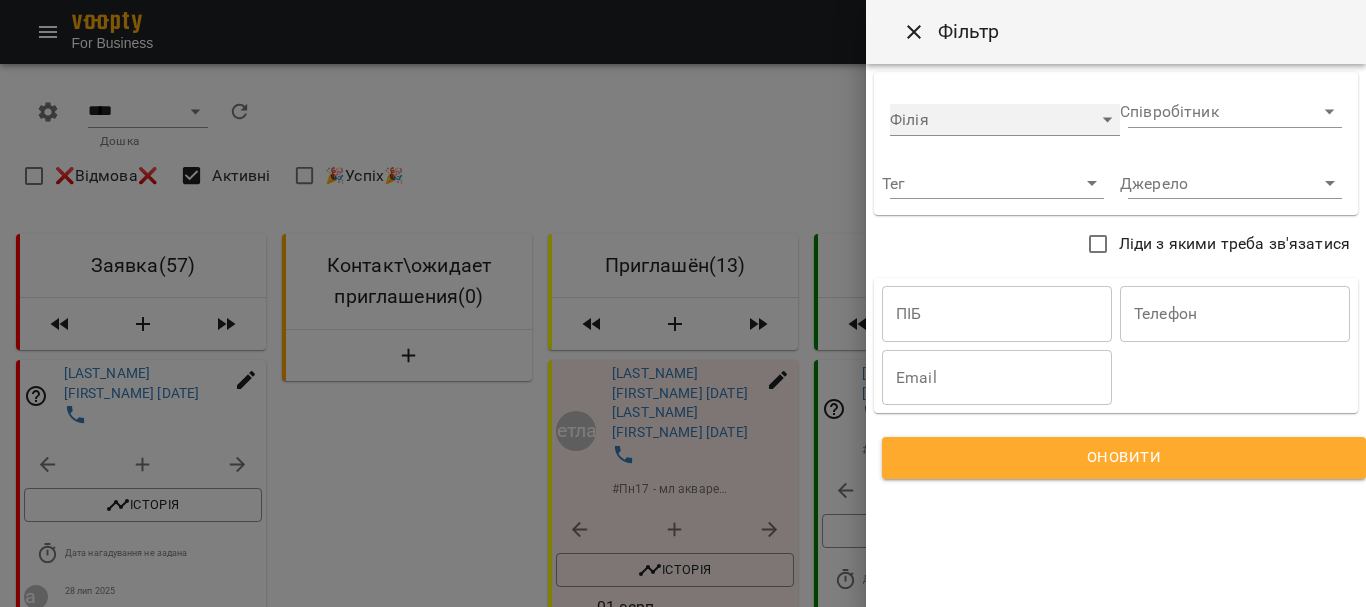 click on "​" at bounding box center [1005, 120] 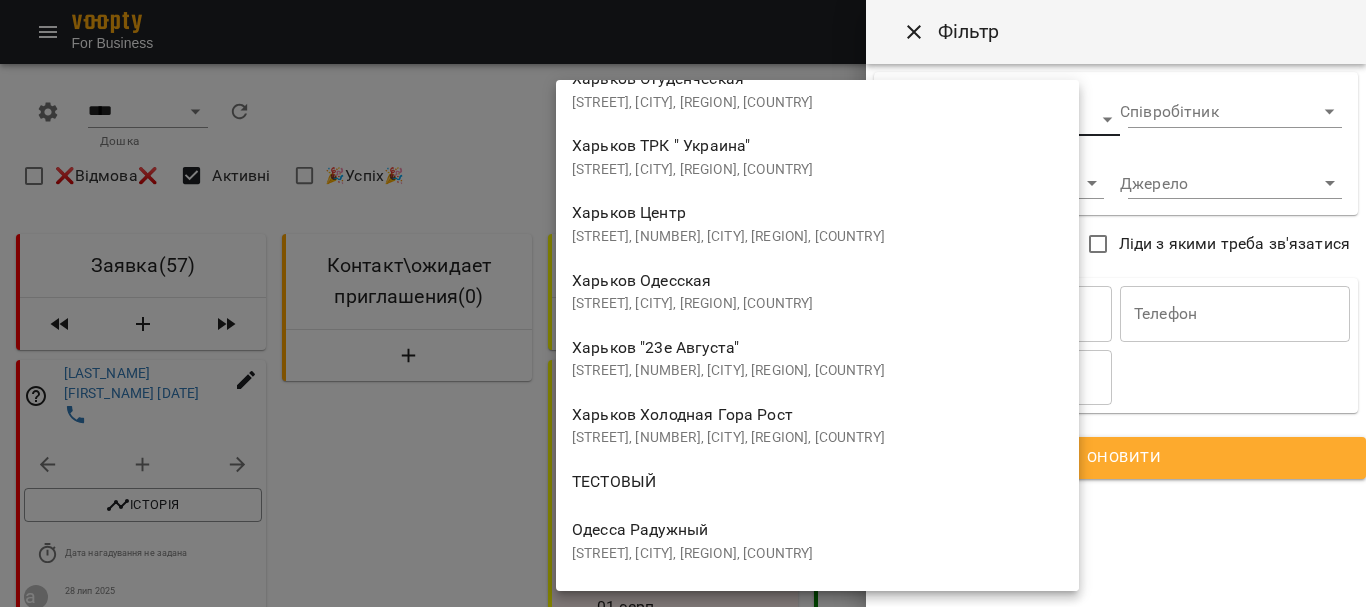 scroll, scrollTop: 600, scrollLeft: 0, axis: vertical 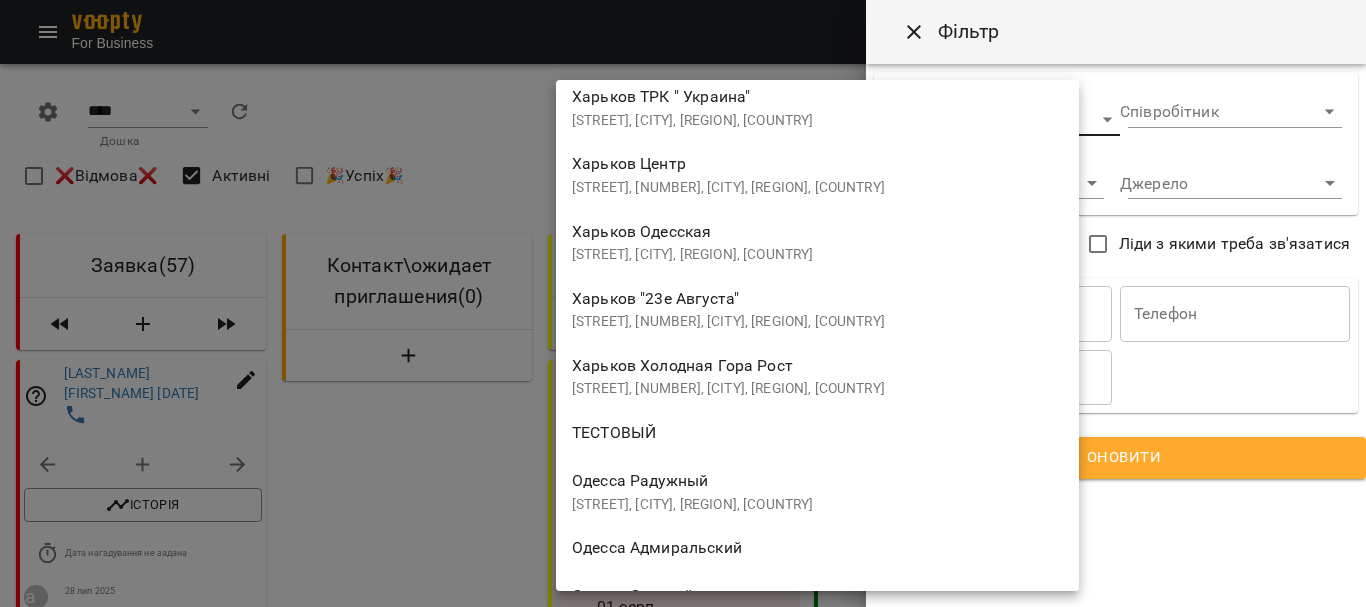 click on "Харьков Холодная Гора Рост" at bounding box center [682, 365] 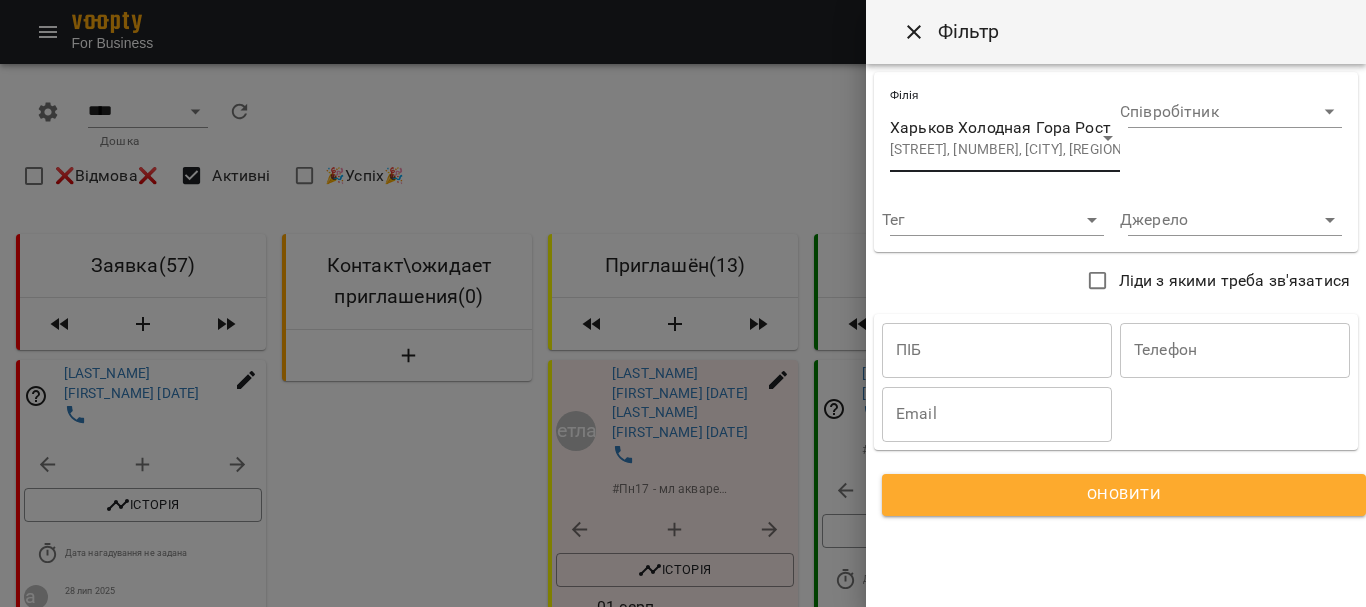 click on "Оновити" at bounding box center (1124, 495) 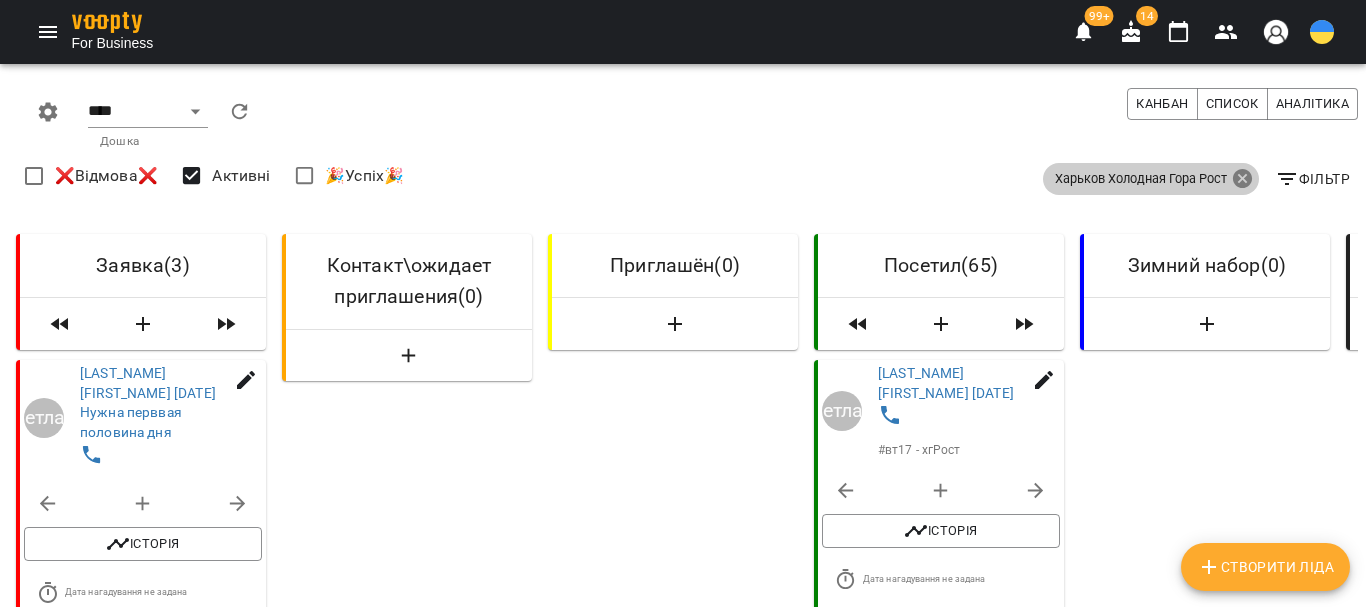 click 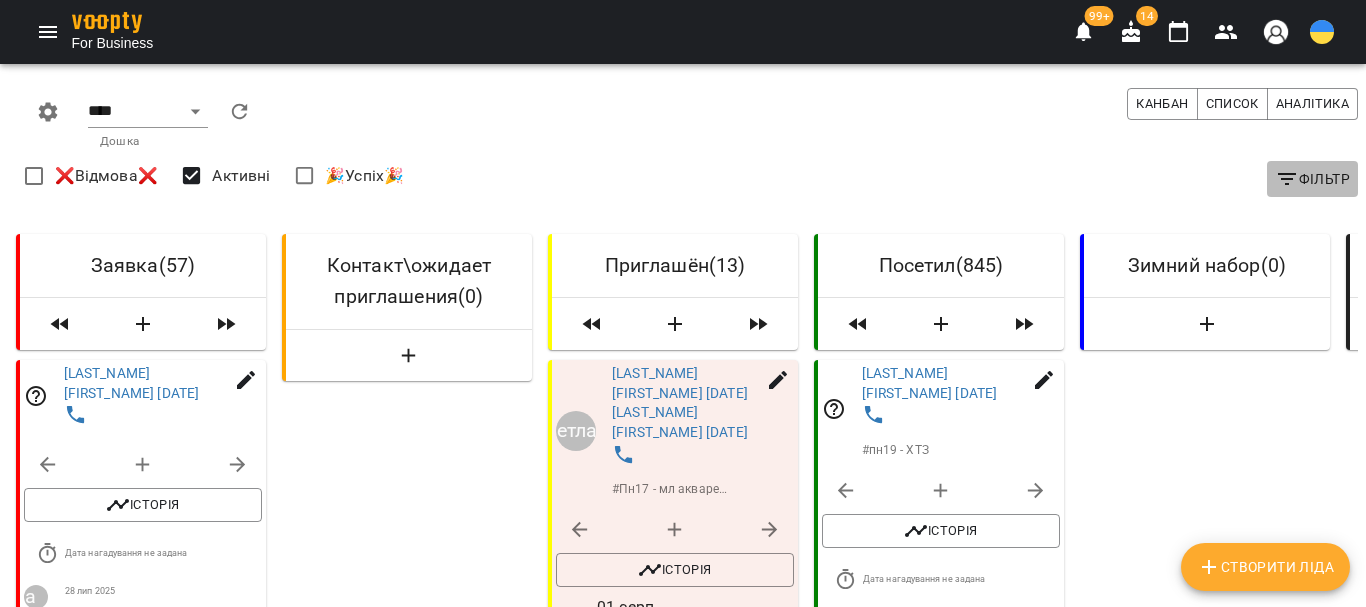 click 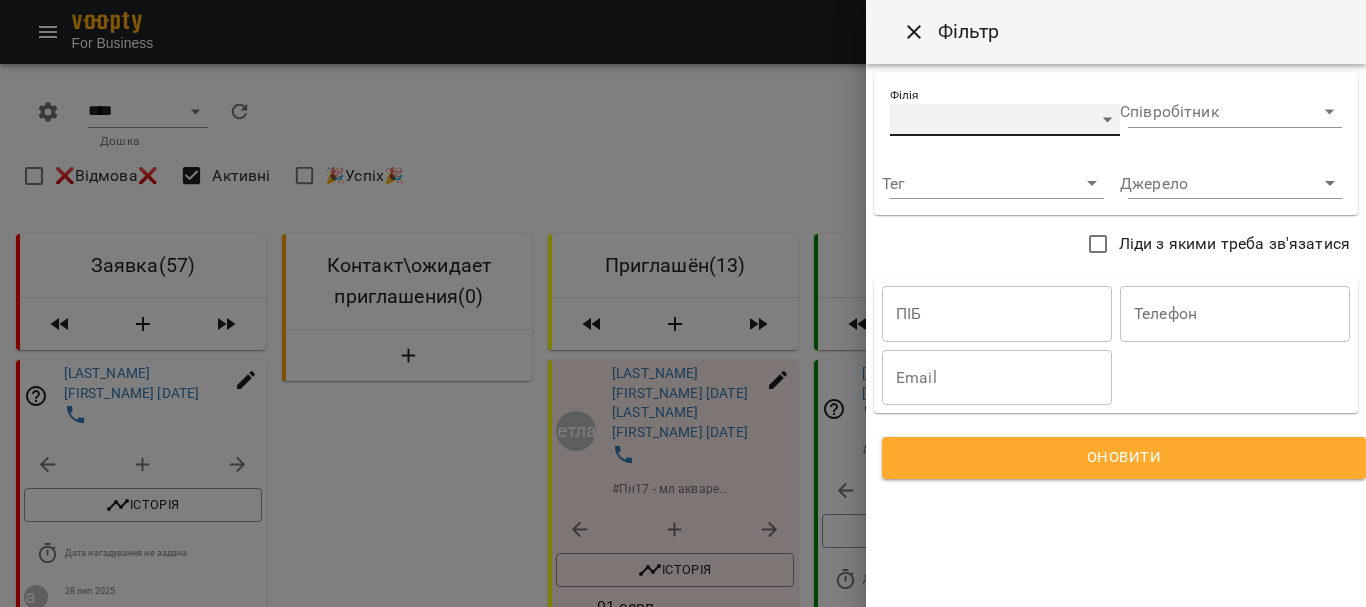 click on "​" at bounding box center (1005, 120) 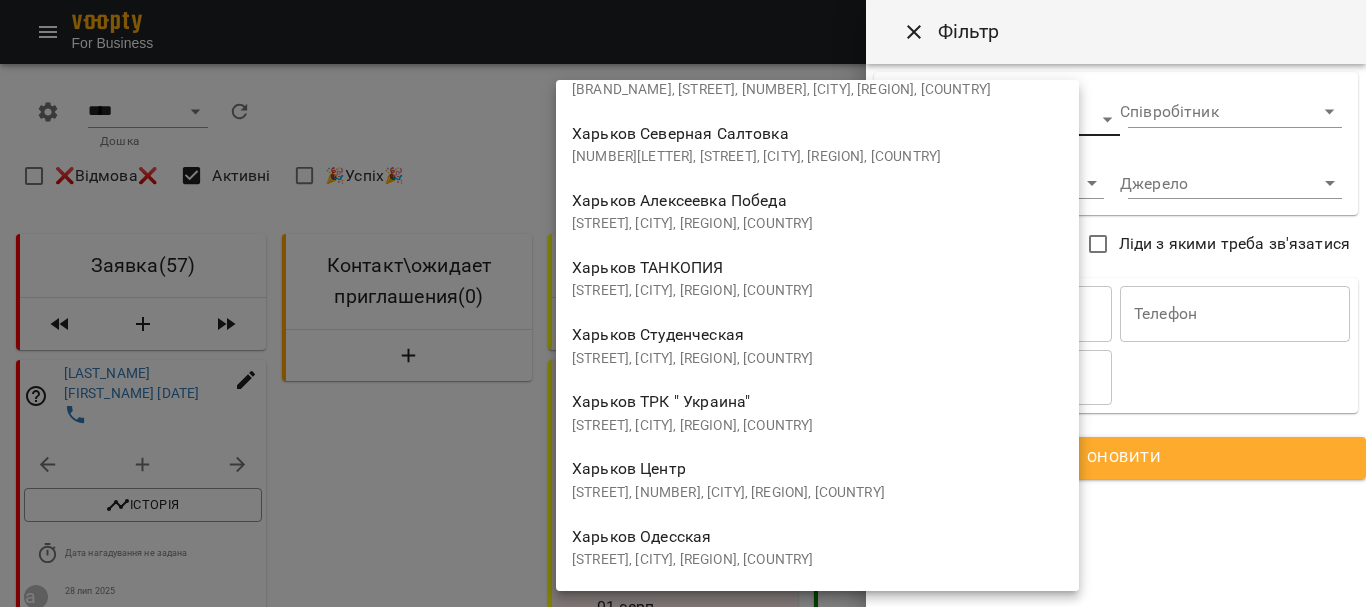 scroll, scrollTop: 300, scrollLeft: 0, axis: vertical 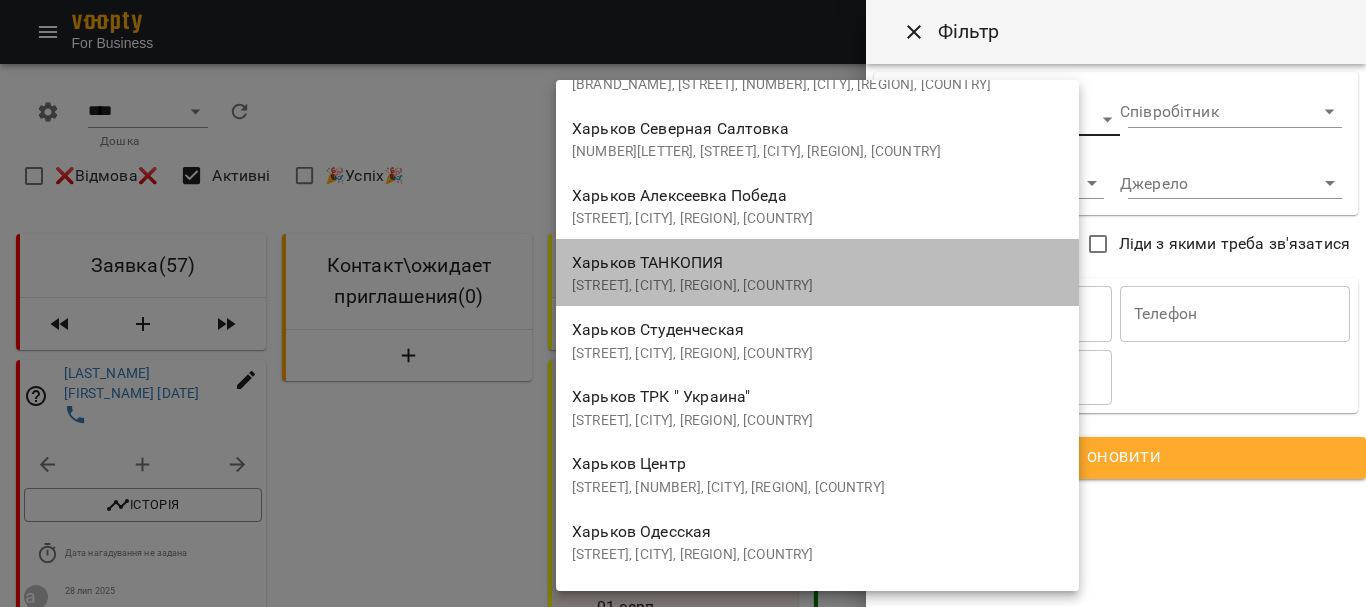 click on "Харьков ТАНКОПИЯ вулиця Танкопія 19/4, Харьков, Харьковская область, Украина" at bounding box center (817, 272) 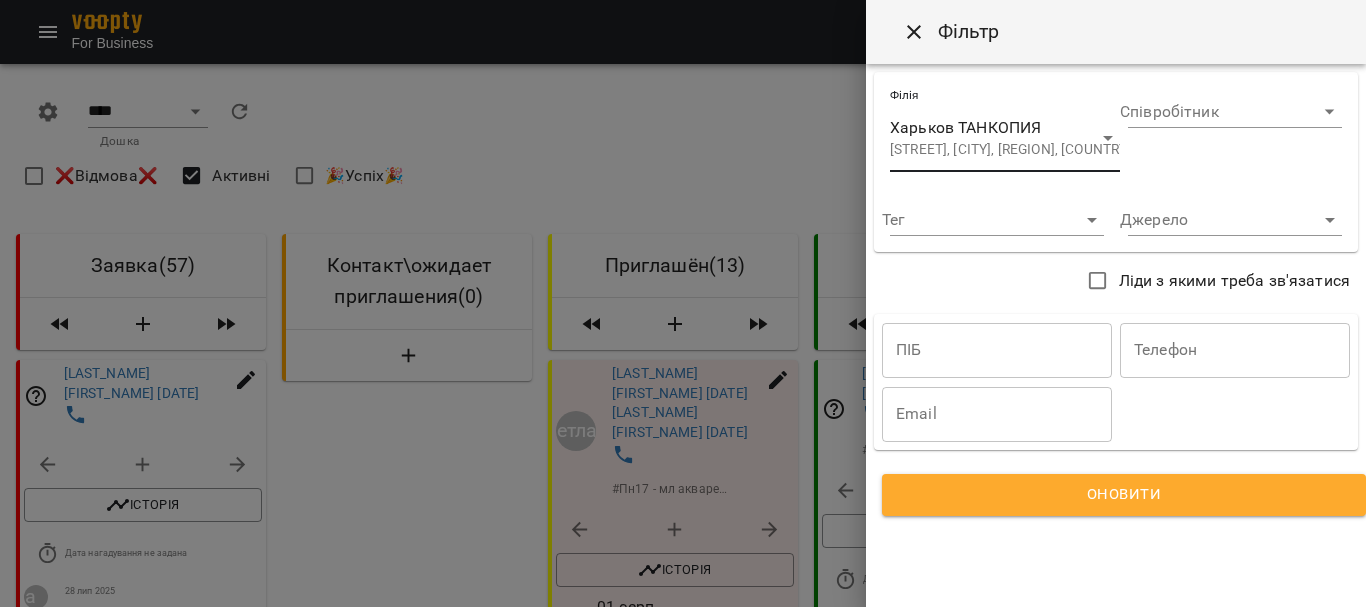 click on "Оновити" at bounding box center (1124, 495) 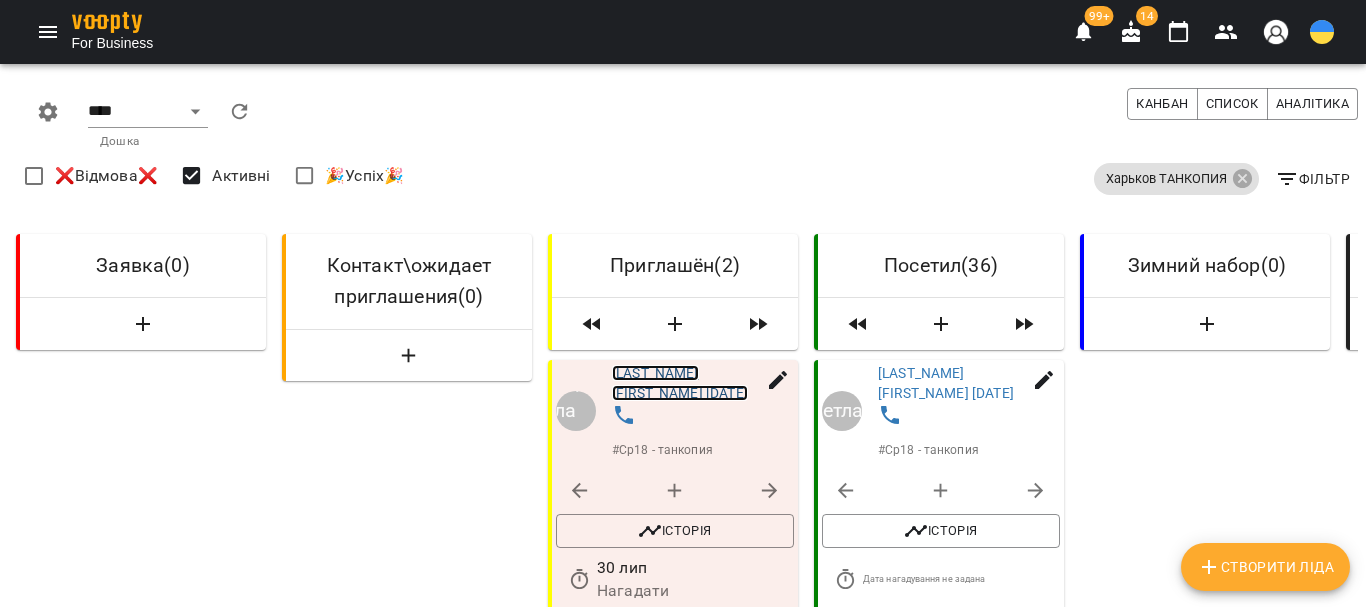 click on "Шестерикова Вероника 26.07.2022" at bounding box center (680, 383) 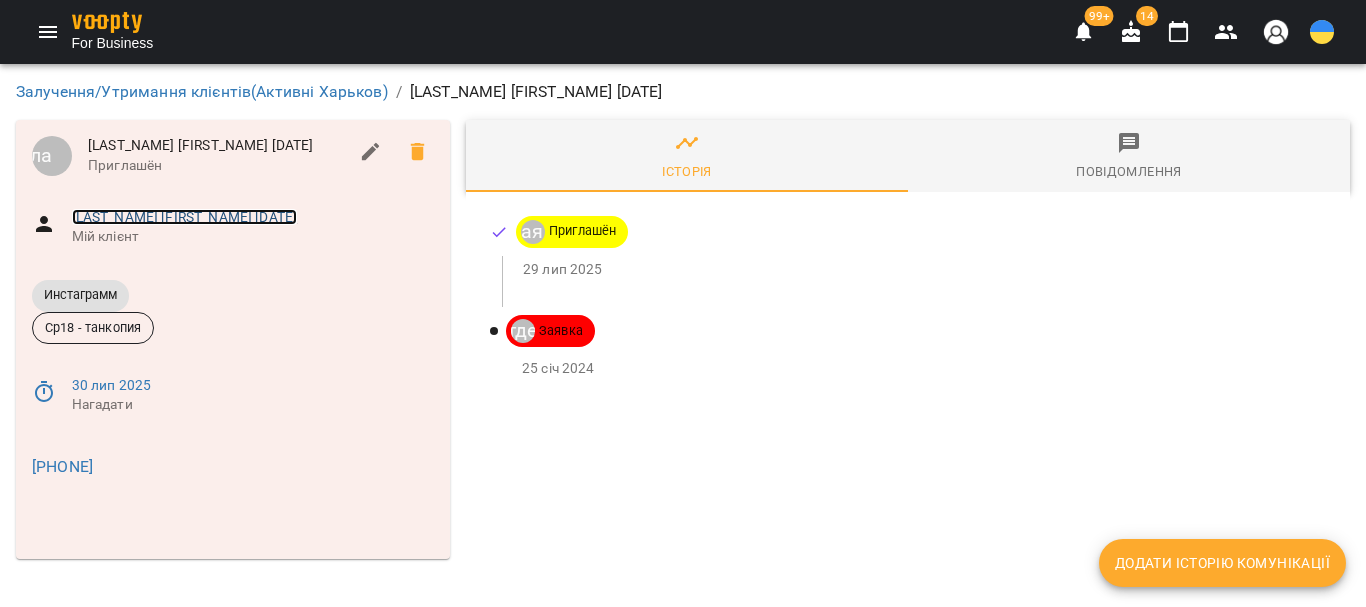 click on "Шестерикова Вероника 26.07.2022" at bounding box center (185, 217) 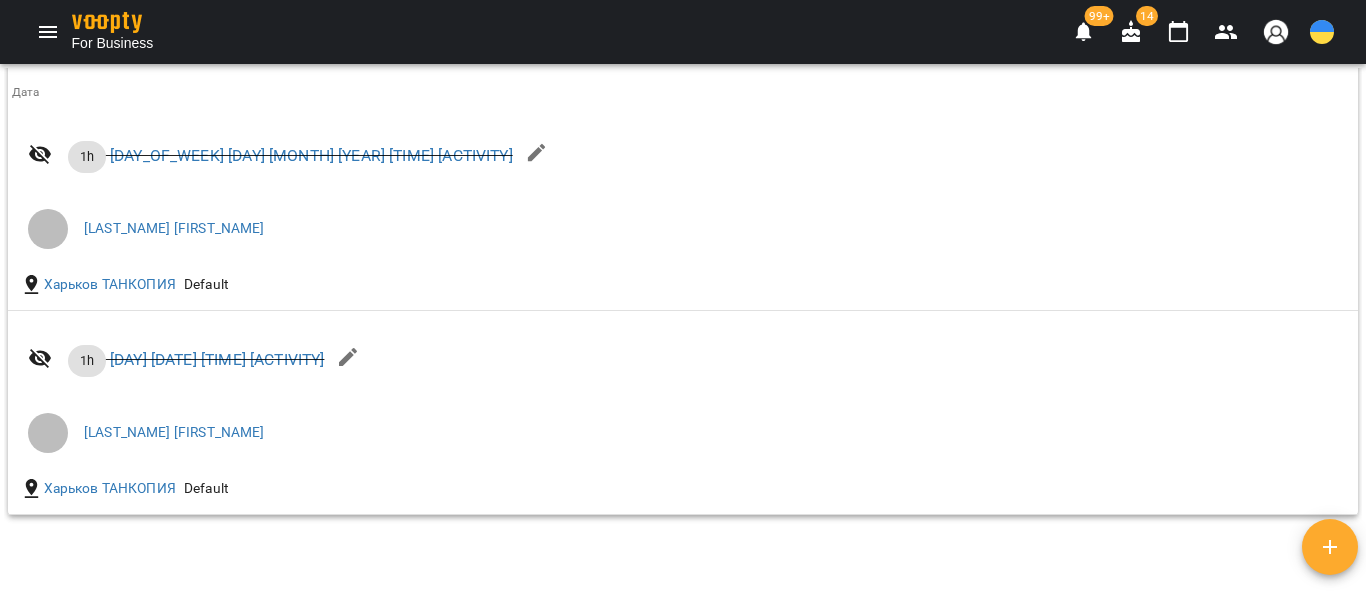 scroll, scrollTop: 1863, scrollLeft: 0, axis: vertical 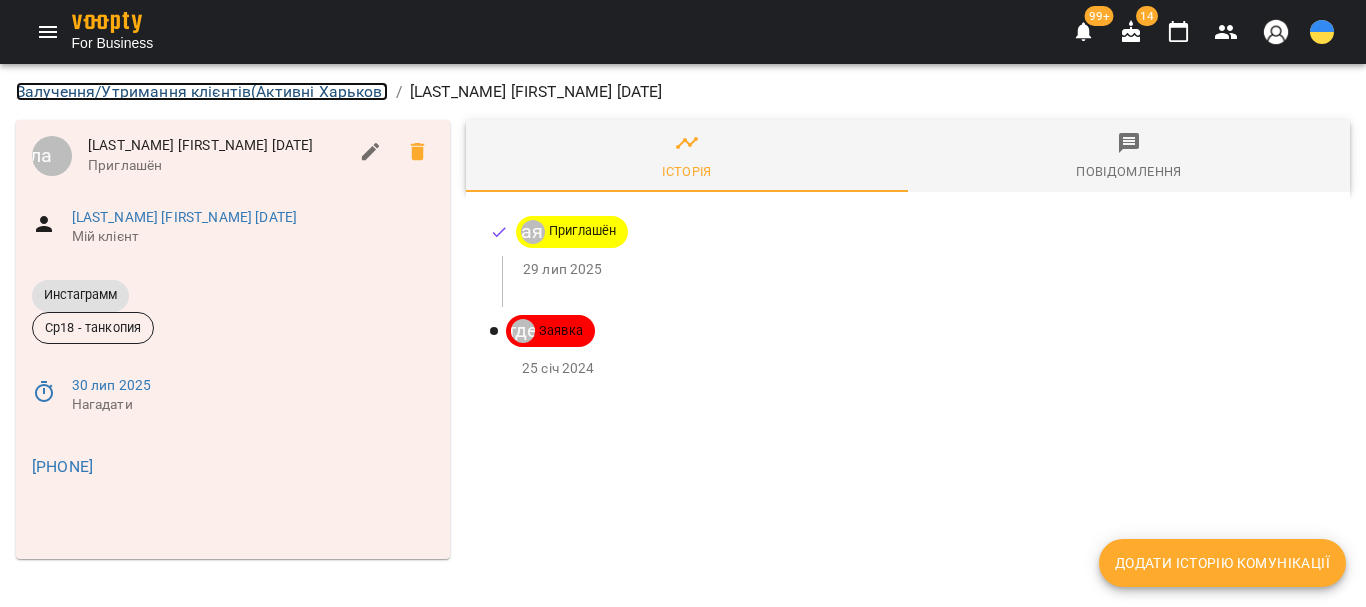 click on "Залучення/Утримання клієнтів ( Активні   Харьков )" at bounding box center (202, 91) 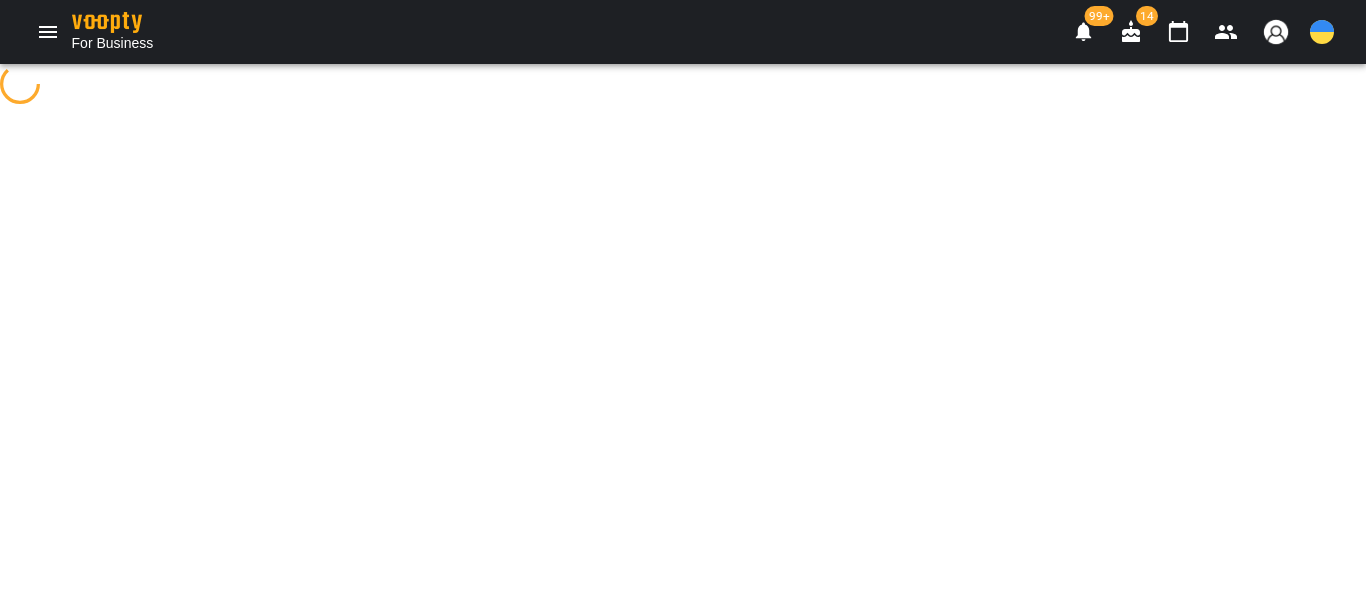 select on "**********" 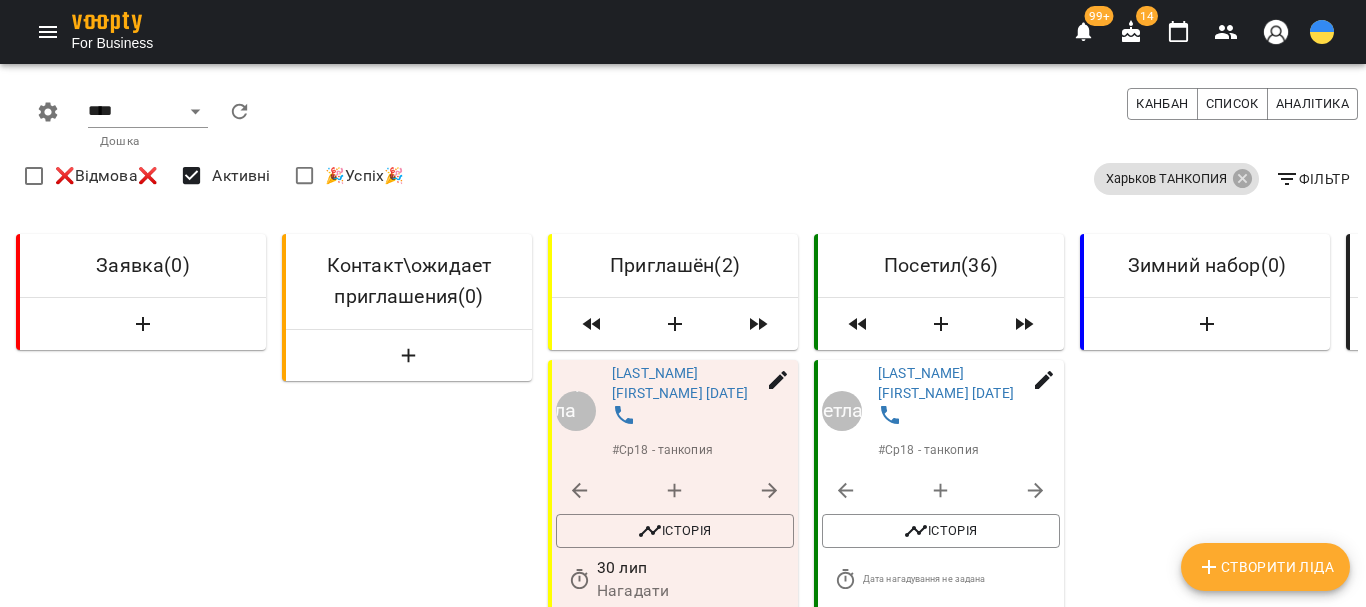 scroll, scrollTop: 400, scrollLeft: 0, axis: vertical 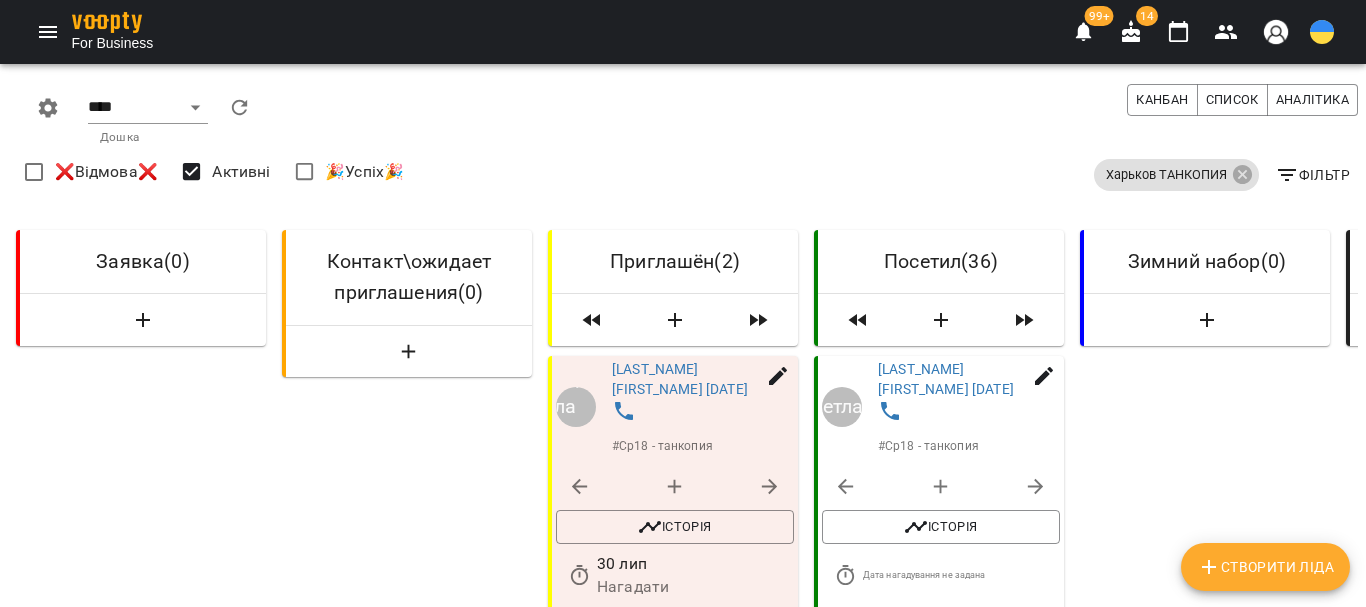 click on "Погребняк Софія
31.03.2022" at bounding box center (664, 686) 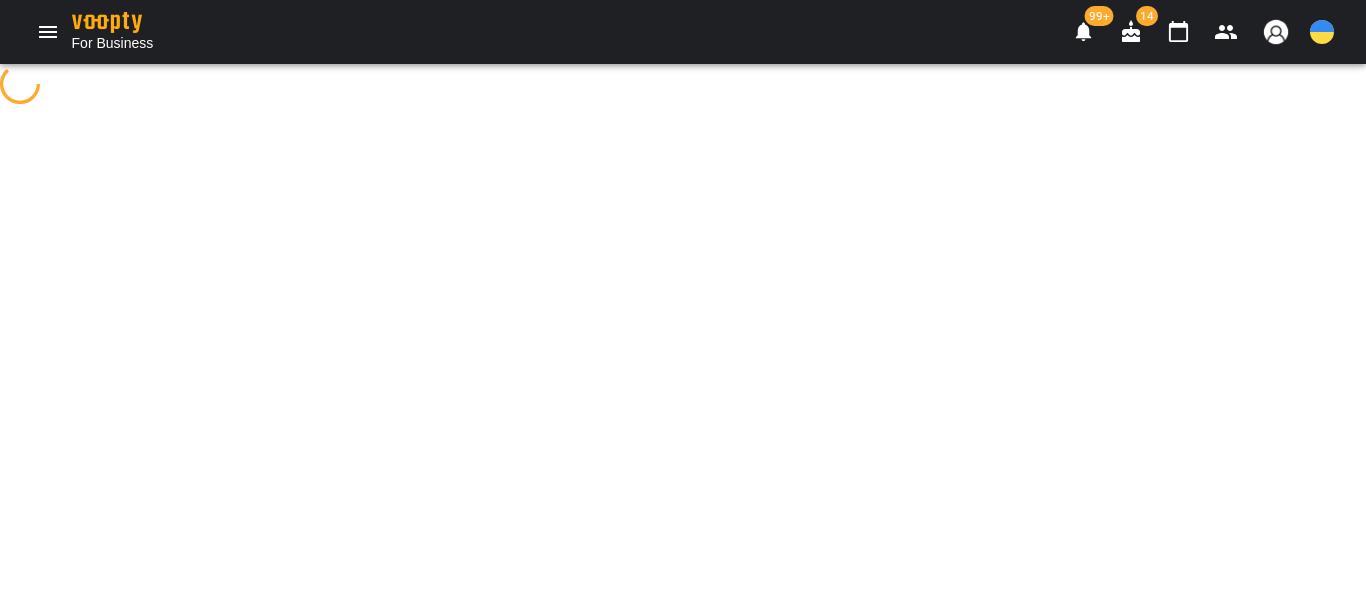 scroll, scrollTop: 0, scrollLeft: 0, axis: both 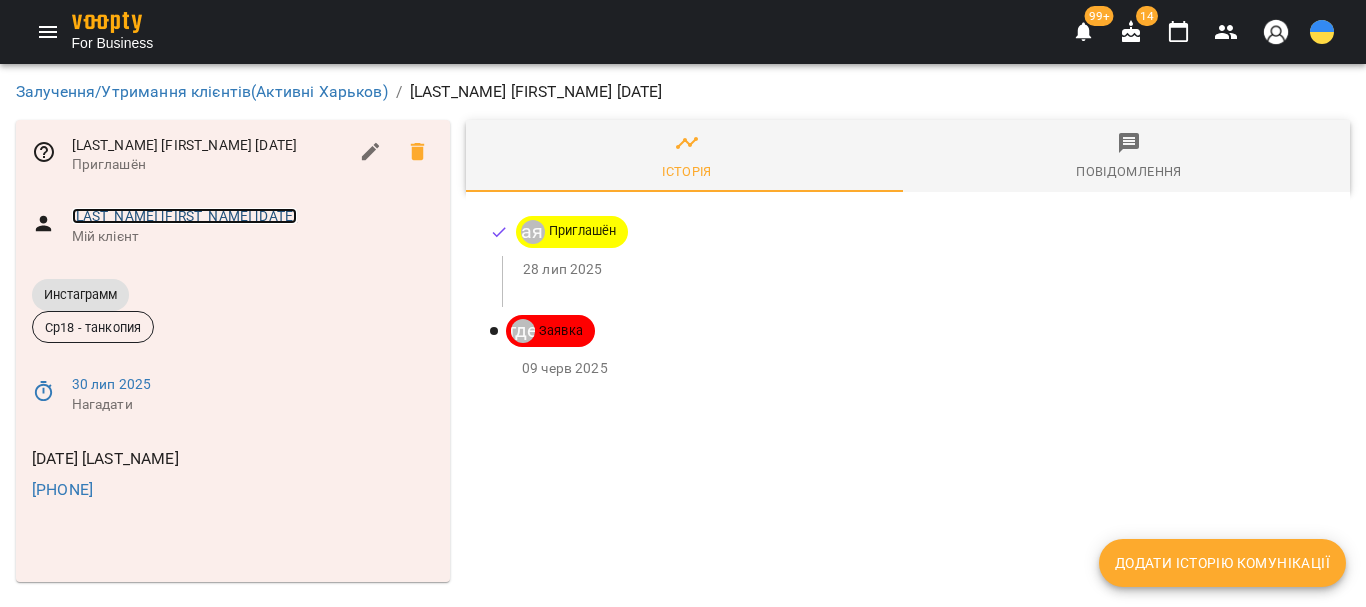 click on "Погребняк Софія
31.03.2022" at bounding box center [185, 216] 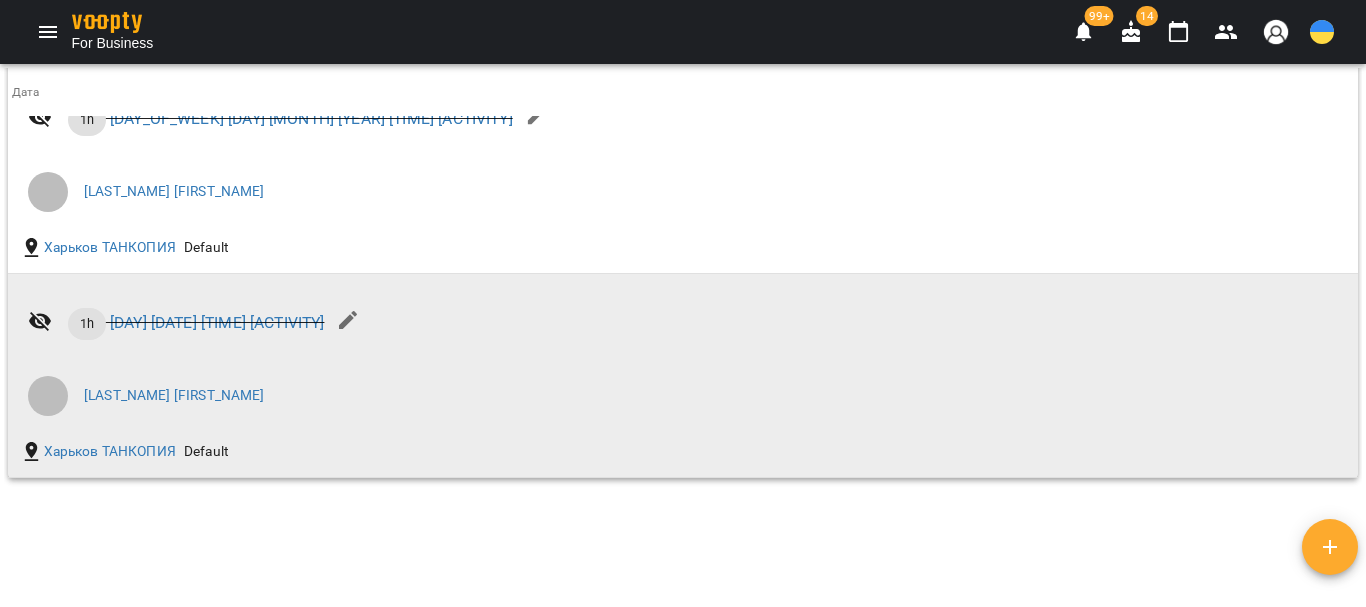 scroll, scrollTop: 1863, scrollLeft: 0, axis: vertical 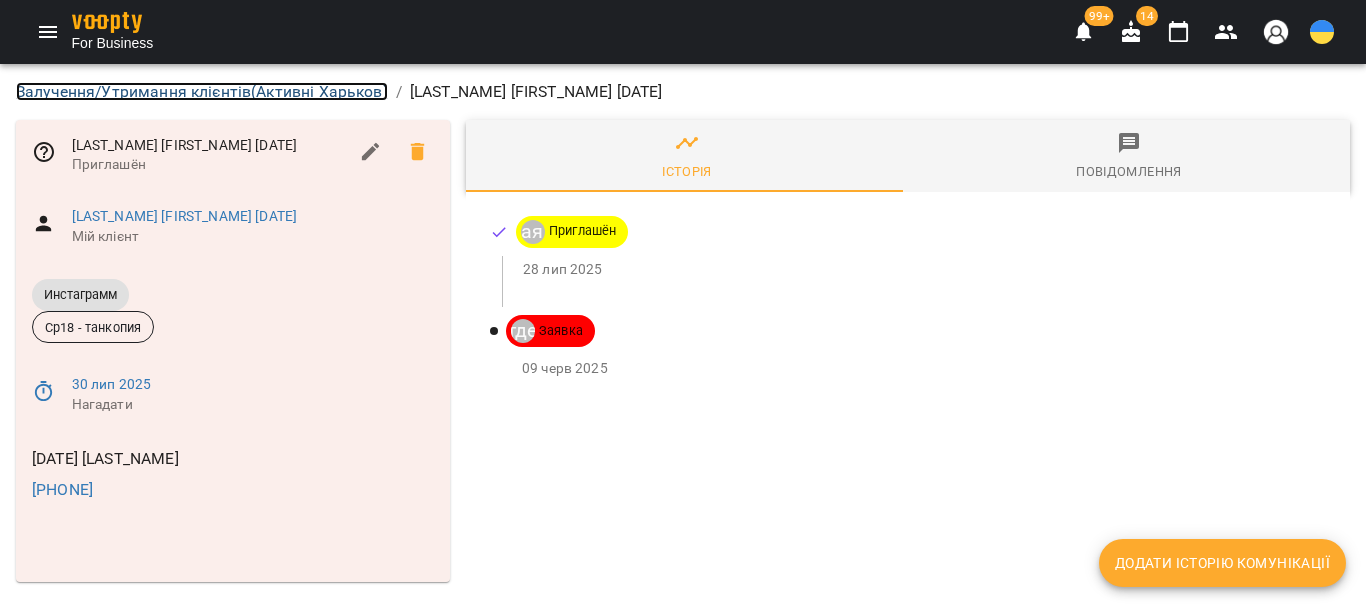 click on "Залучення/Утримання клієнтів ( Активні   Харьков )" at bounding box center (202, 91) 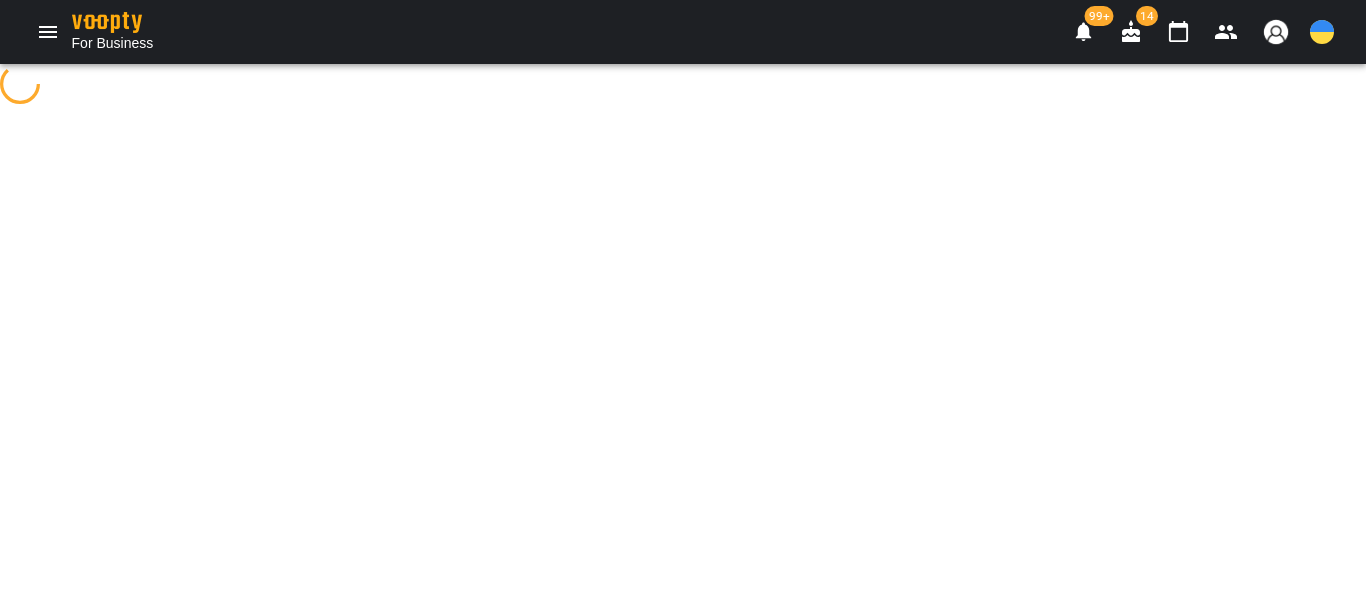 select on "**********" 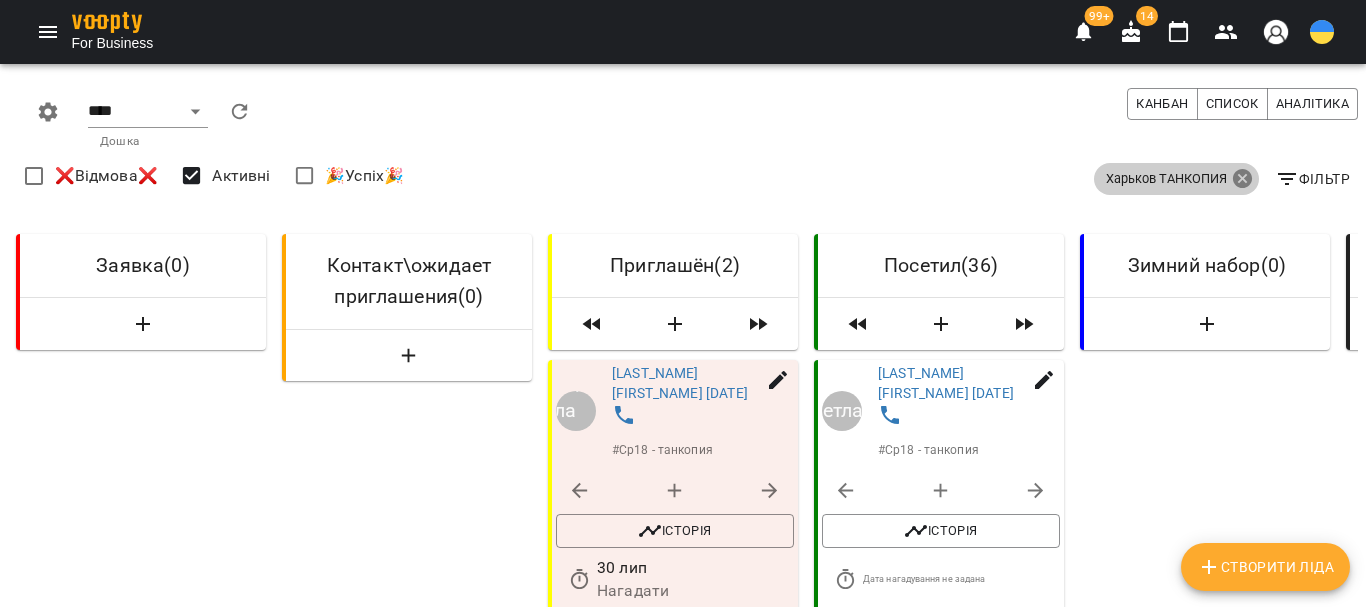 click 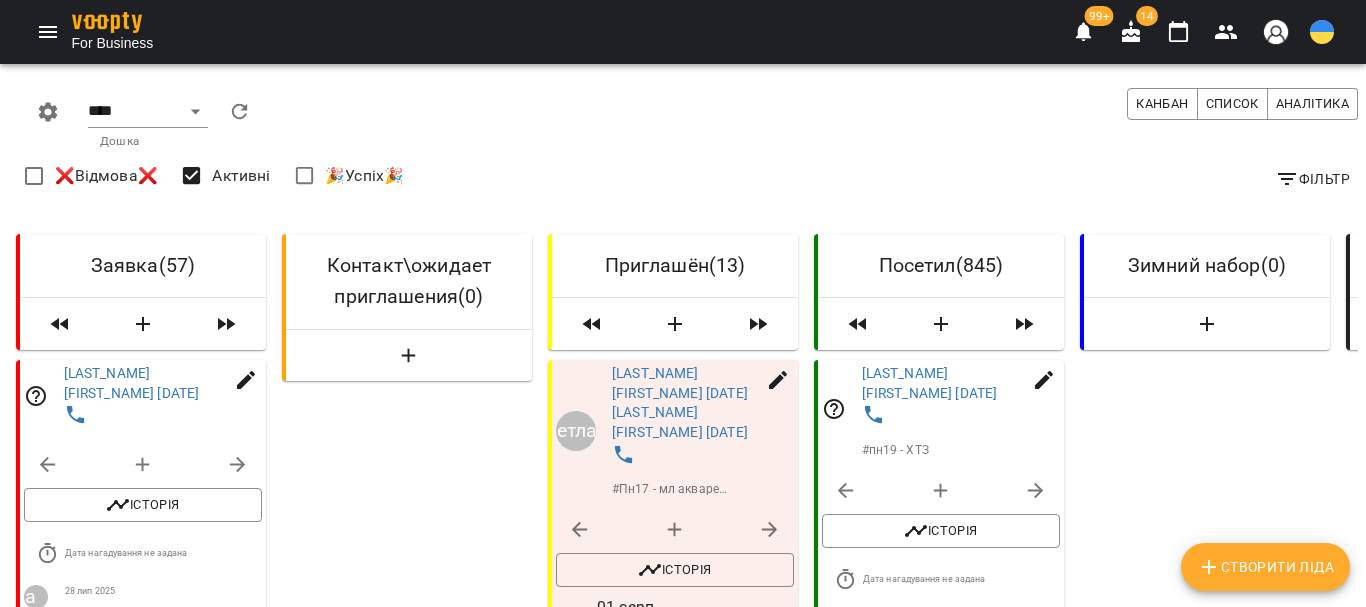 click 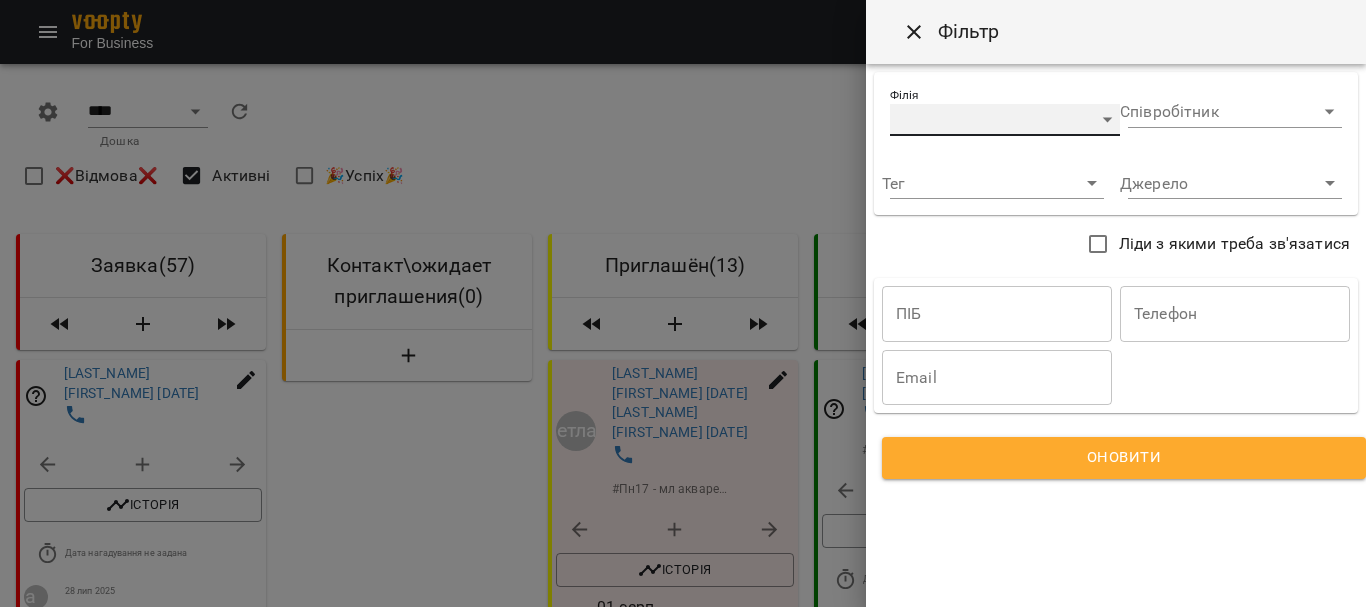 click on "​" at bounding box center [1005, 120] 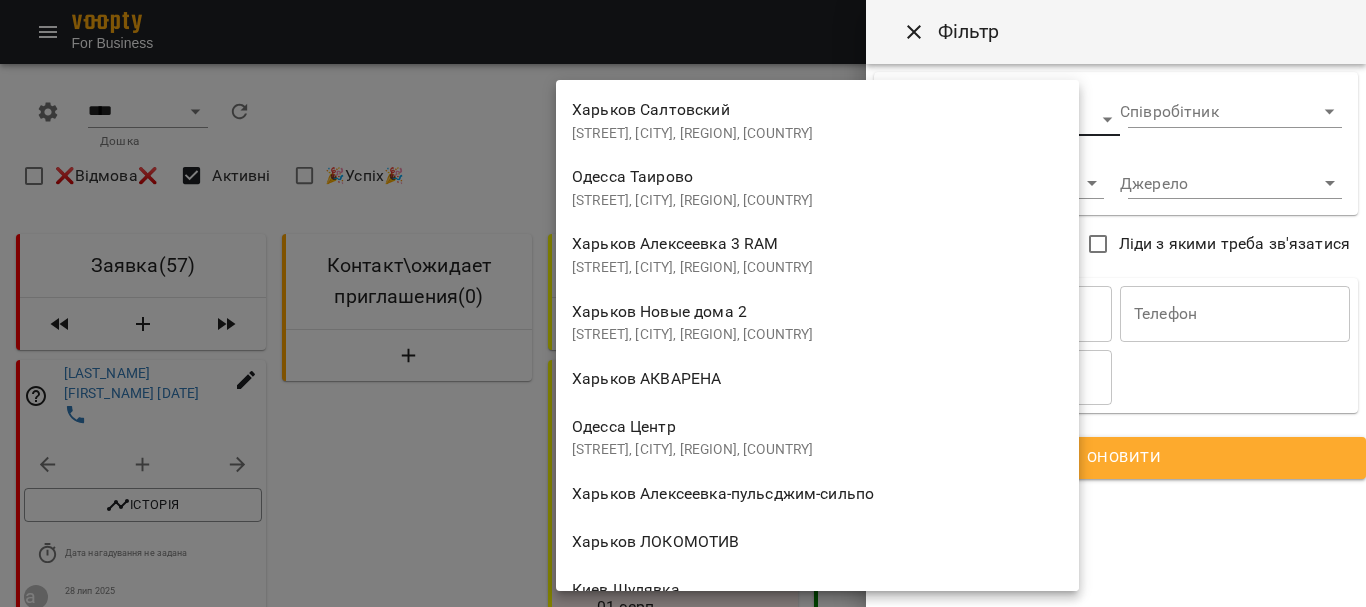 scroll, scrollTop: 1500, scrollLeft: 0, axis: vertical 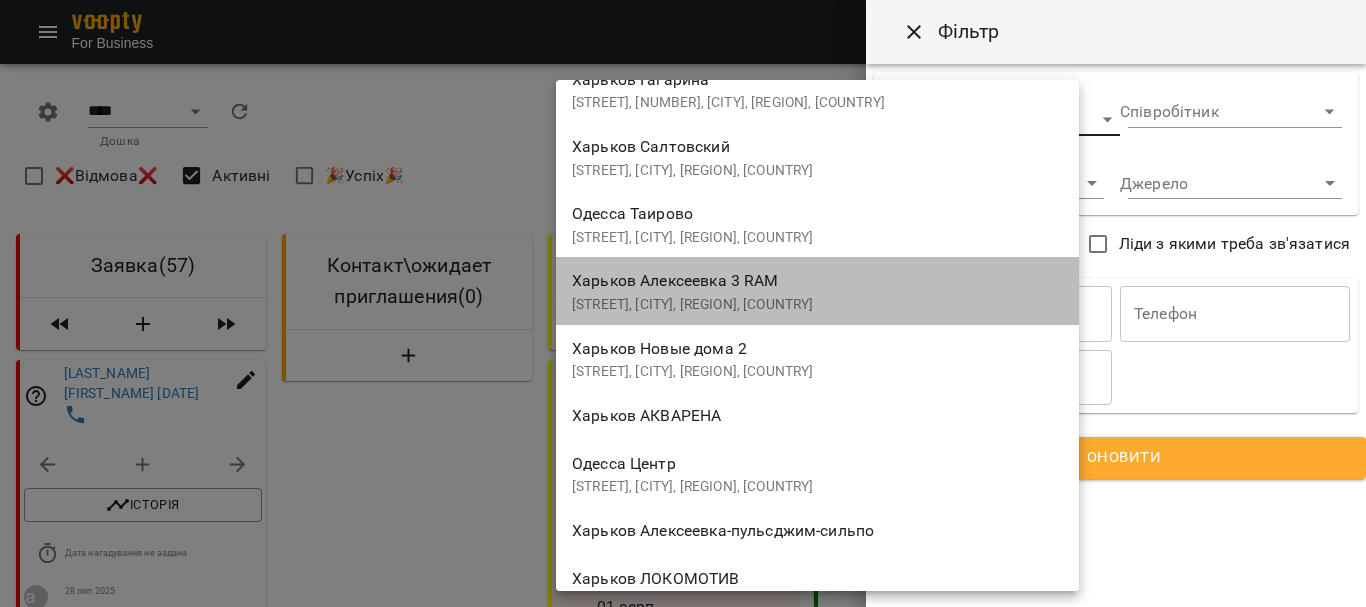 click on "Харьков Алексеевка 3 RAM проспект Людвіга Свободи, 37г, Харків, Харківська область, Україна" at bounding box center (817, 290) 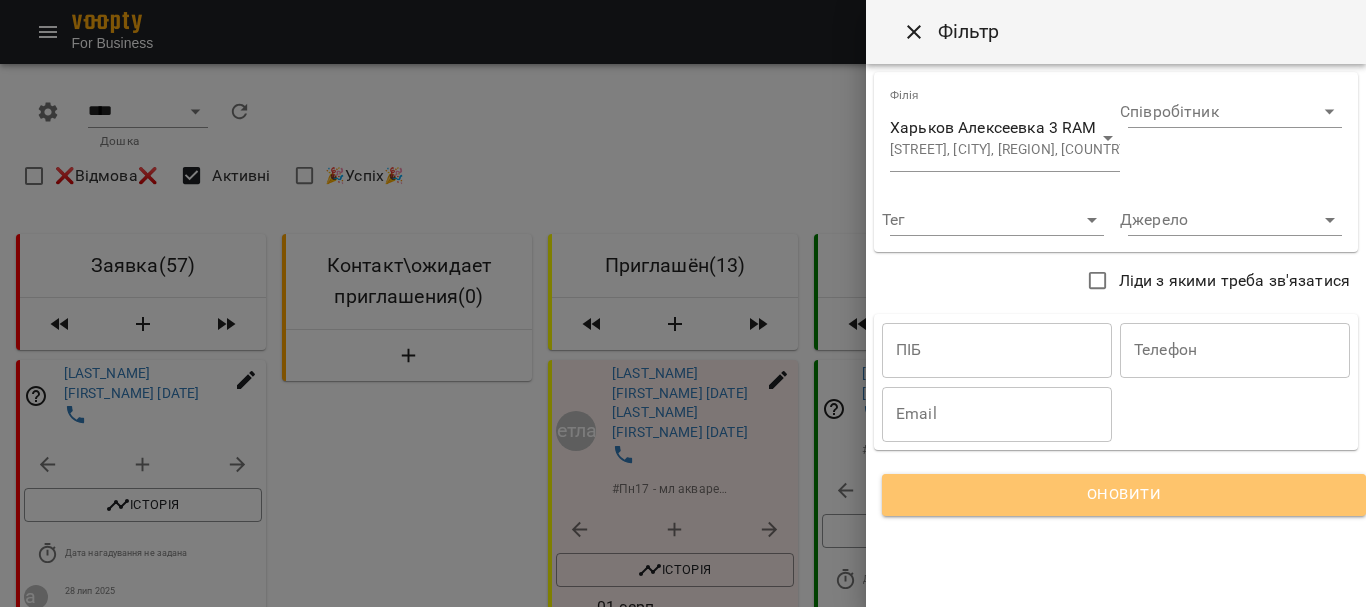 click on "Оновити" at bounding box center [1124, 495] 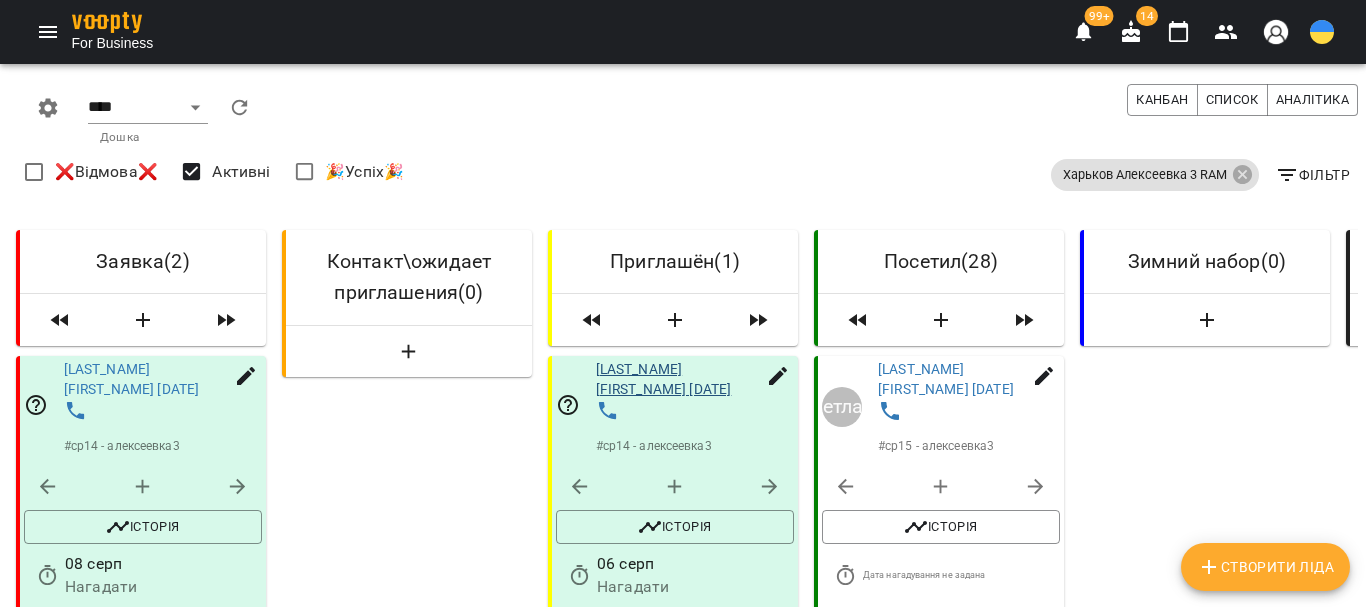 scroll, scrollTop: 0, scrollLeft: 0, axis: both 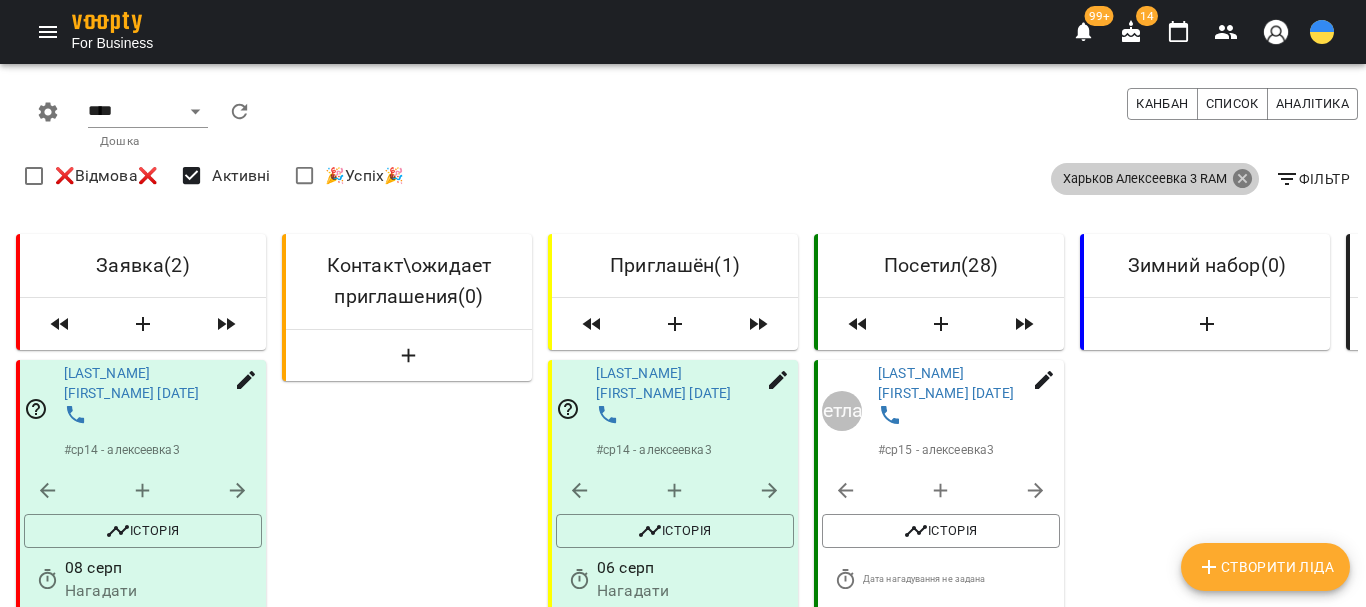 click 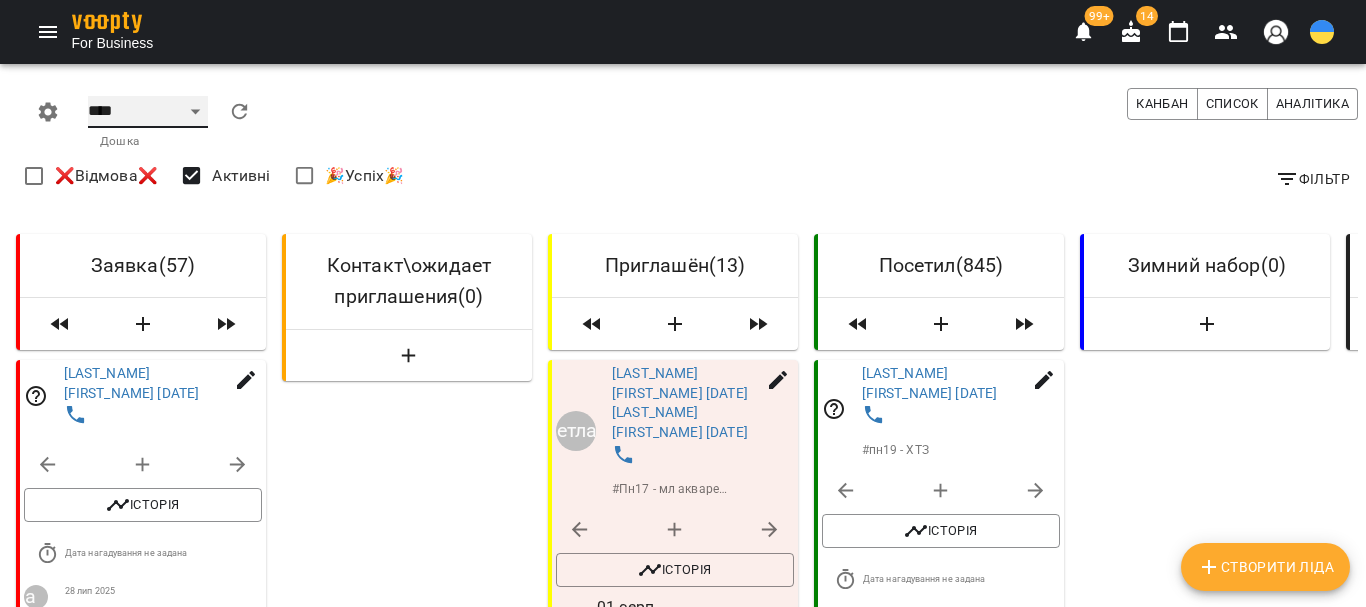 click on "**** ****** ******* ******** *****" at bounding box center (148, 112) 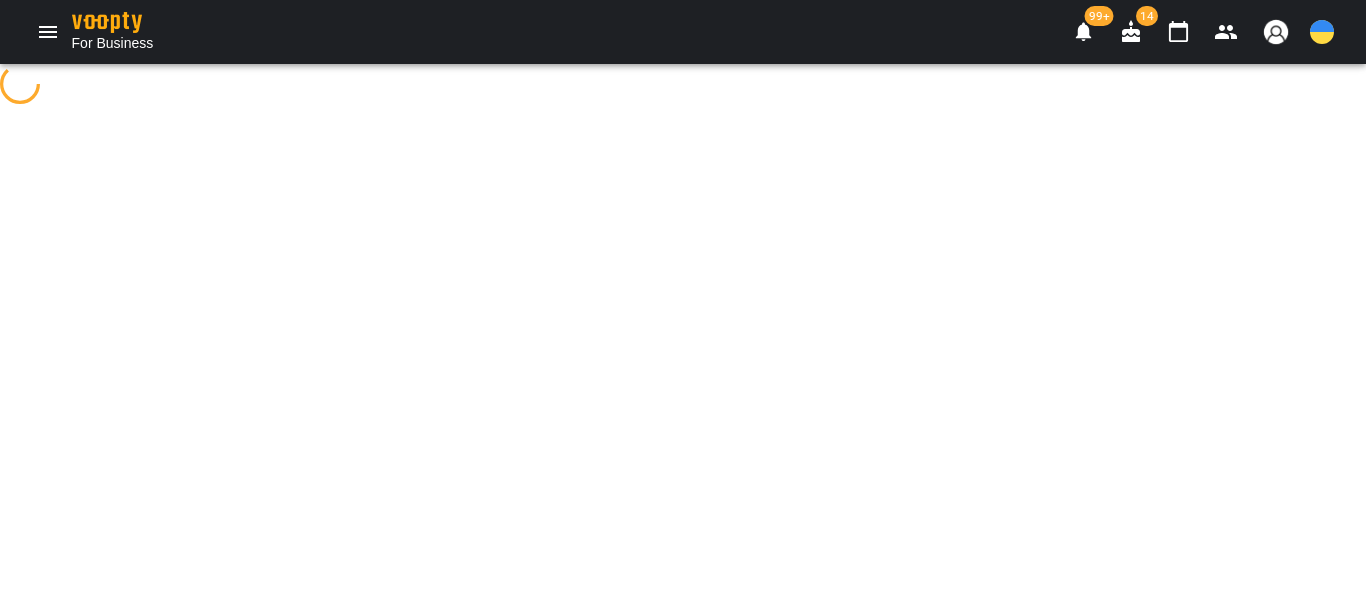 select on "**********" 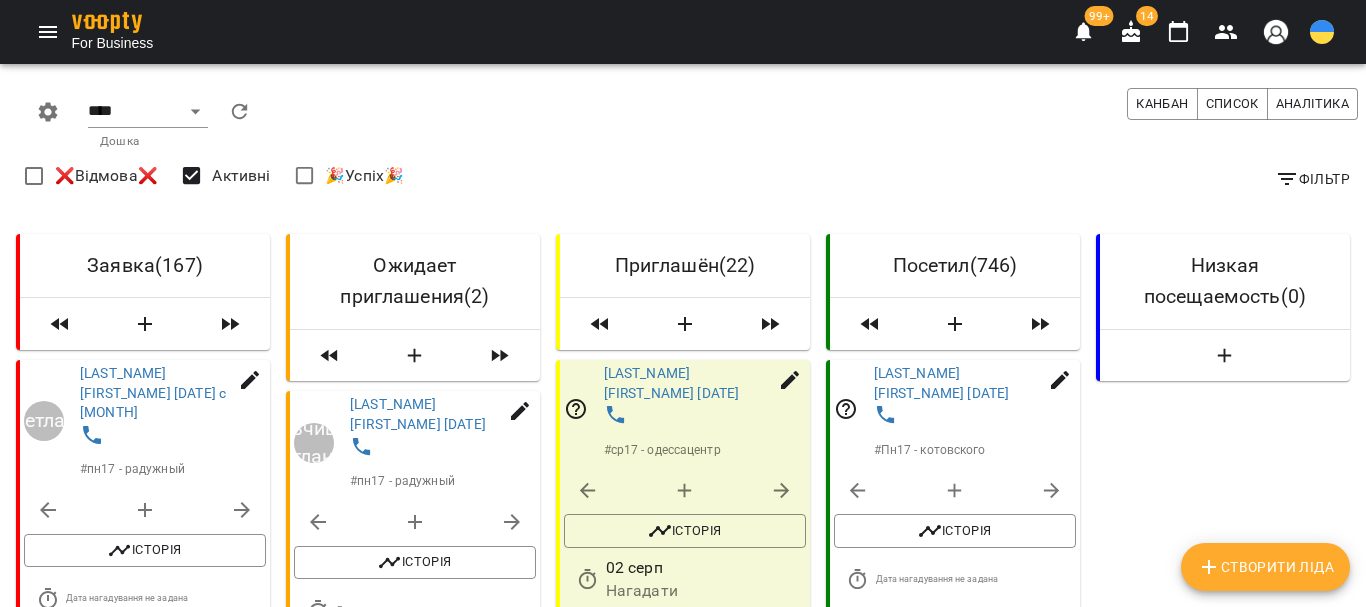 click 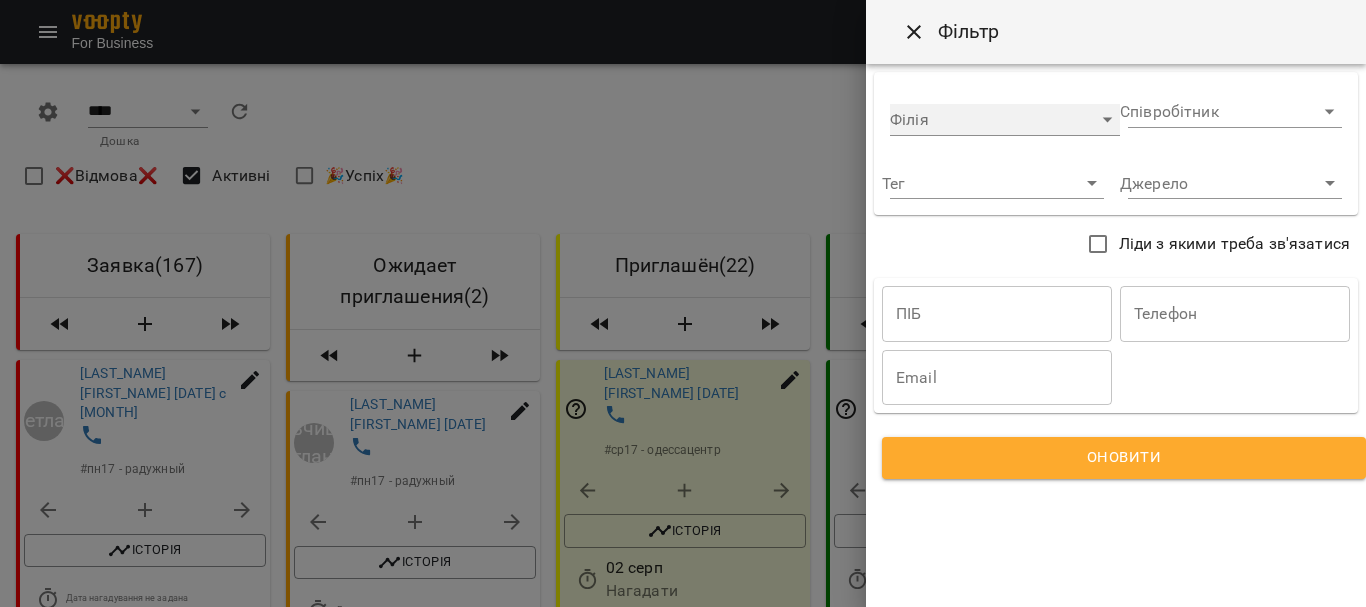 click on "​" at bounding box center [1005, 120] 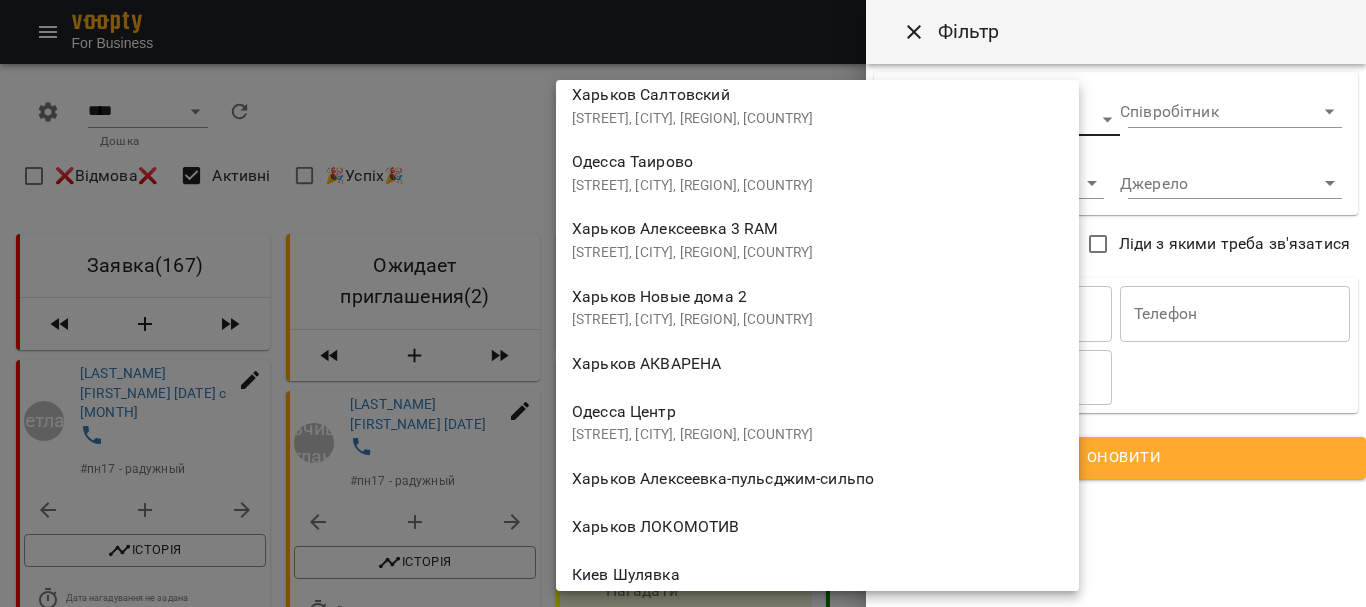 scroll, scrollTop: 1600, scrollLeft: 0, axis: vertical 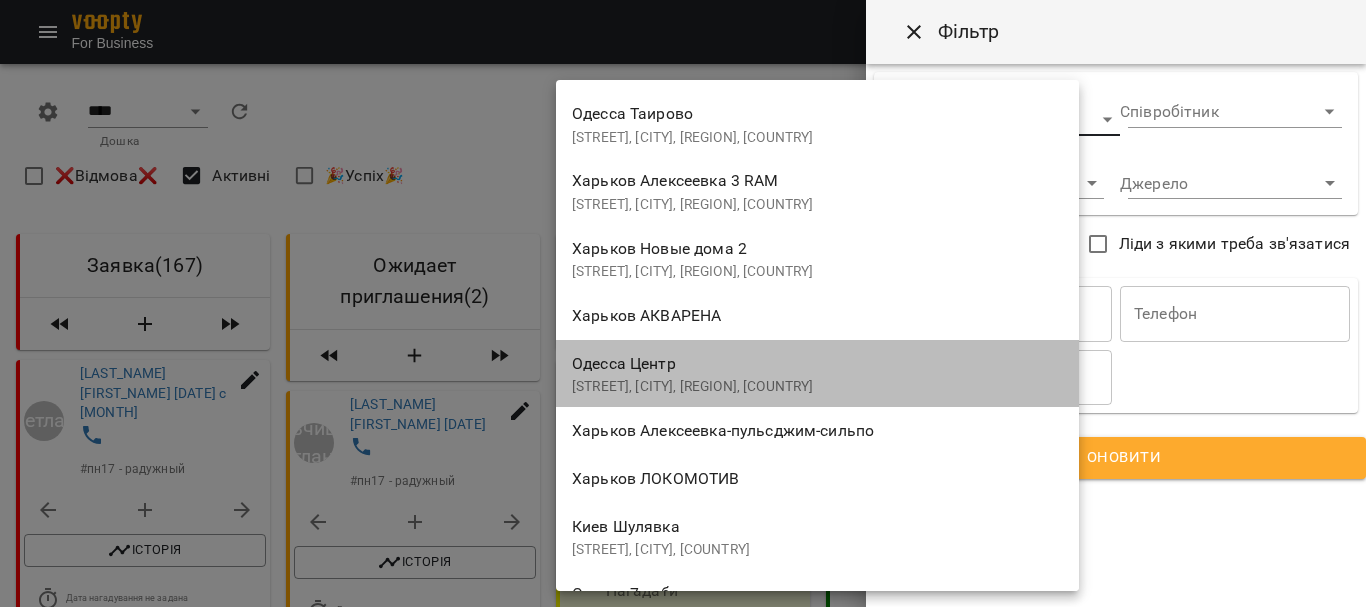 click on "Одесса Центр  Книжковий провулок, 19, Одеса, Одеська область, Україна" at bounding box center [817, 373] 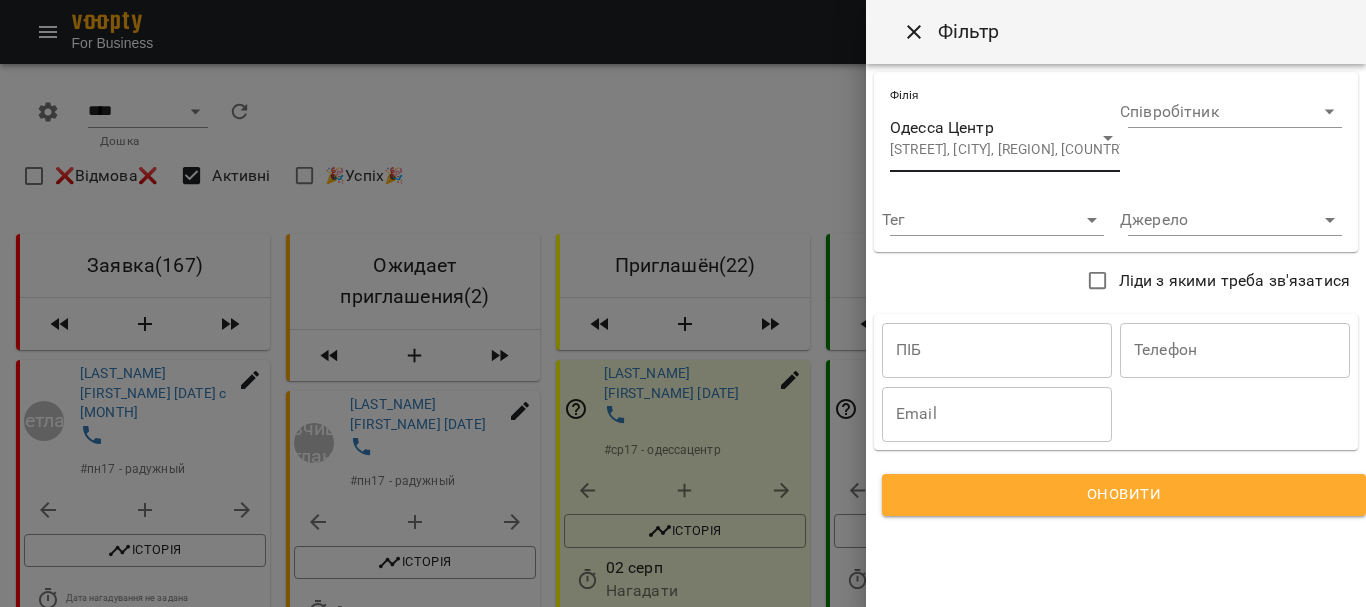 click on "Оновити" at bounding box center (1124, 495) 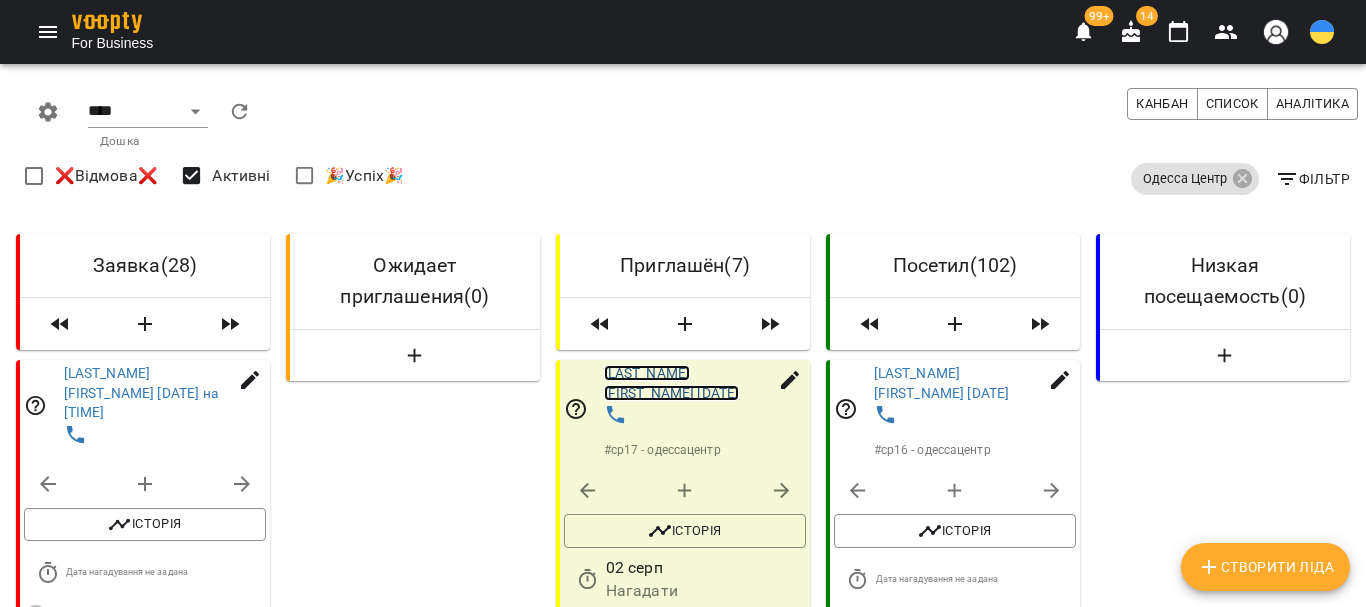 click on "Тюпа Виолетта
01.04.2022" at bounding box center [672, 383] 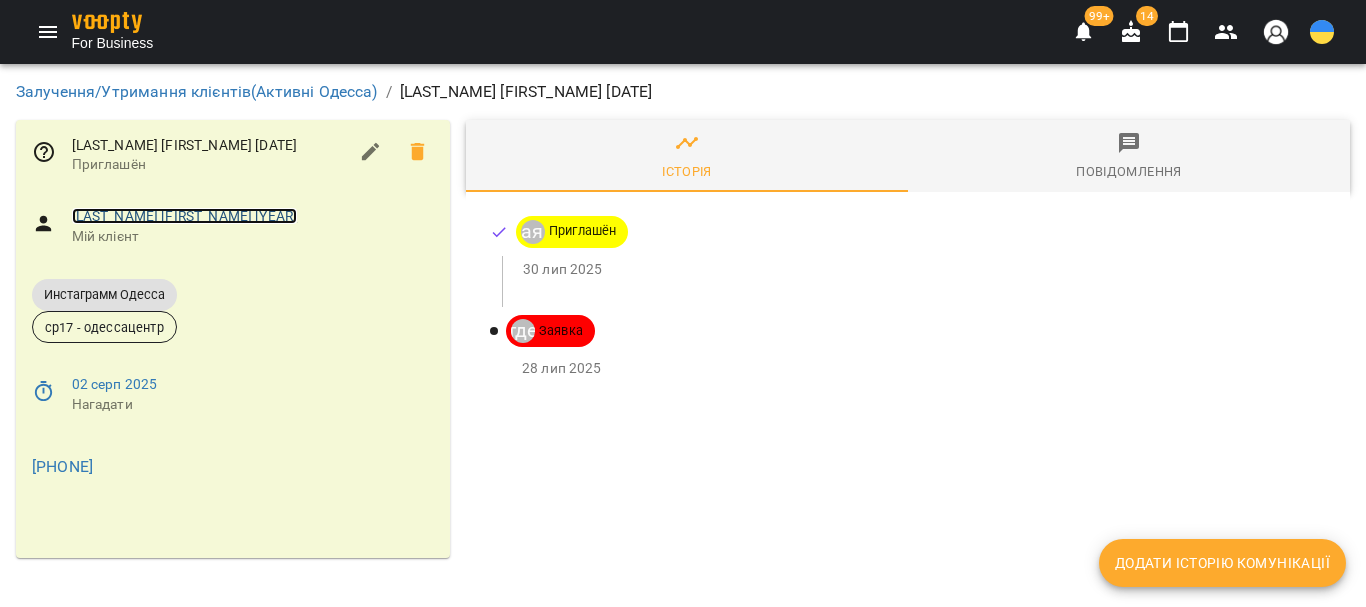 click on "Тюпа Виолетта 2022" at bounding box center (185, 216) 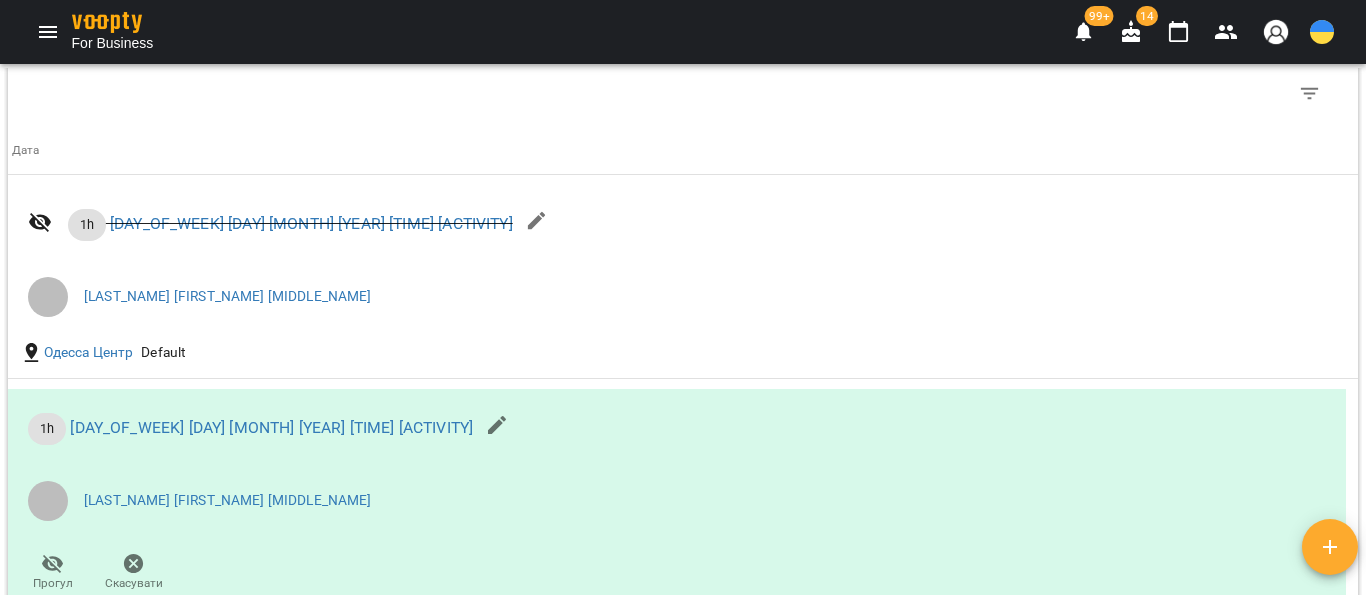 scroll, scrollTop: 1936, scrollLeft: 0, axis: vertical 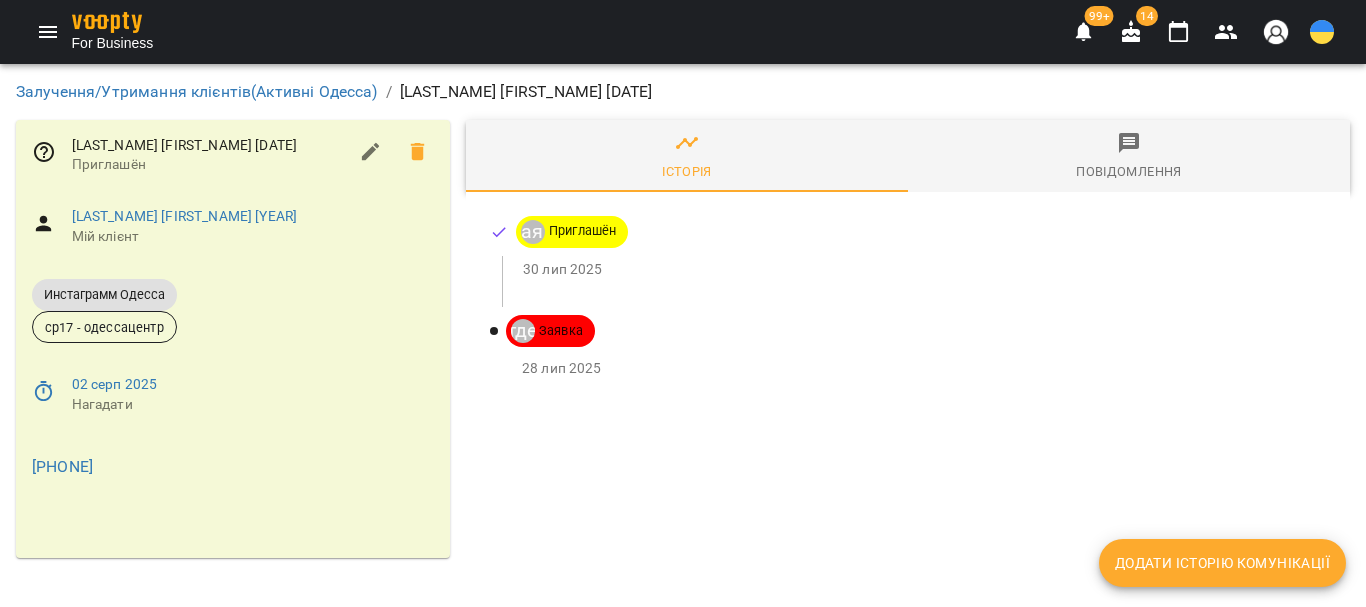 click on "Додати історію комунікації" at bounding box center [1222, 563] 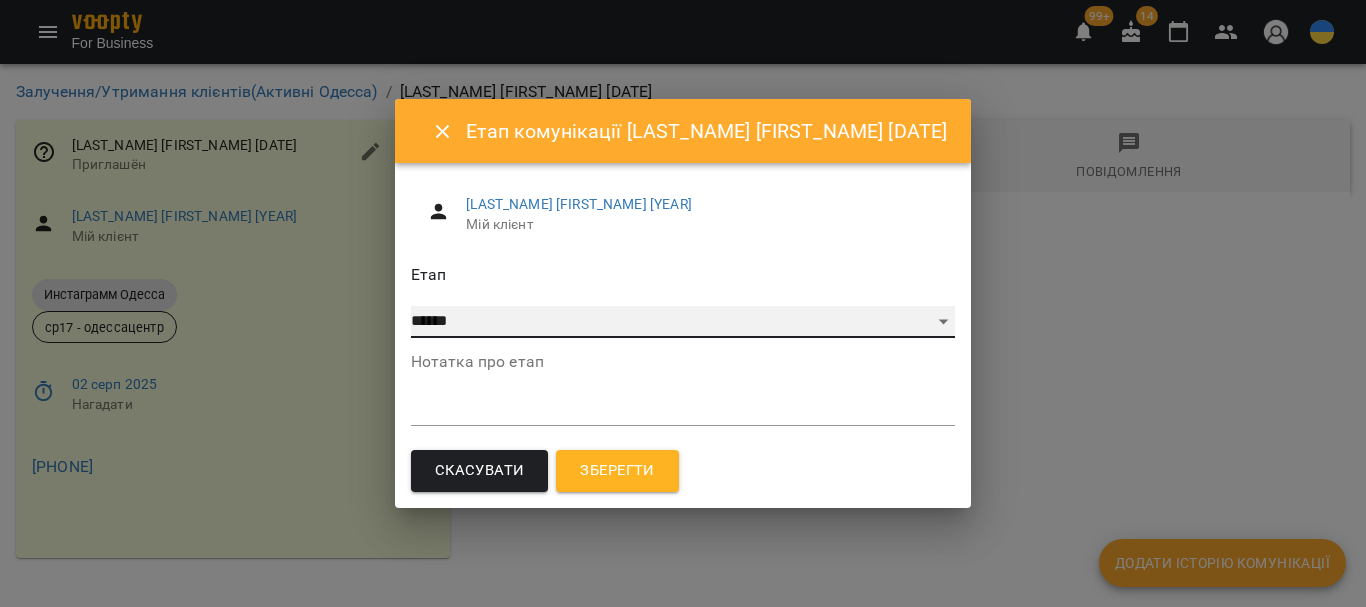 drag, startPoint x: 521, startPoint y: 323, endPoint x: 519, endPoint y: 337, distance: 14.142136 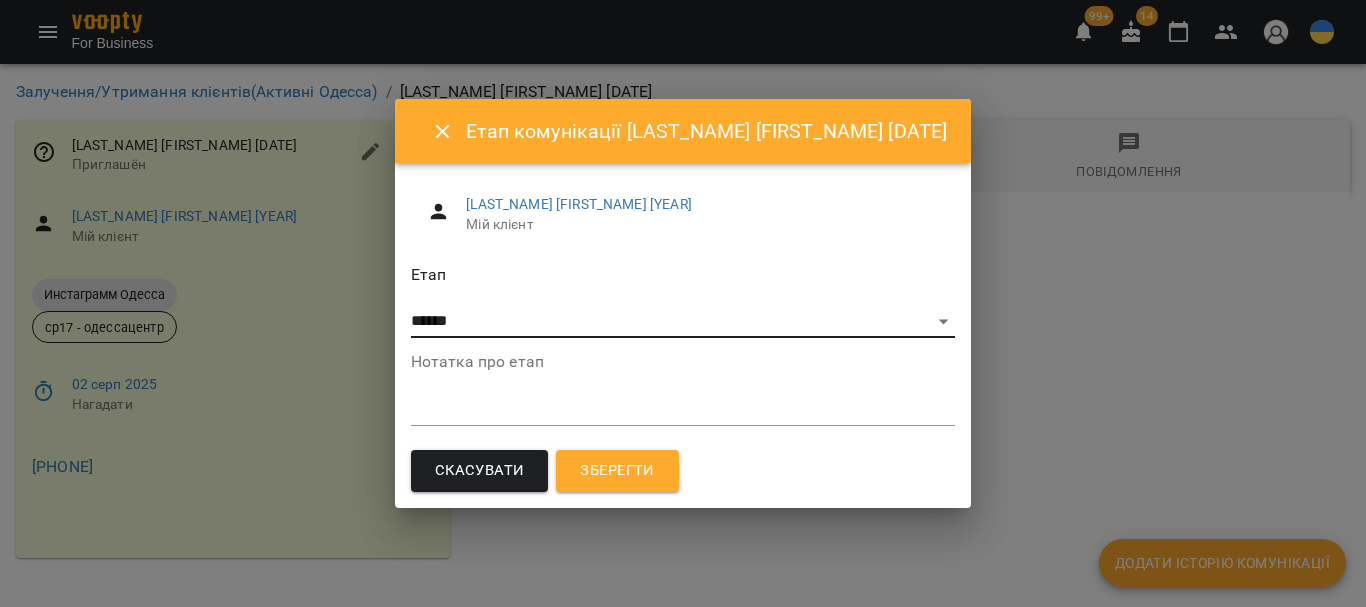 click on "Зберегти" at bounding box center [617, 471] 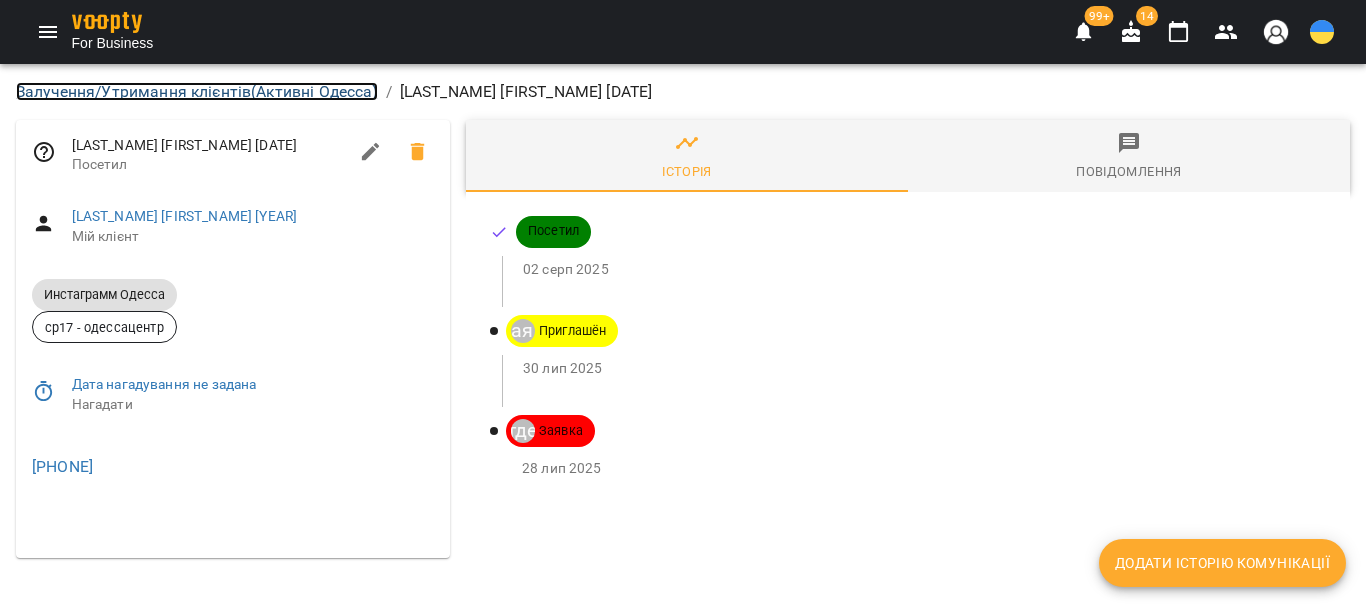 click on "Залучення/Утримання клієнтів ( Активні   Одесса )" at bounding box center (197, 91) 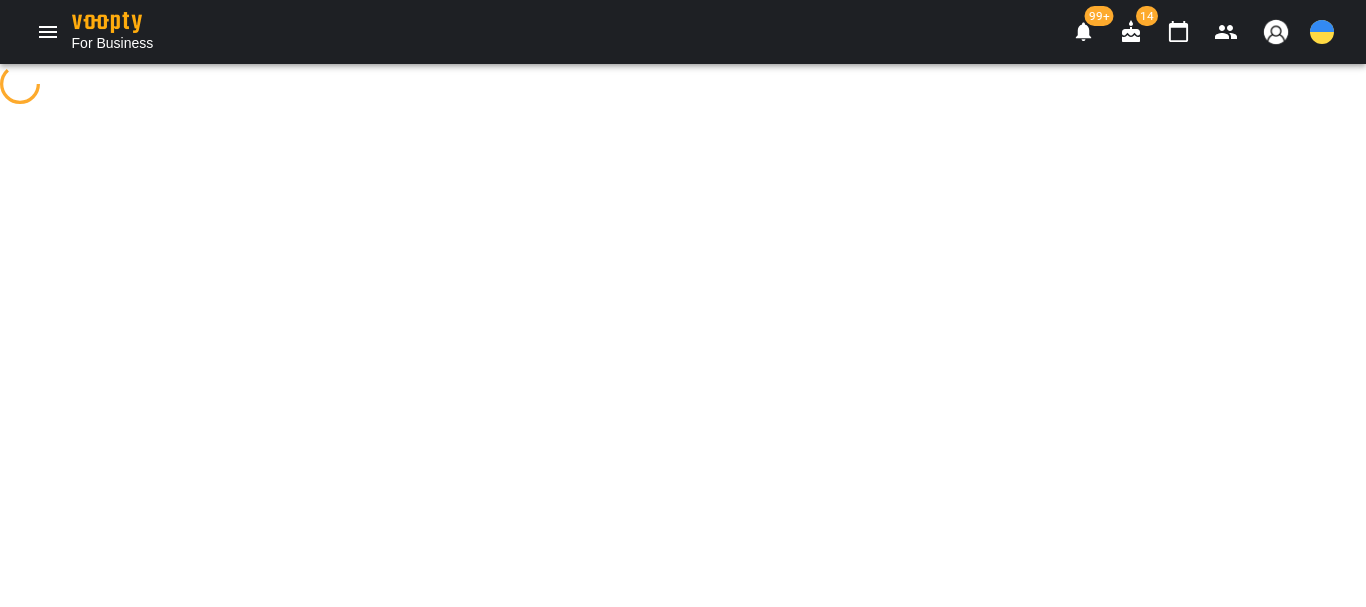 select on "**********" 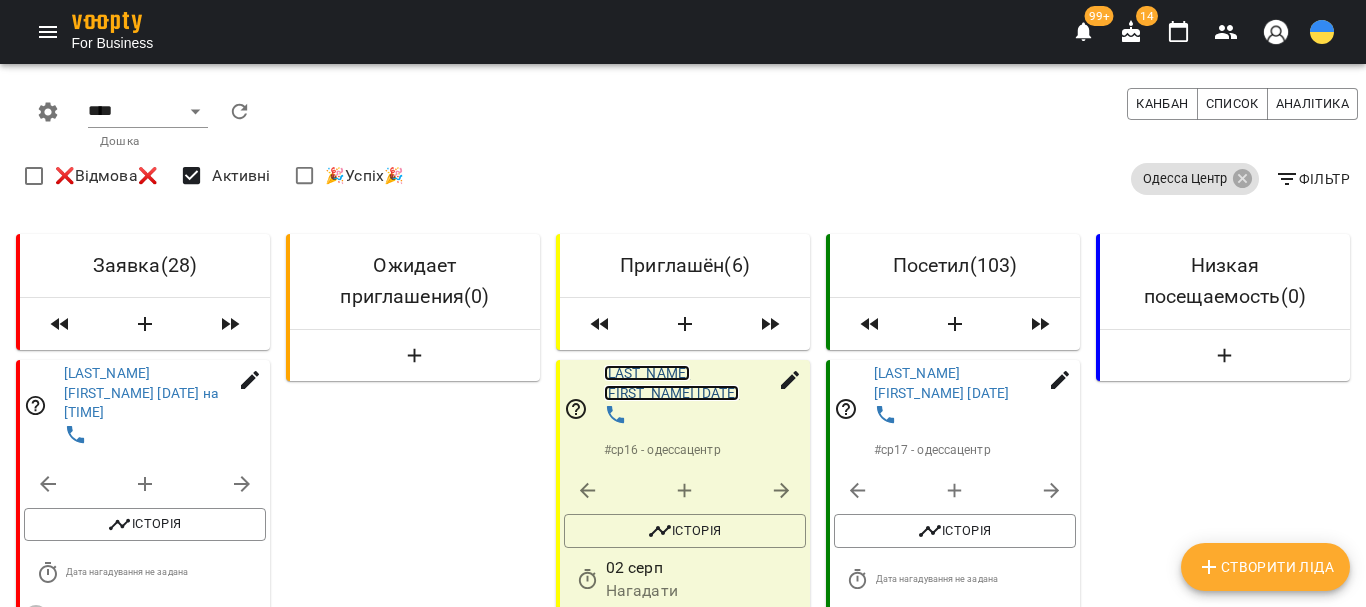 click on "Смертенюк Анна
21.12.2018" at bounding box center (672, 383) 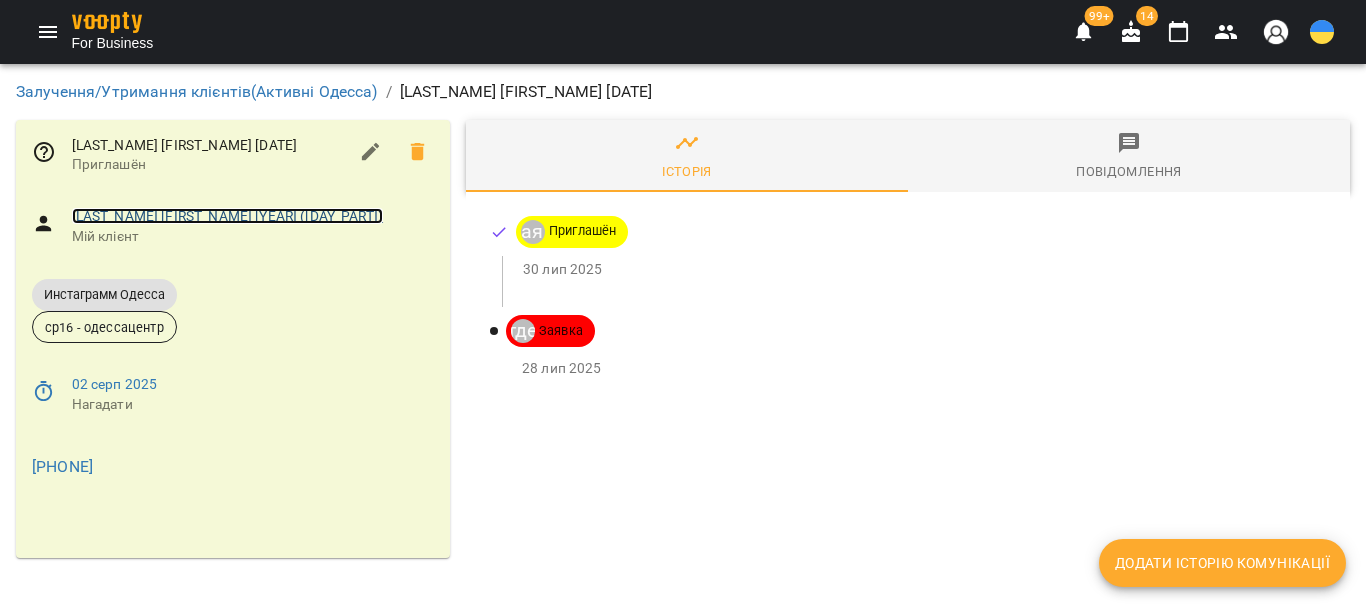 click on "Смертенюк Анна 2018 (ч)" at bounding box center (227, 216) 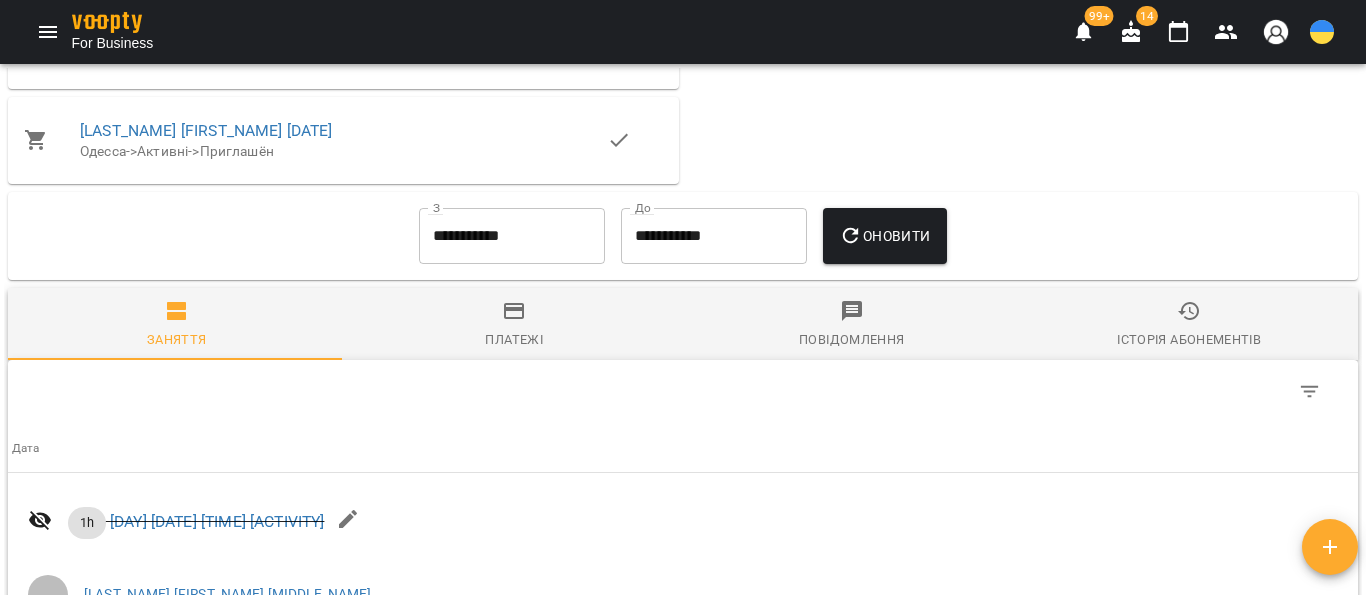 scroll, scrollTop: 1936, scrollLeft: 0, axis: vertical 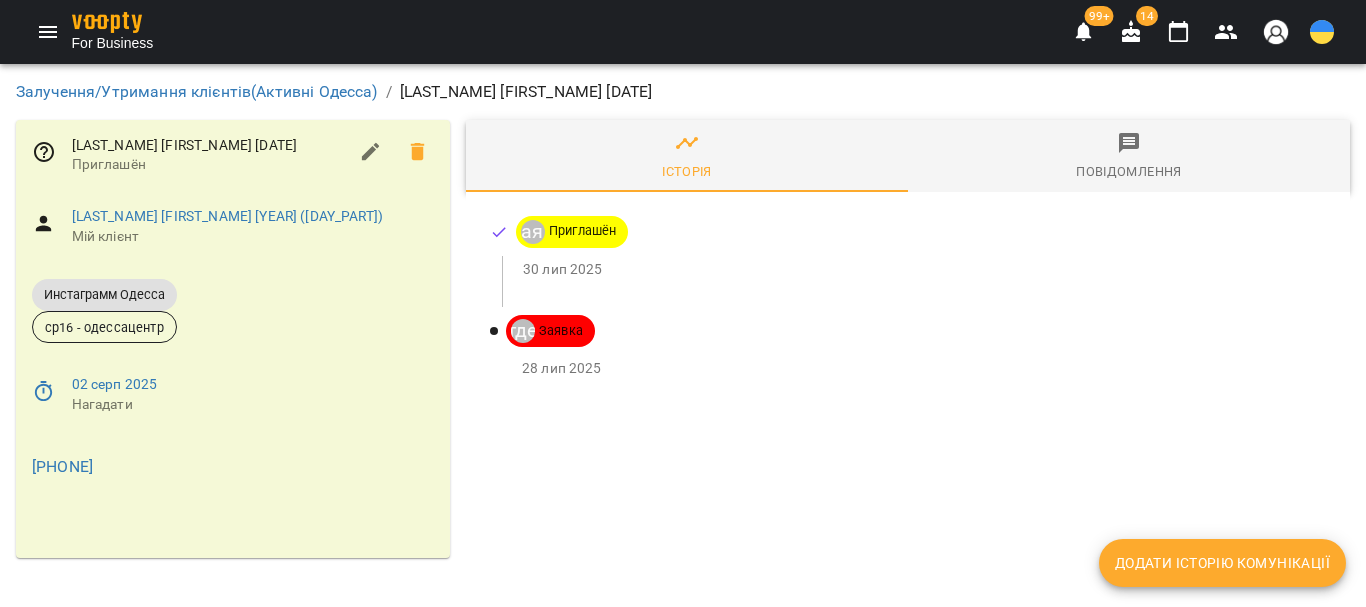 click on "Додати історію комунікації" at bounding box center [1222, 563] 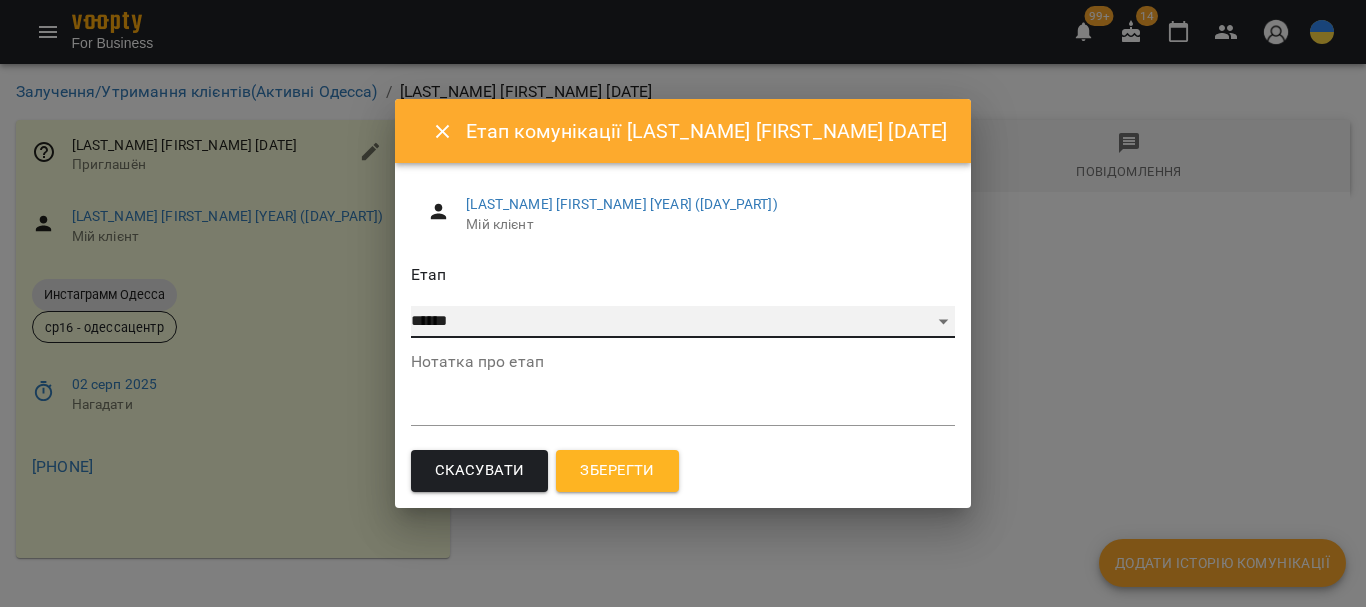 click on "**********" at bounding box center [683, 322] 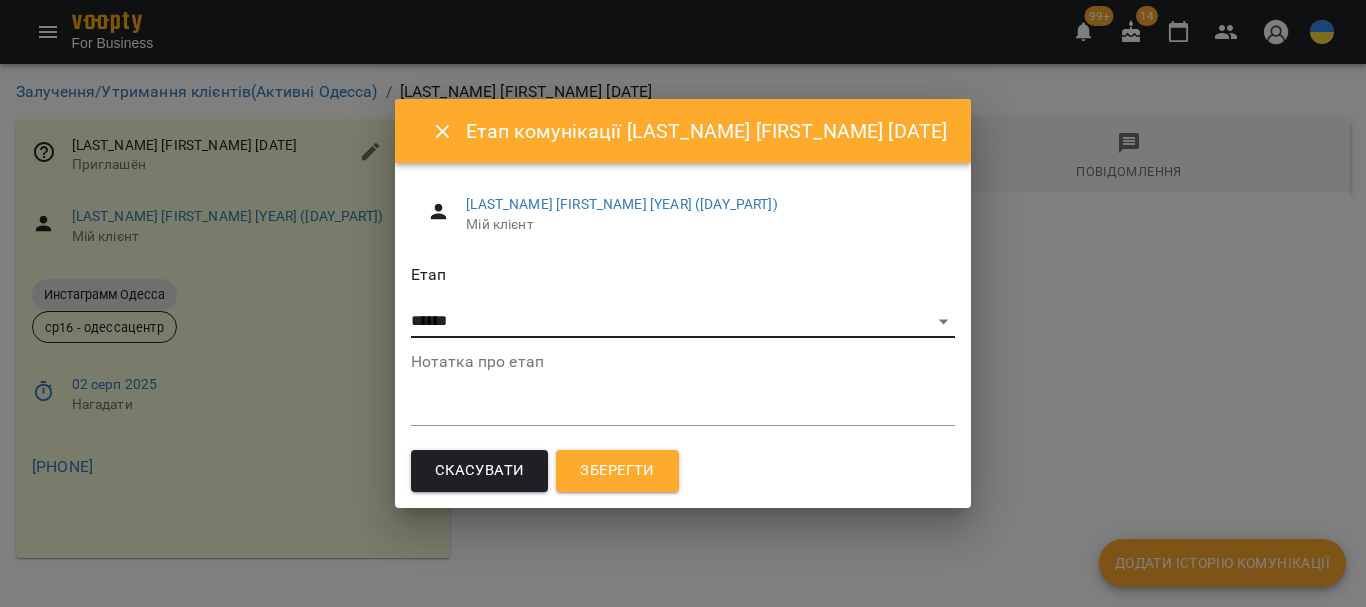 click on "Зберегти" at bounding box center (617, 471) 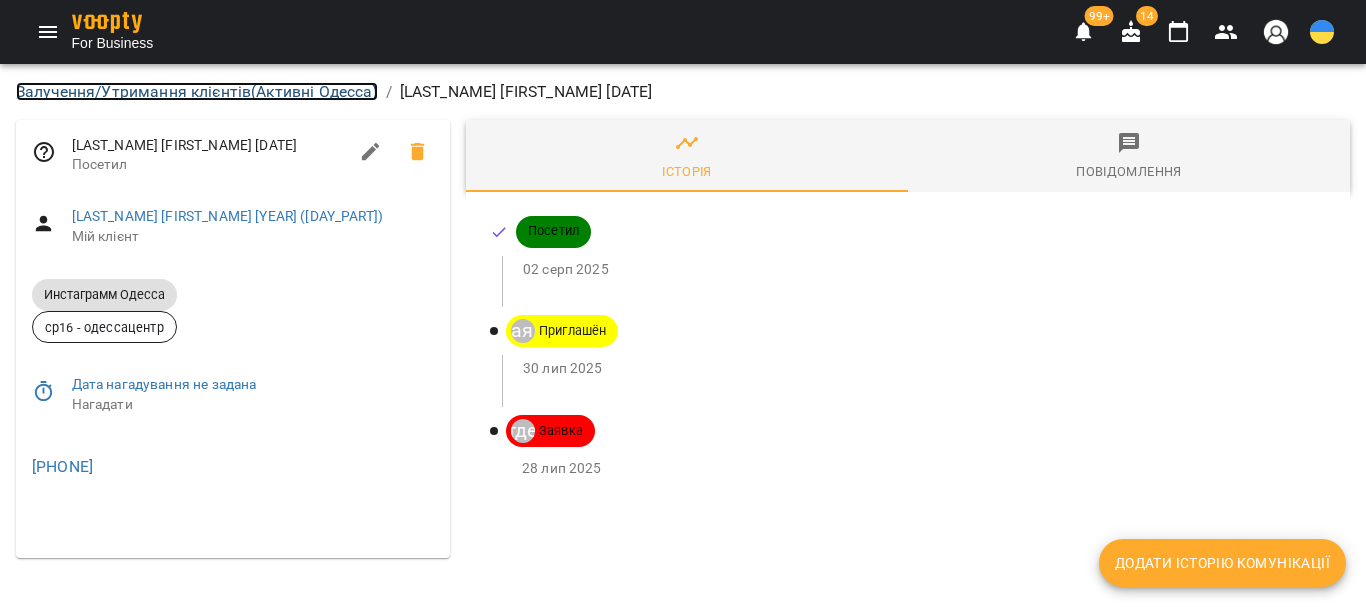 click on "Залучення/Утримання клієнтів ( Активні   Одесса )" at bounding box center (197, 91) 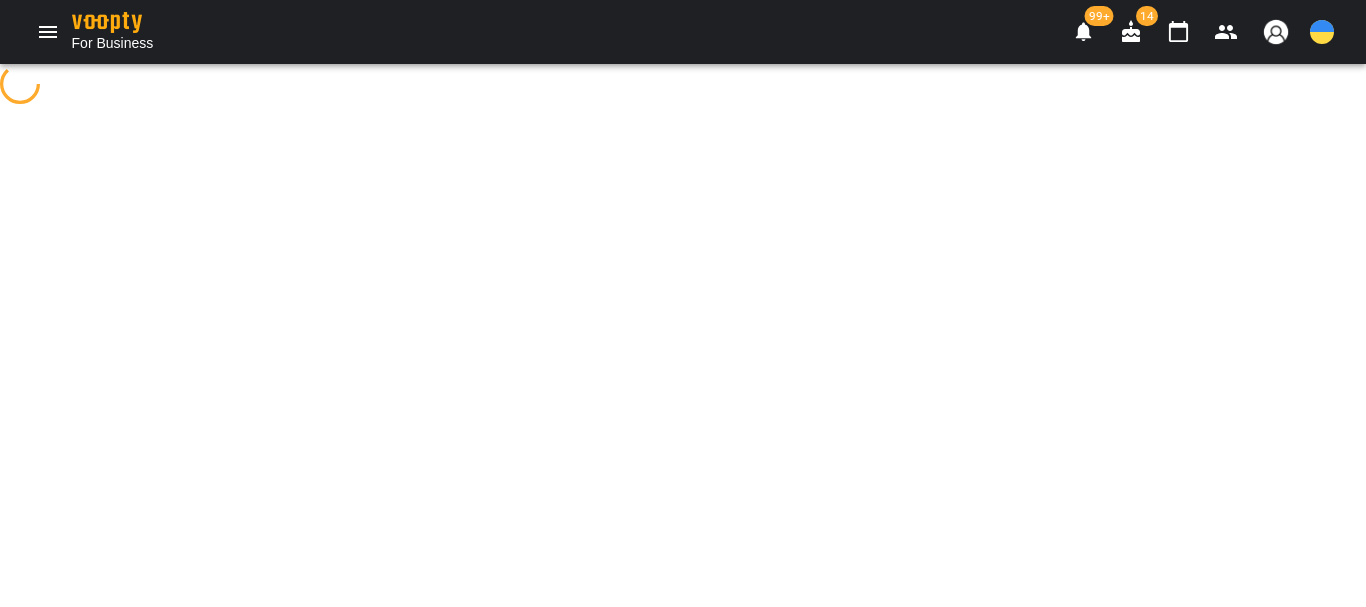 select on "**********" 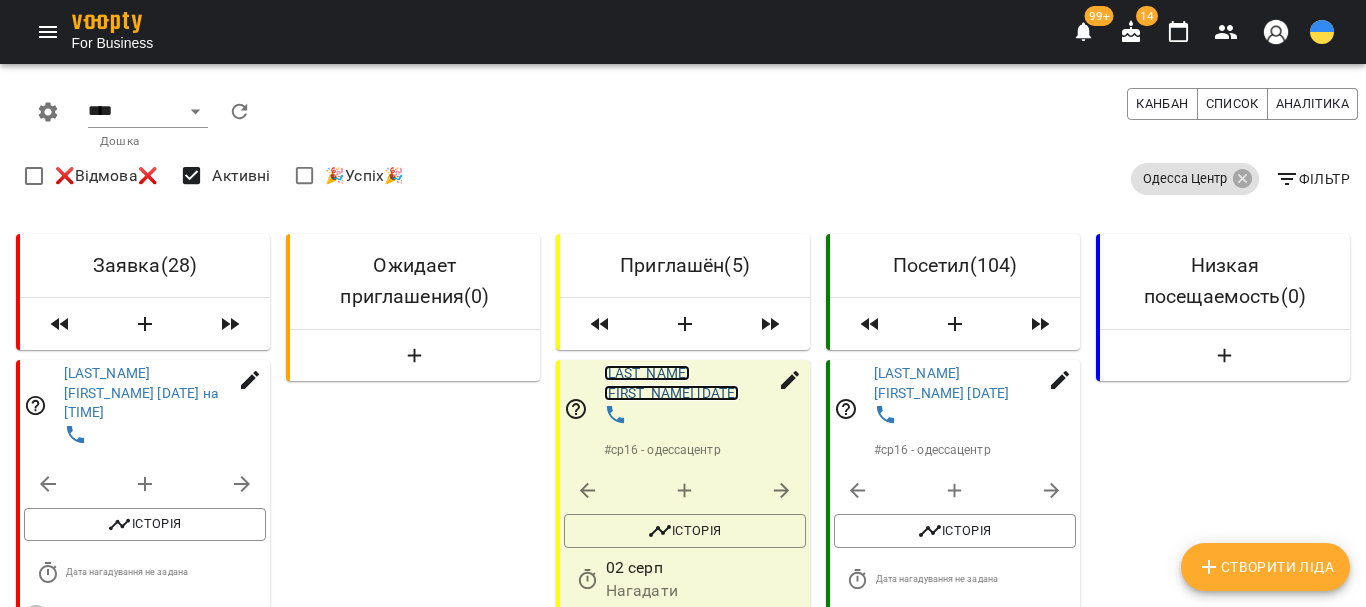 click on "Когутенко Анна
08.06.2018" at bounding box center (672, 383) 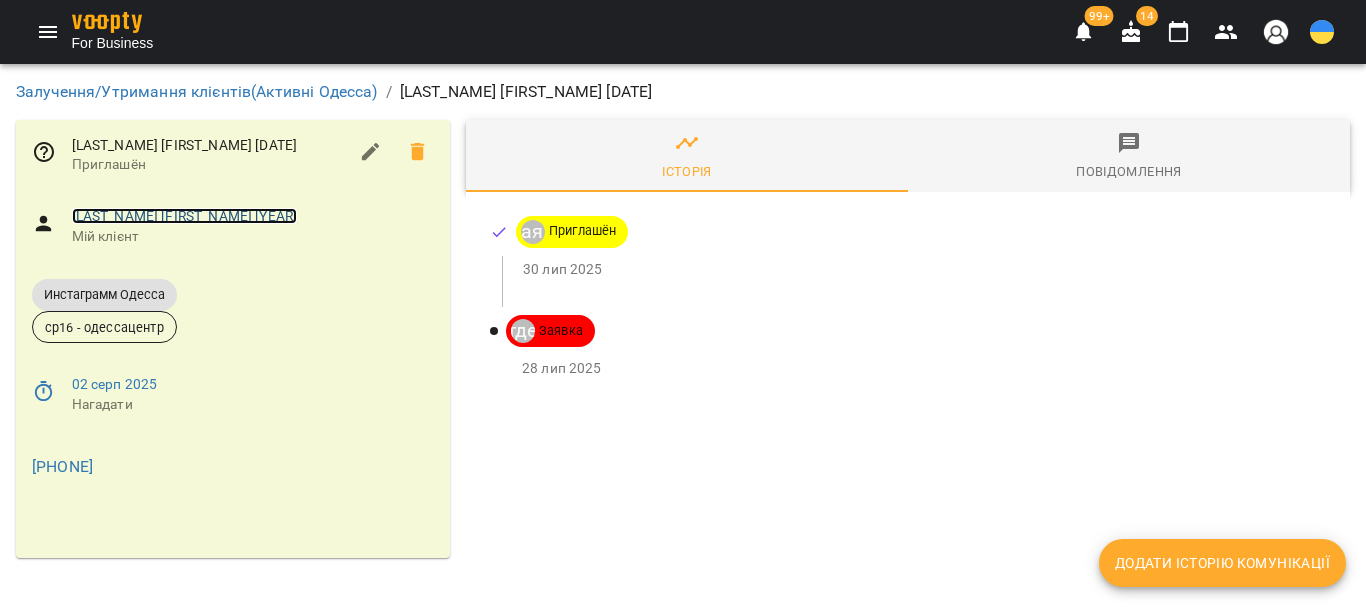 click on "Когутенко Анна 2018 (ч)" at bounding box center [185, 216] 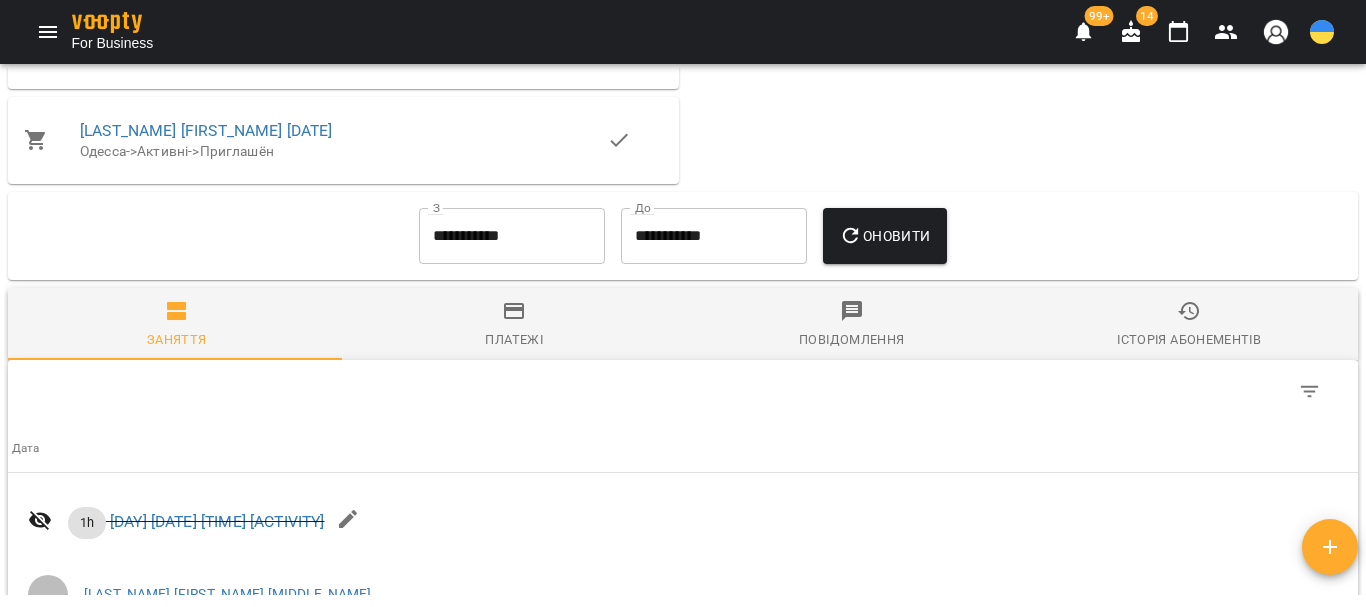 scroll, scrollTop: 1936, scrollLeft: 0, axis: vertical 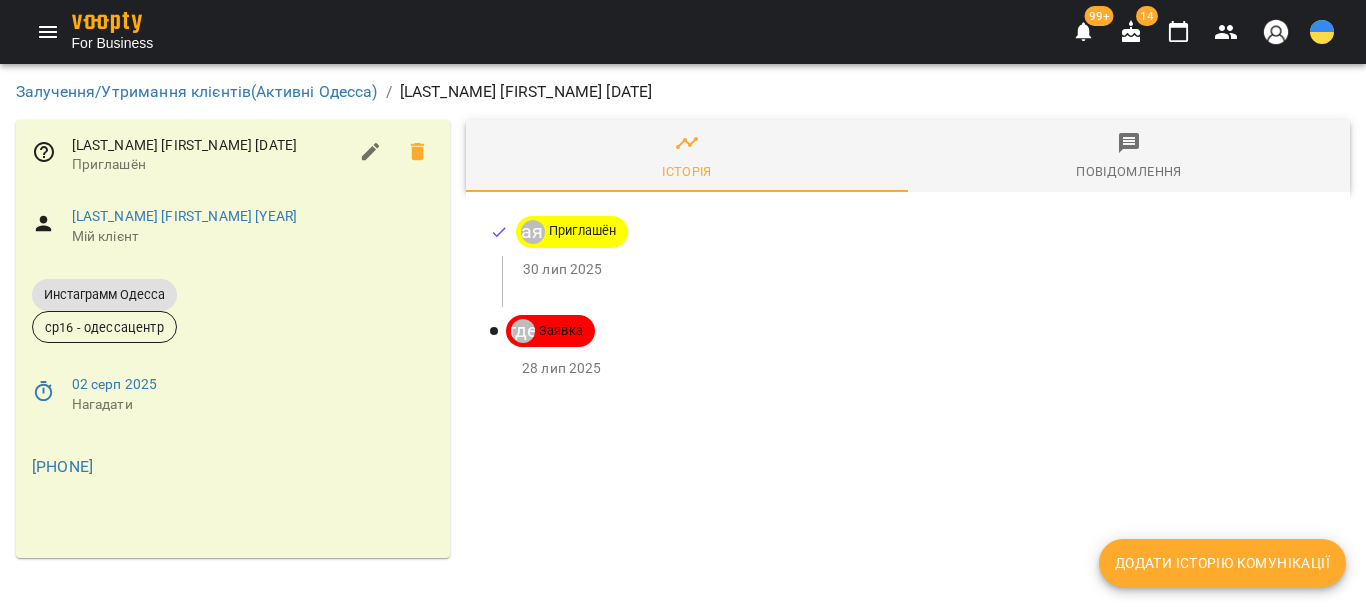 click on "Додати історію комунікації" at bounding box center (1222, 563) 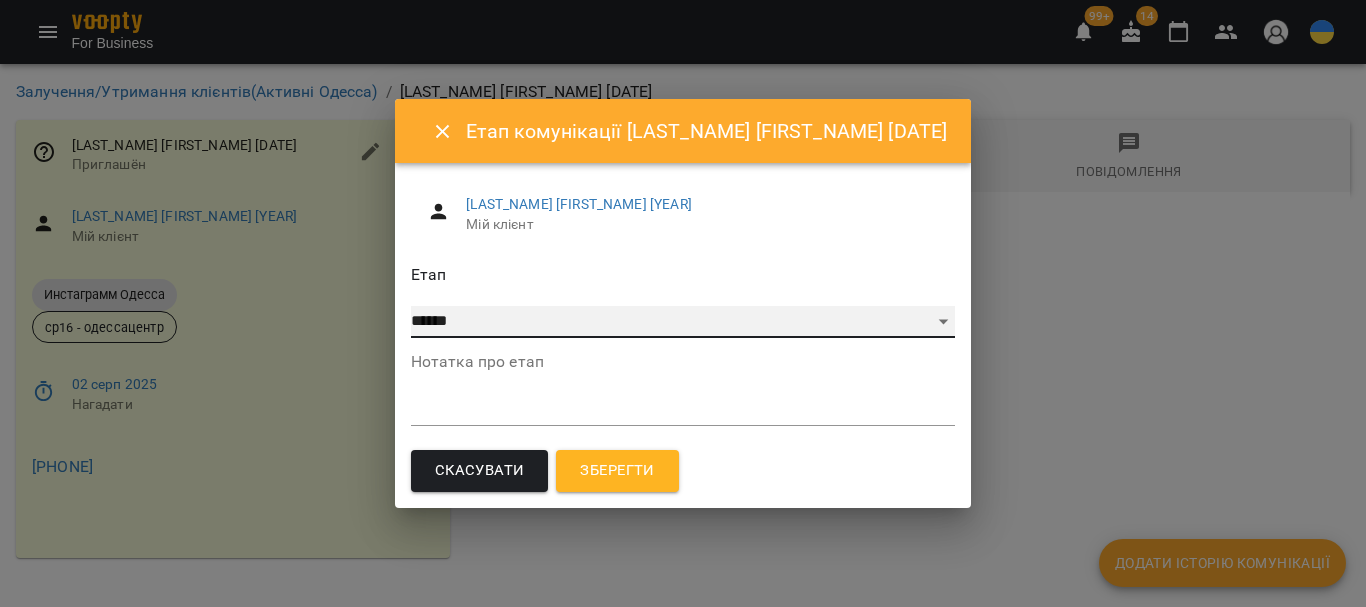 drag, startPoint x: 506, startPoint y: 325, endPoint x: 500, endPoint y: 336, distance: 12.529964 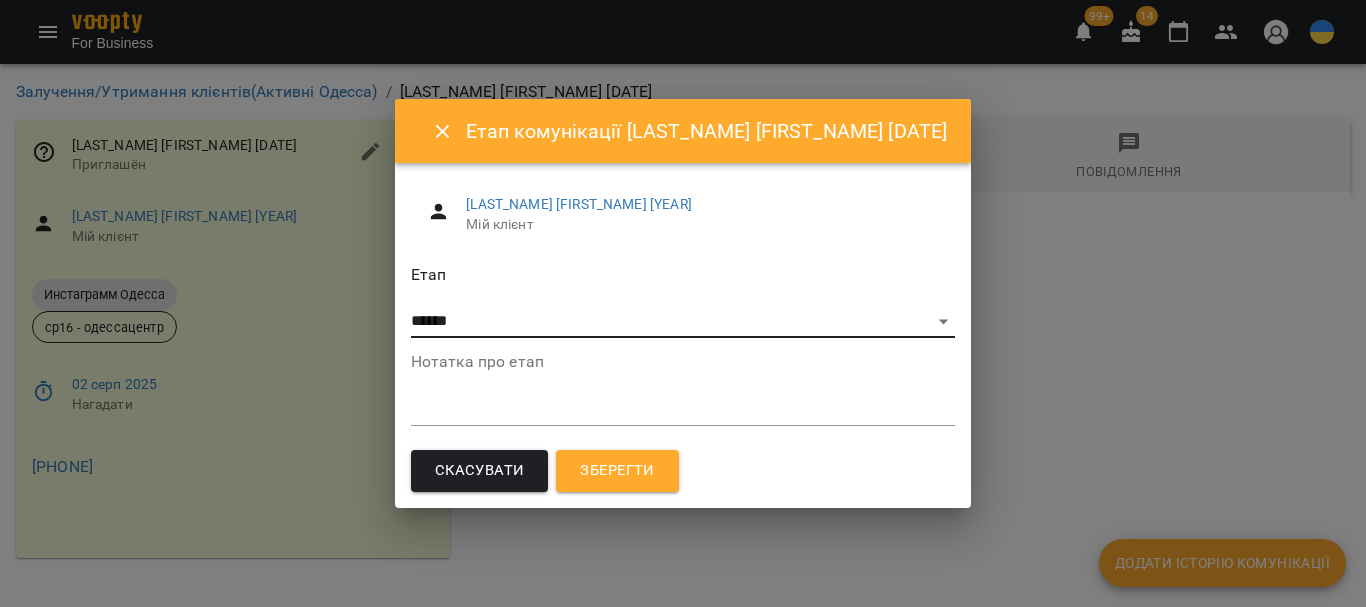 click on "Зберегти" at bounding box center [617, 471] 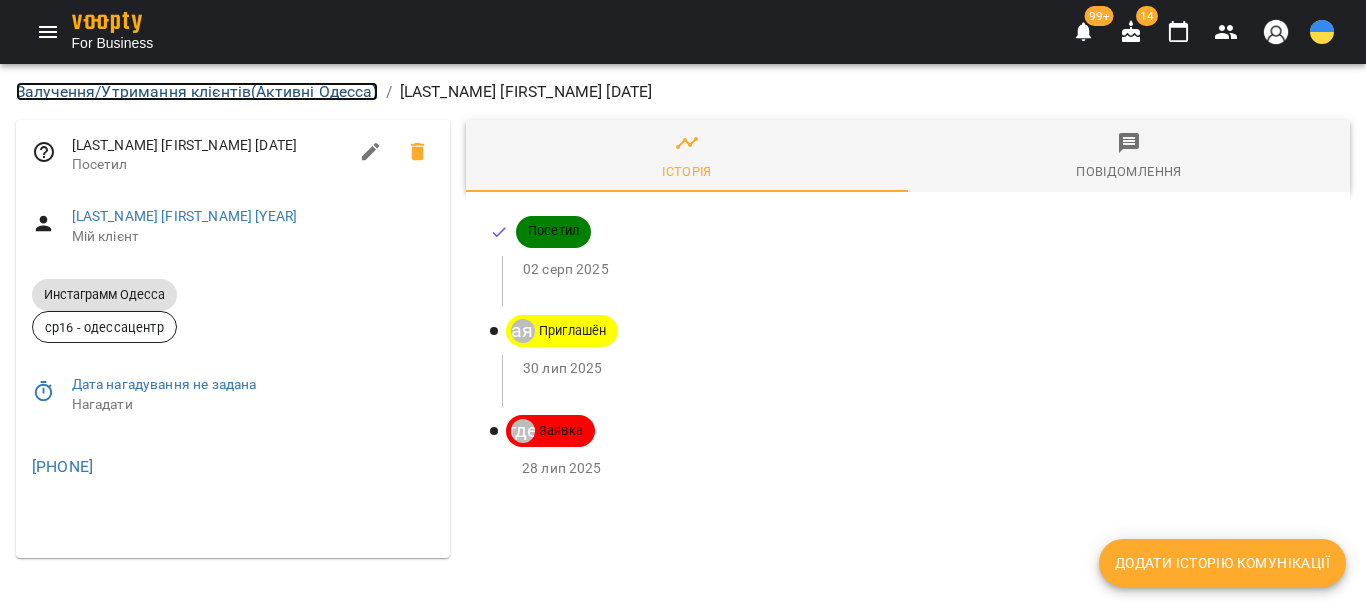 click on "Залучення/Утримання клієнтів ( Активні   Одесса )" at bounding box center [197, 91] 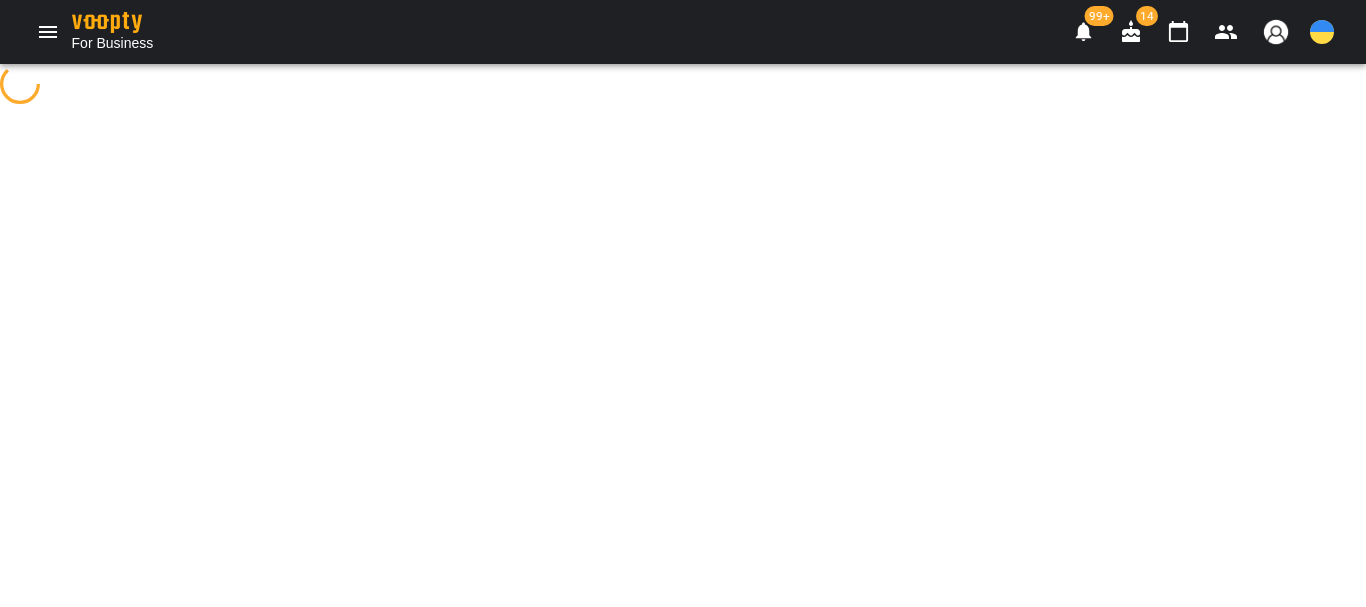 select on "**********" 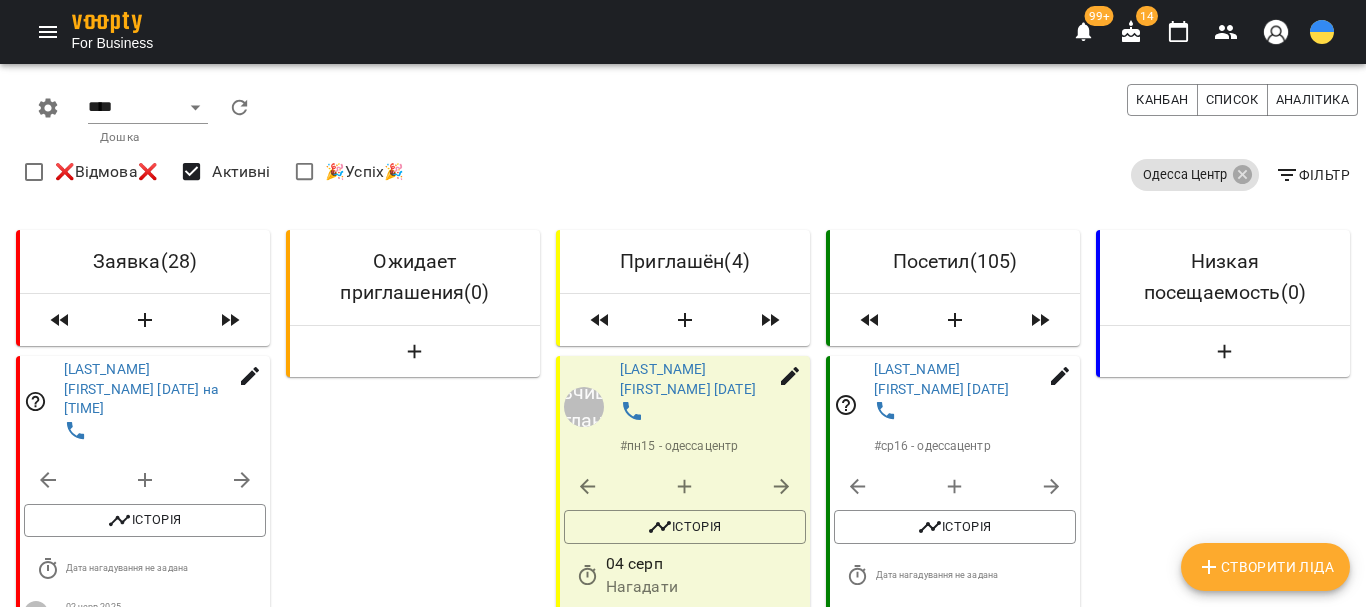 scroll, scrollTop: 400, scrollLeft: 0, axis: vertical 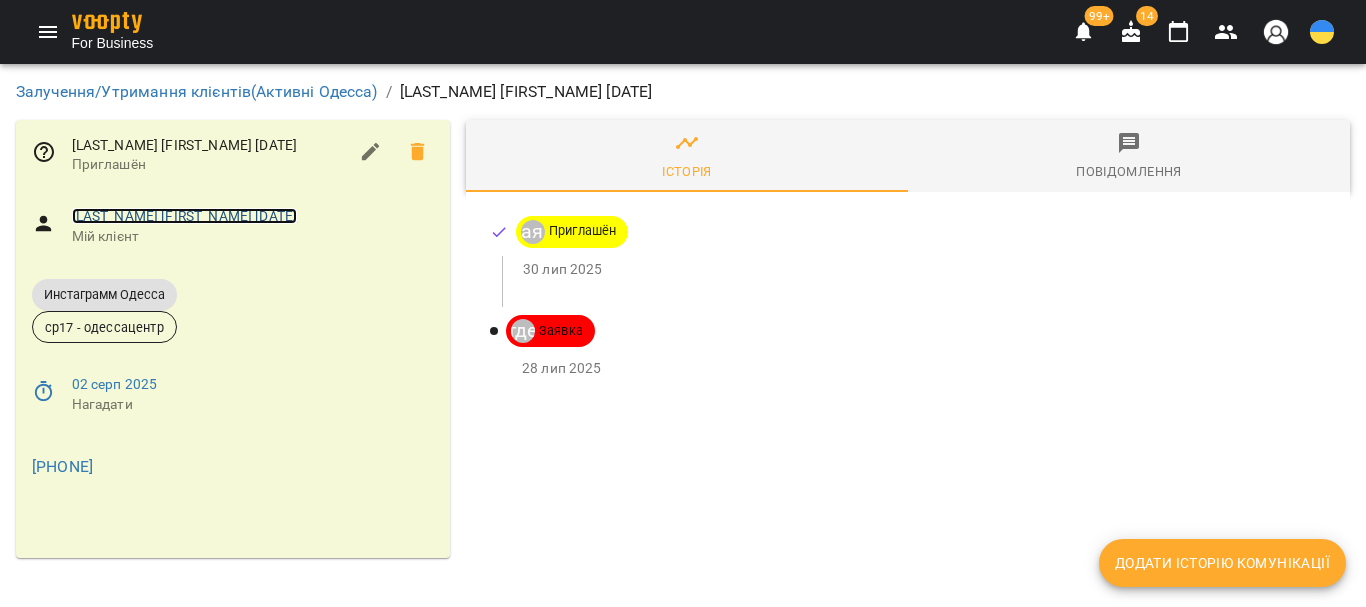 click on "Буманська Мирослава
15,01,22" at bounding box center [185, 216] 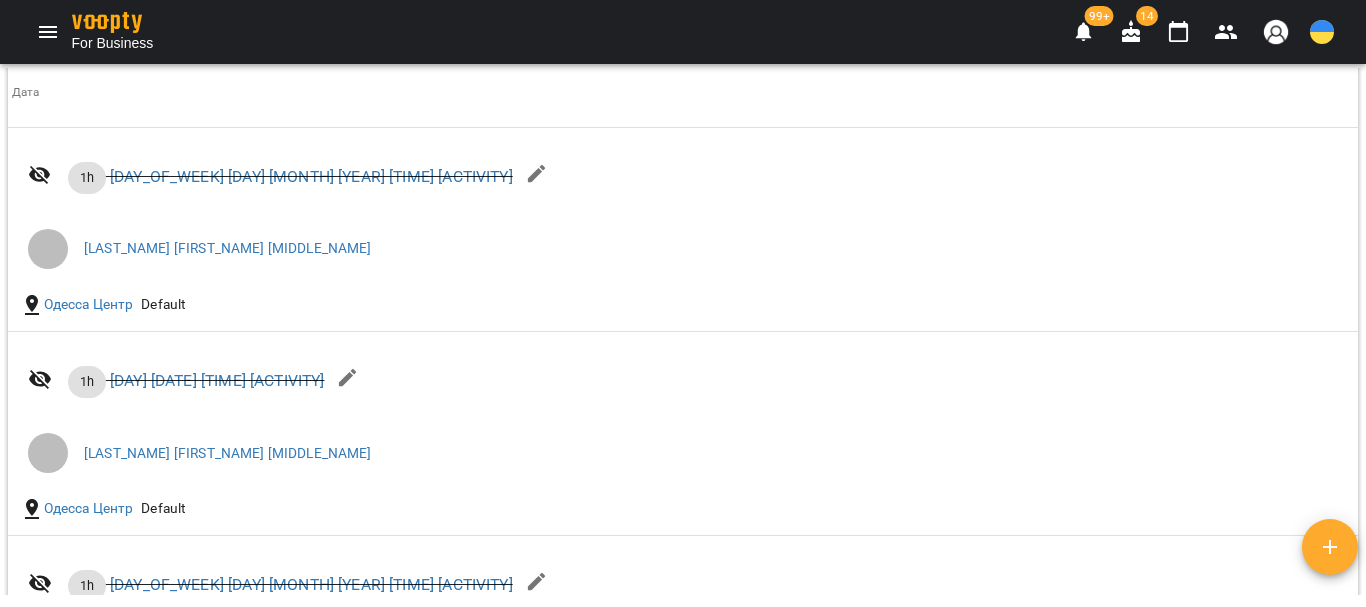 scroll, scrollTop: 2400, scrollLeft: 0, axis: vertical 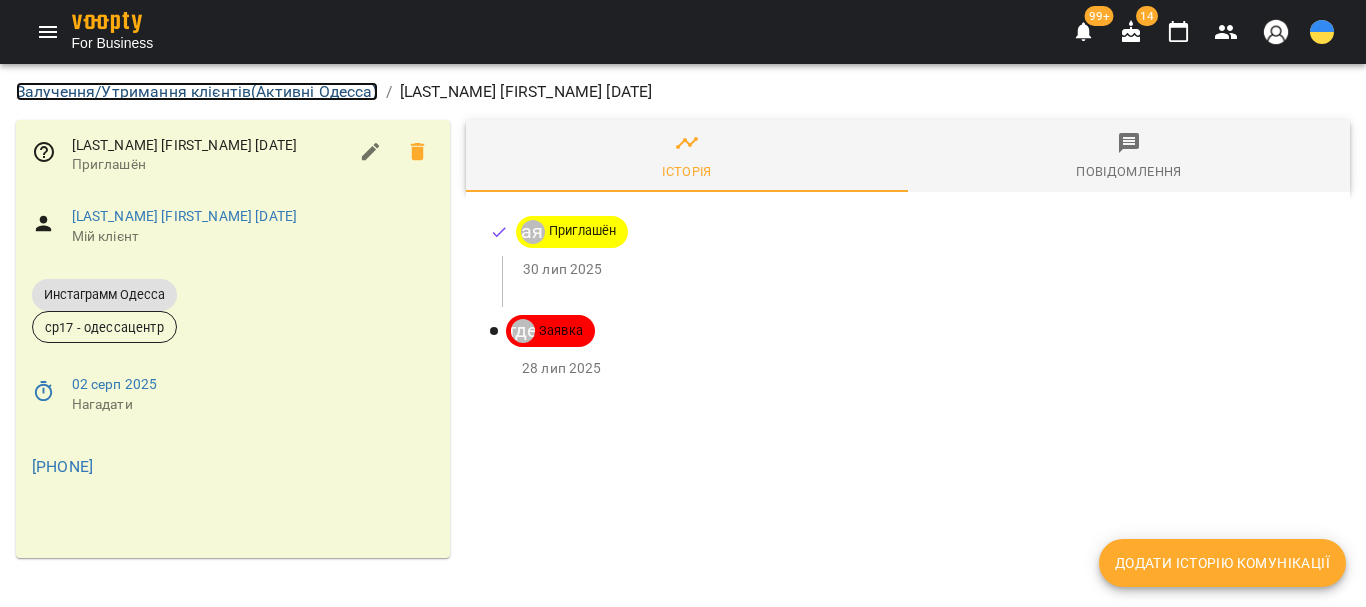 click on "Залучення/Утримання клієнтів ( Активні   Одесса )" at bounding box center [197, 91] 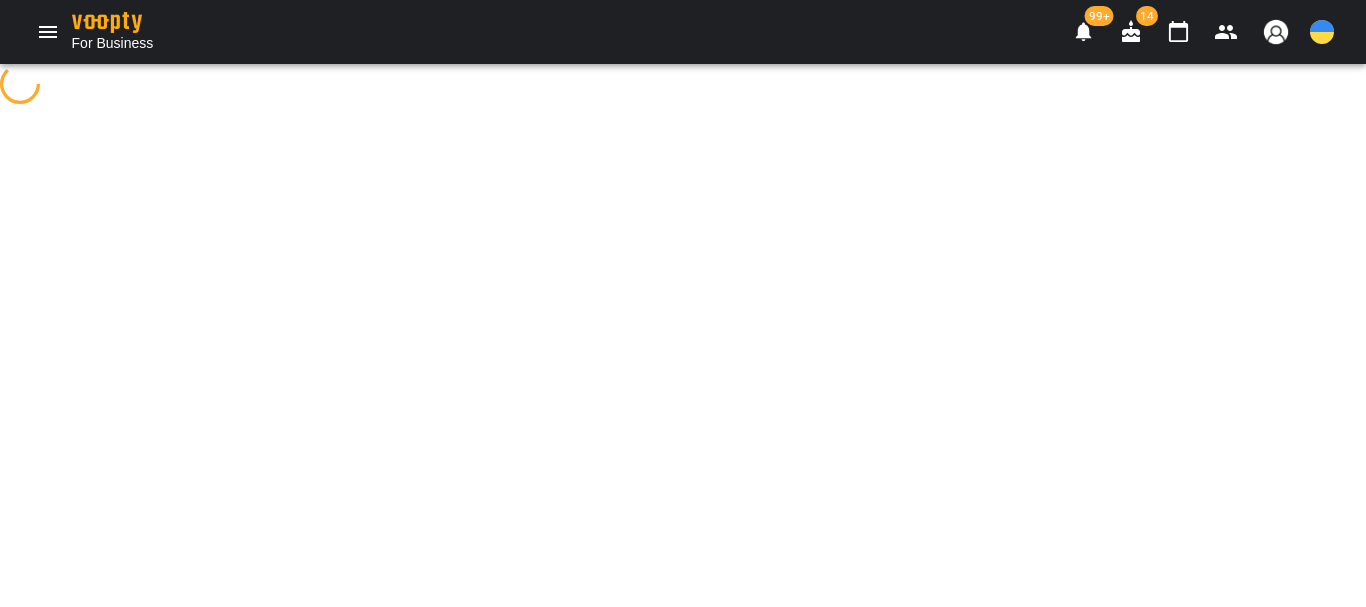 select on "**********" 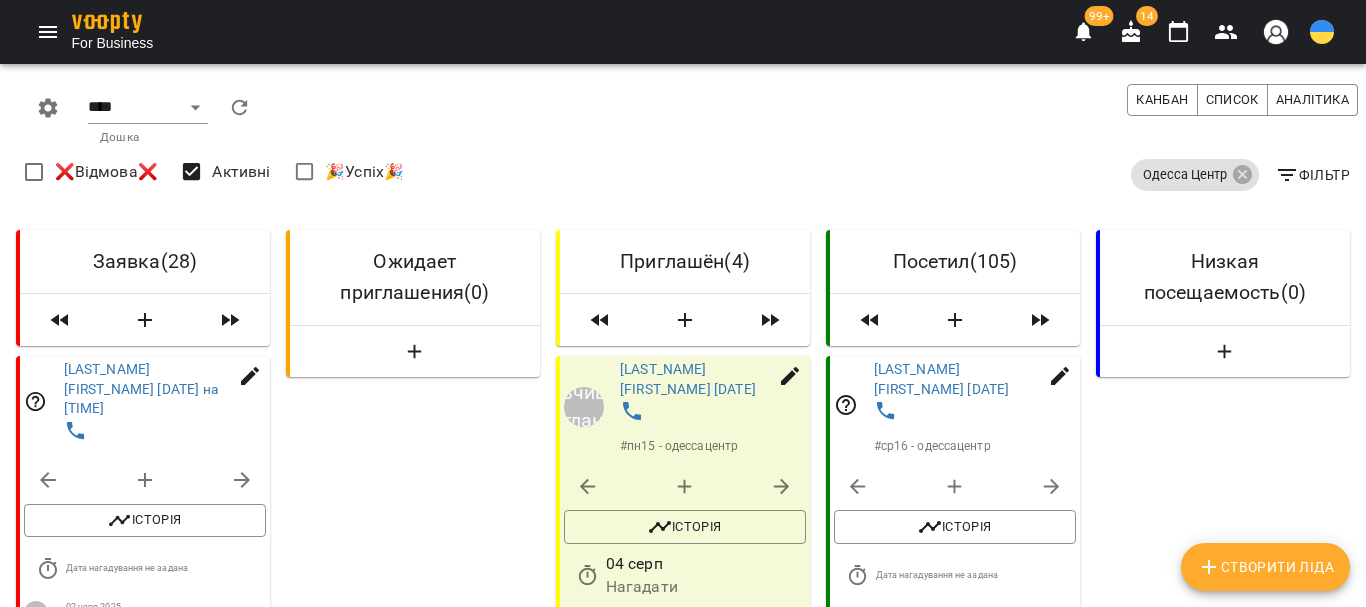 scroll, scrollTop: 500, scrollLeft: 0, axis: vertical 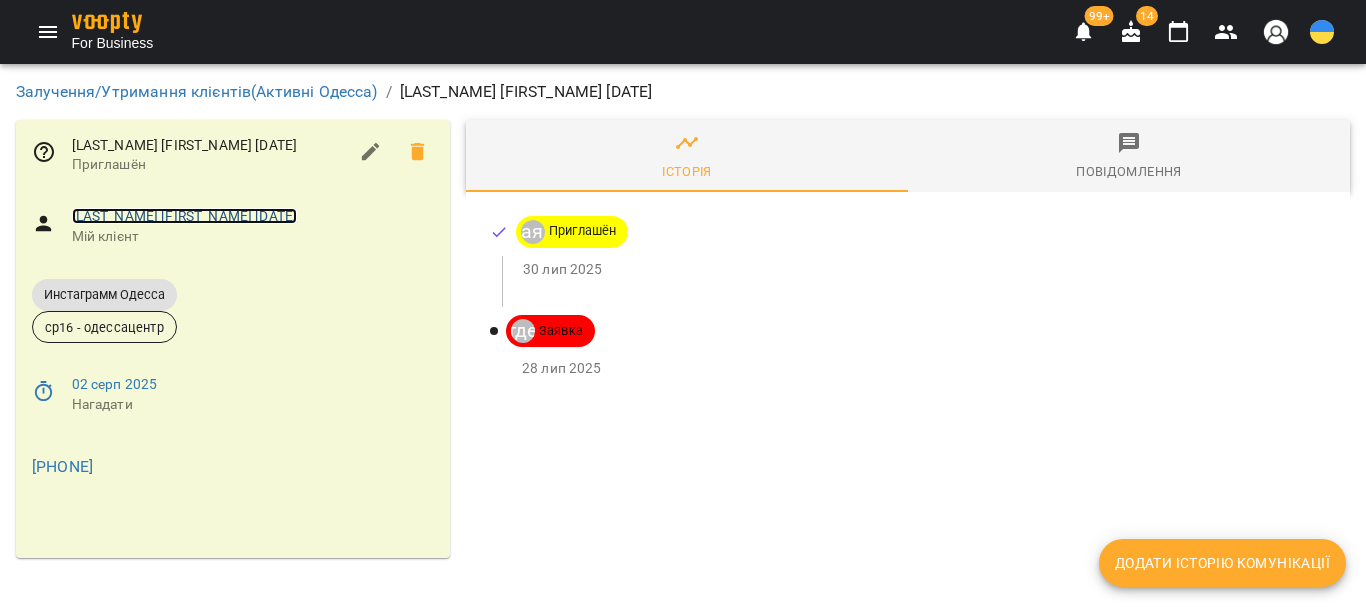 click on "Онискива Екатерина
12.12.2012" at bounding box center (185, 216) 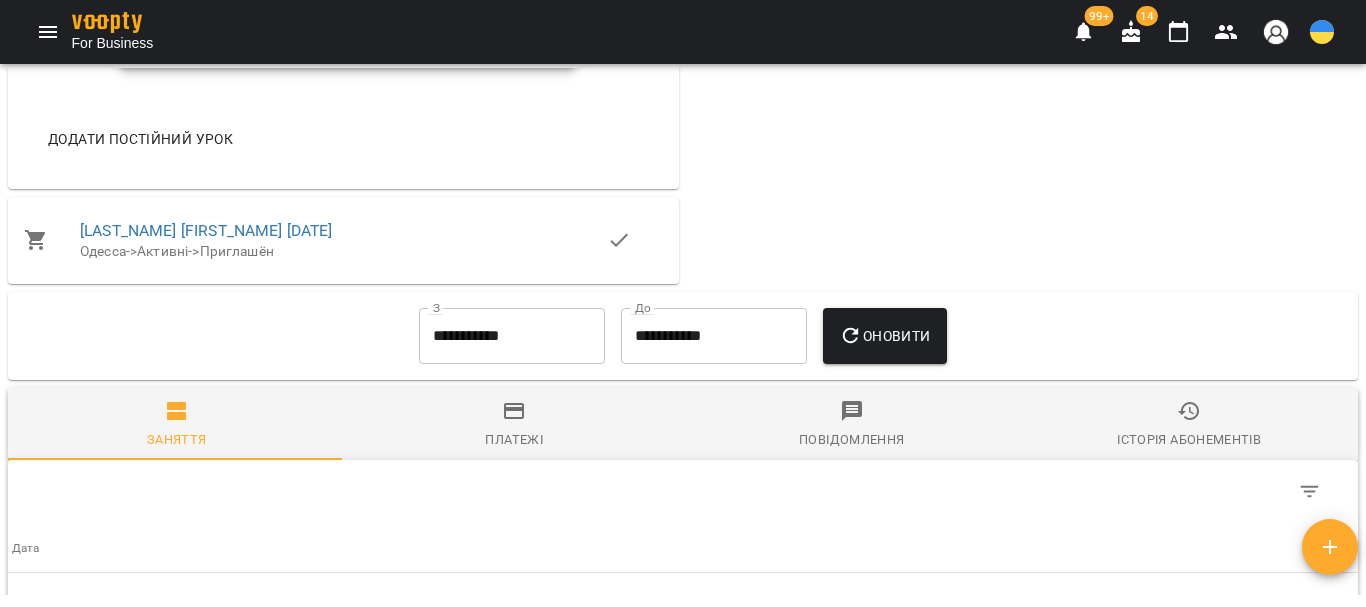 scroll, scrollTop: 1800, scrollLeft: 0, axis: vertical 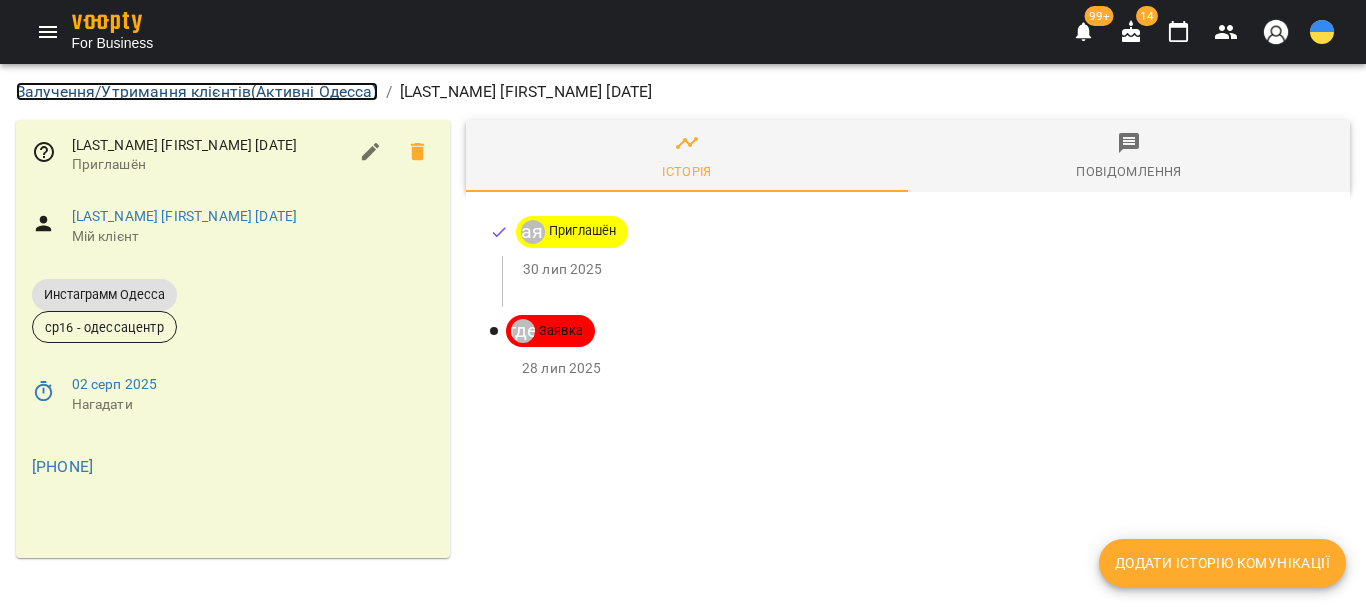 click on "Залучення/Утримання клієнтів ( Активні   Одесса )" at bounding box center (197, 91) 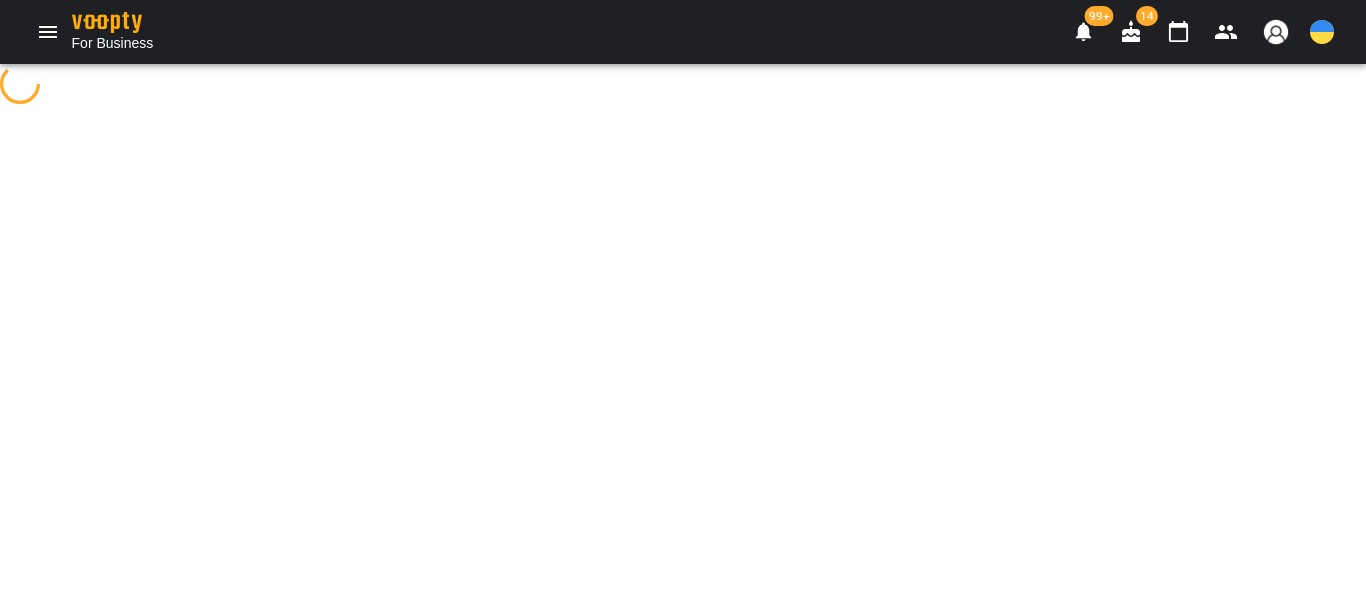 select on "**********" 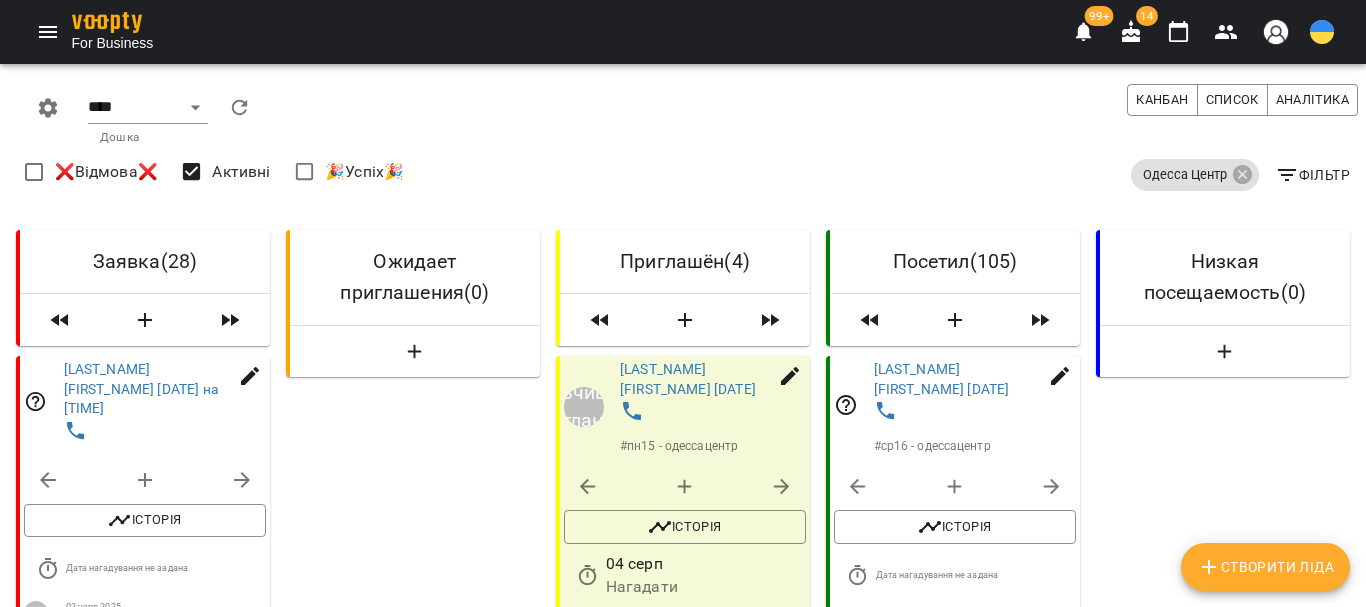 scroll, scrollTop: 1100, scrollLeft: 0, axis: vertical 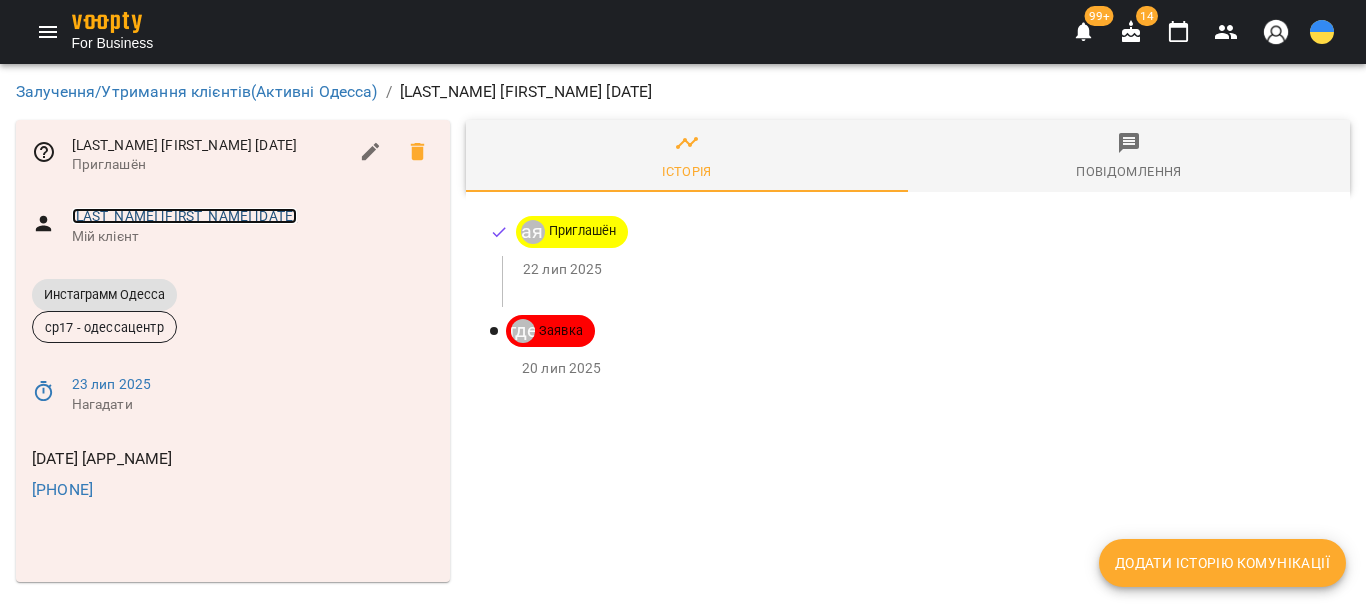 click on "Гаращенкова Василиса
17.03.2022" at bounding box center [185, 216] 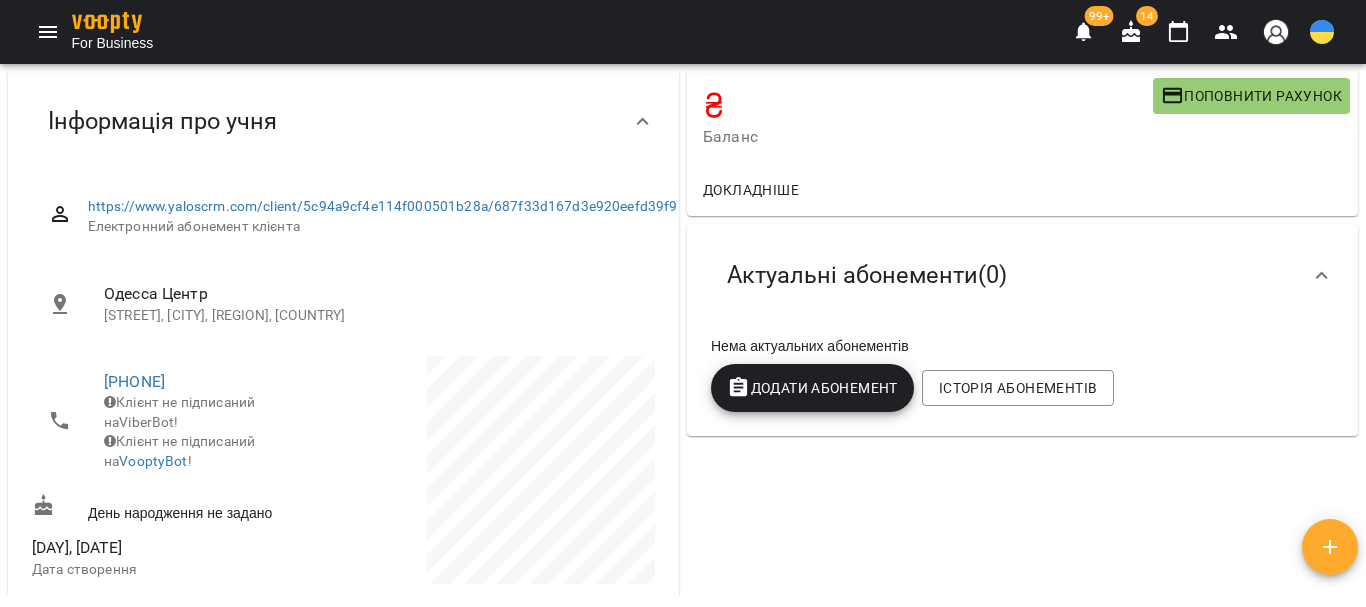 scroll, scrollTop: 0, scrollLeft: 0, axis: both 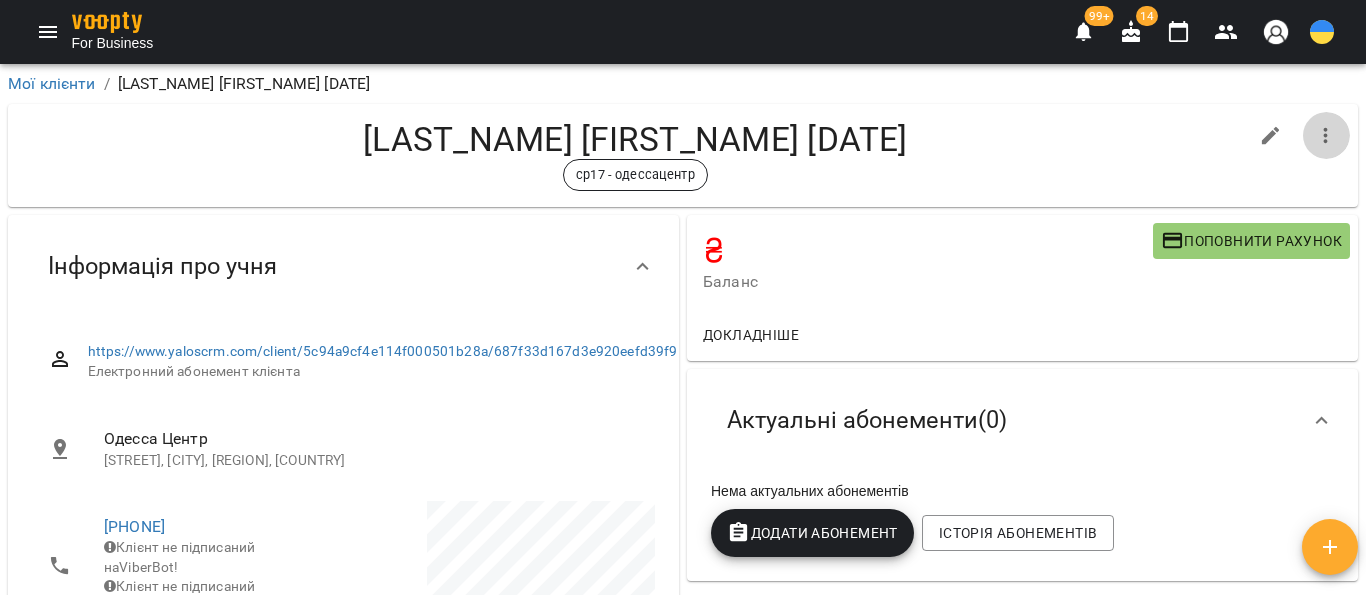 click 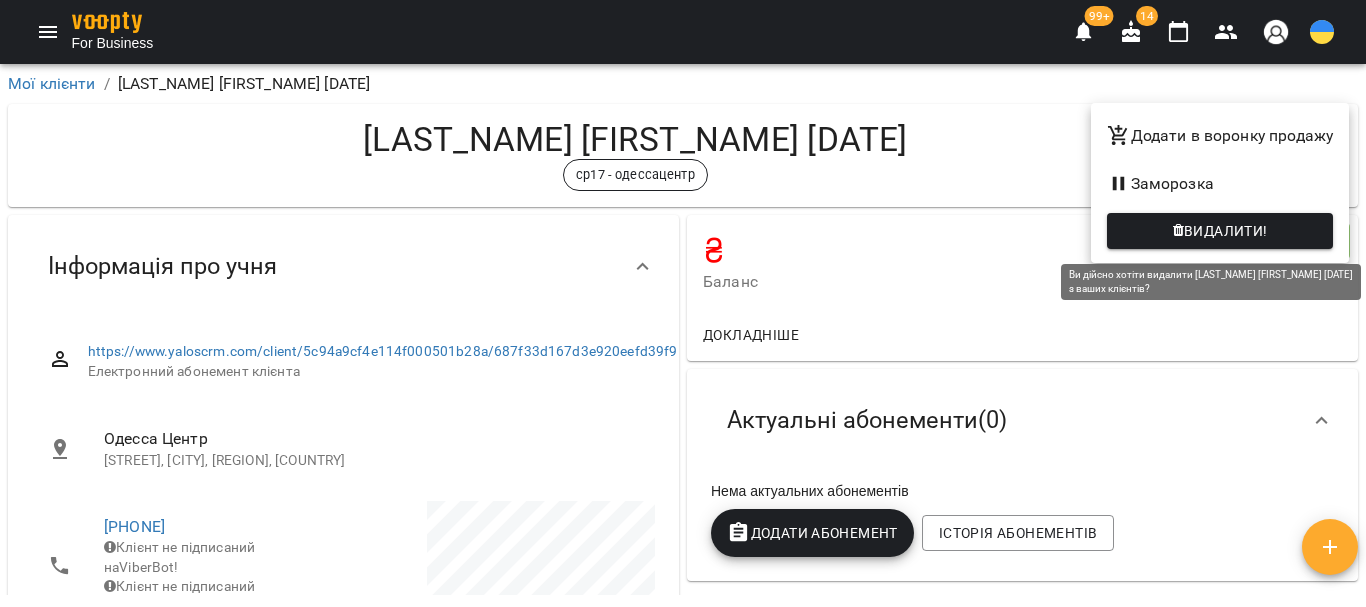 click on "Видалити!" at bounding box center [1226, 231] 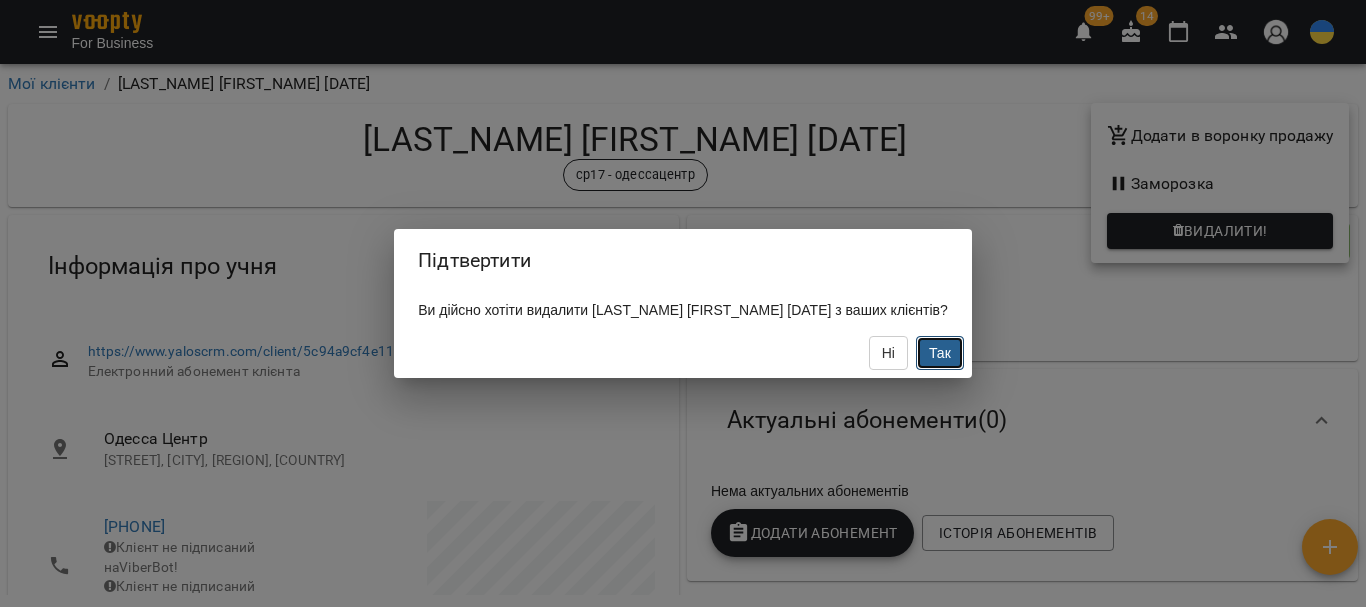 click on "Так" at bounding box center (940, 353) 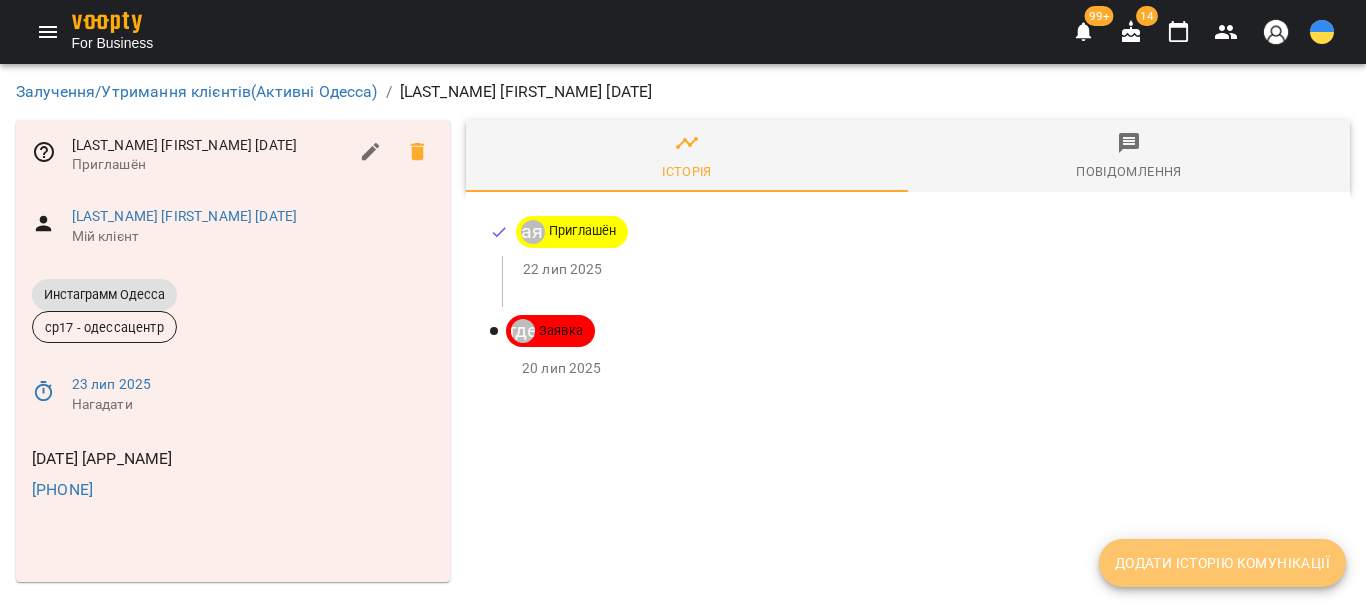 click on "Додати історію комунікації" at bounding box center [1222, 563] 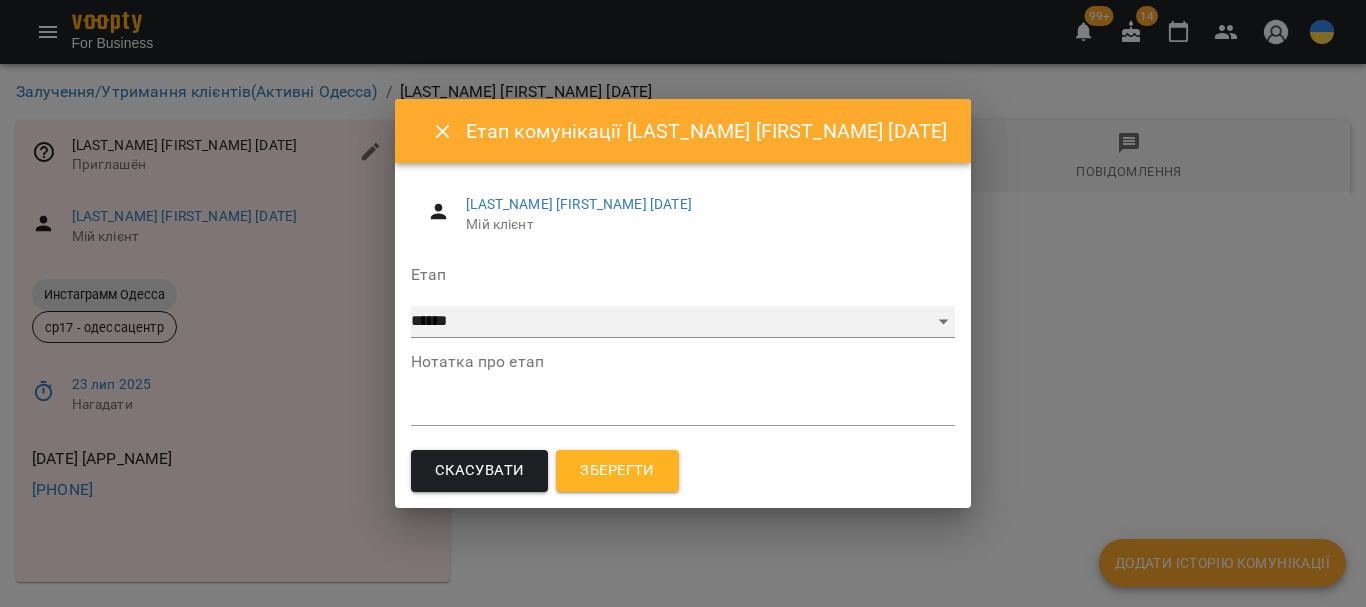 click on "**********" at bounding box center (683, 322) 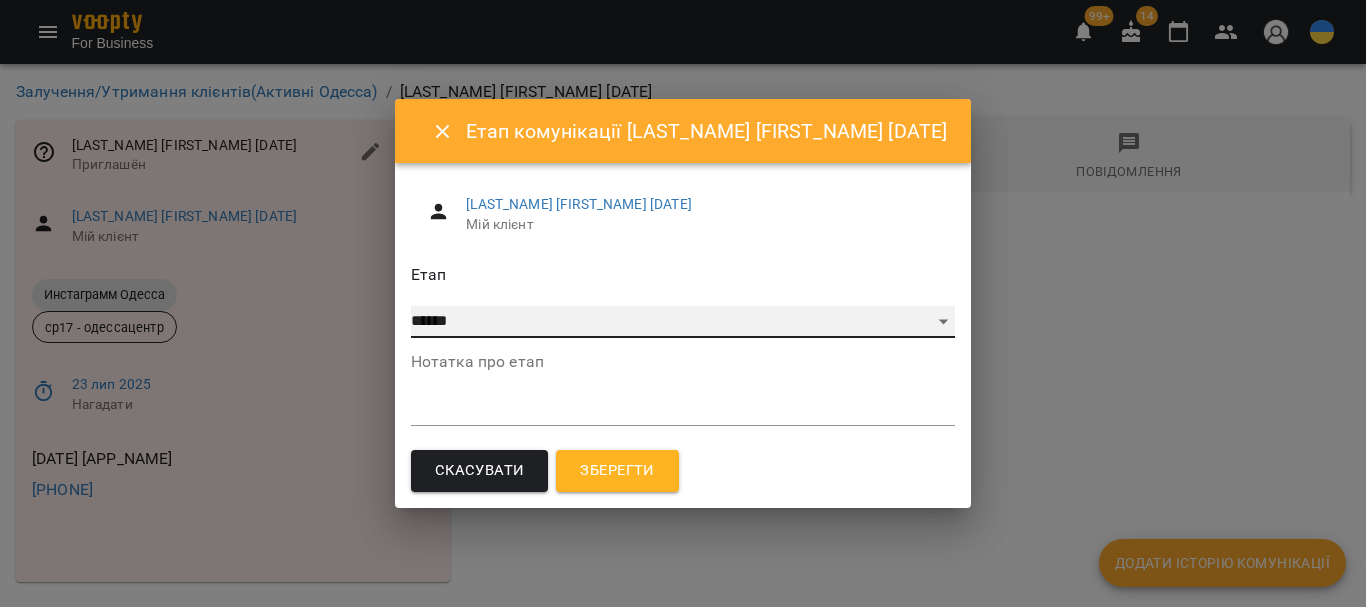 select on "**" 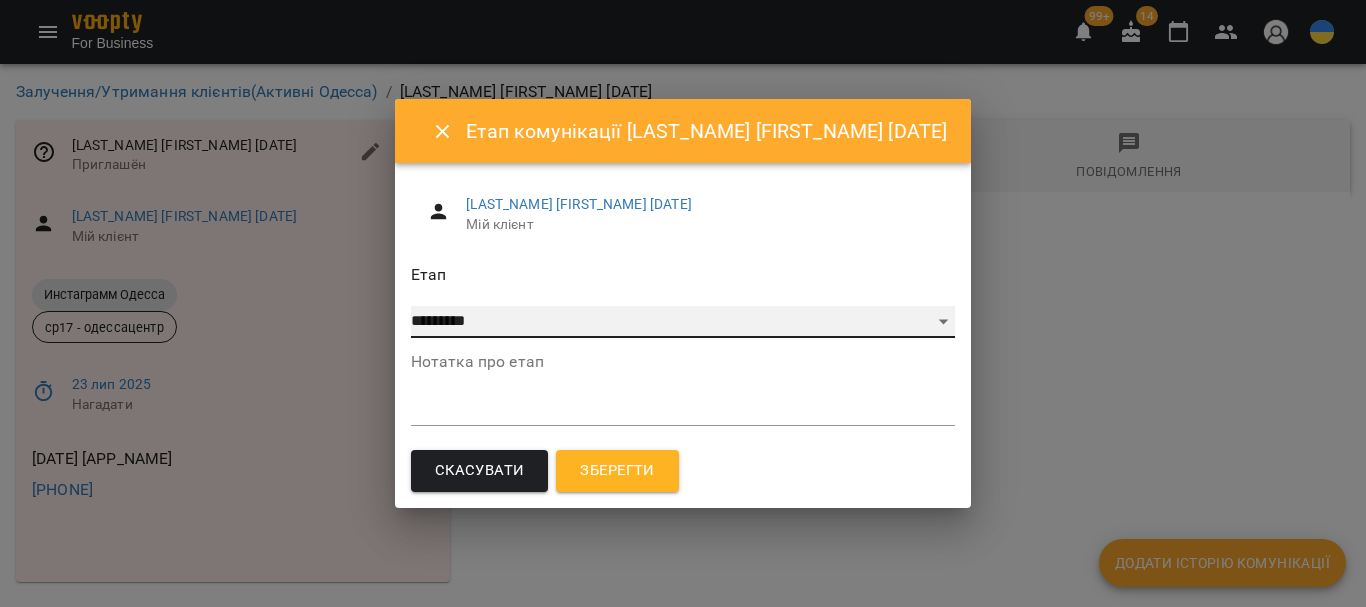 click on "**********" at bounding box center [683, 322] 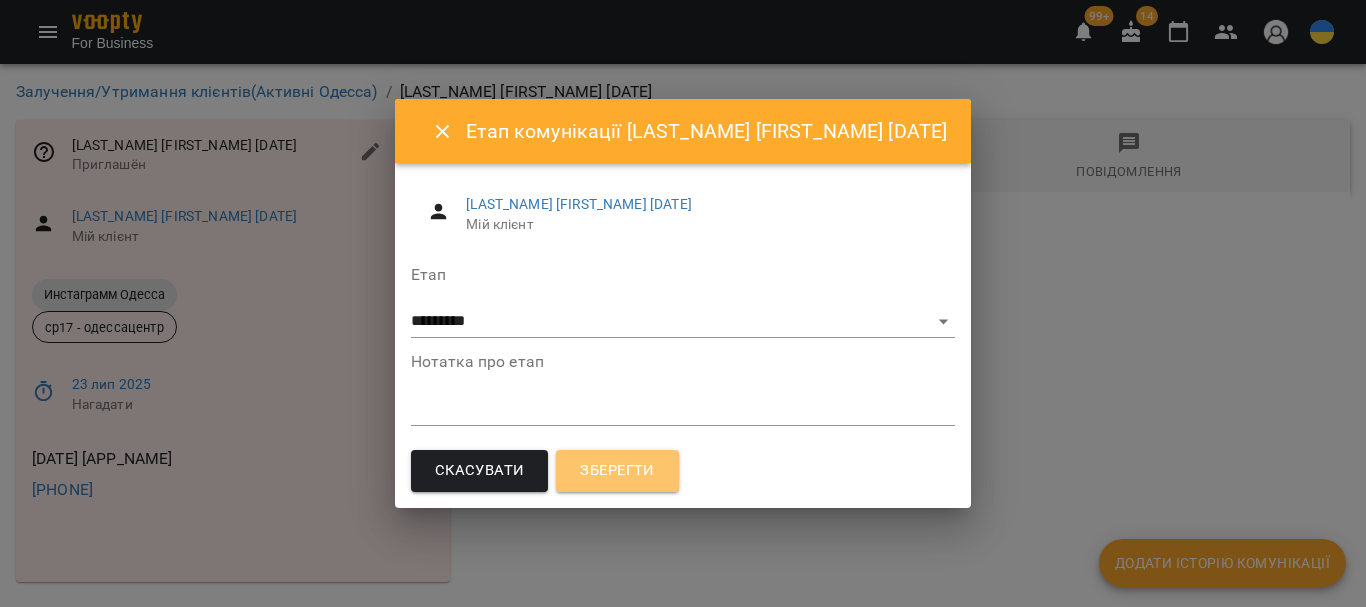 click on "Зберегти" at bounding box center (617, 471) 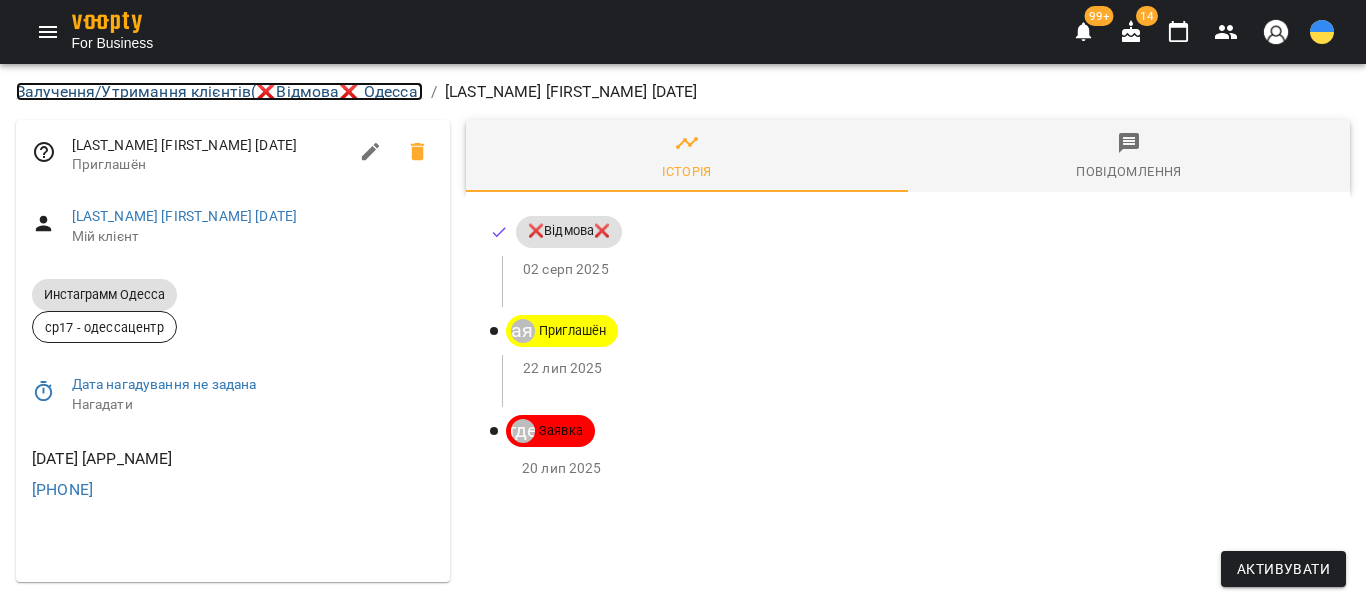 click on "Залучення/Утримання клієнтів ( ❌Відмова❌   Одесса )" at bounding box center (219, 91) 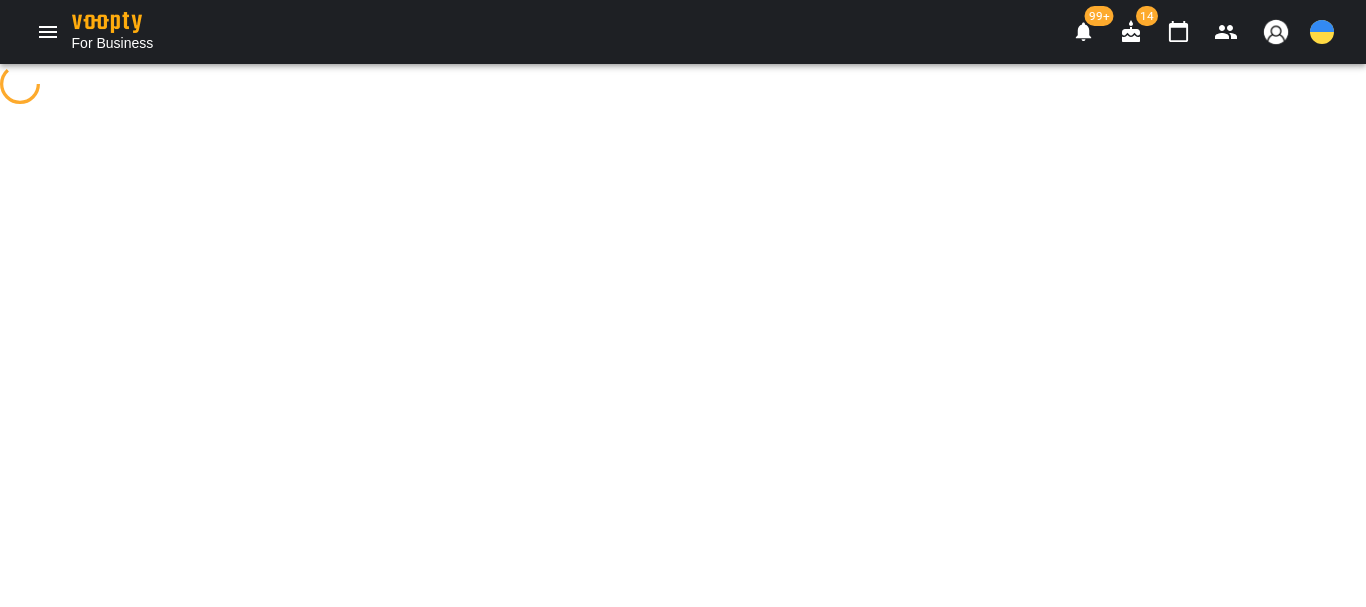 select on "**********" 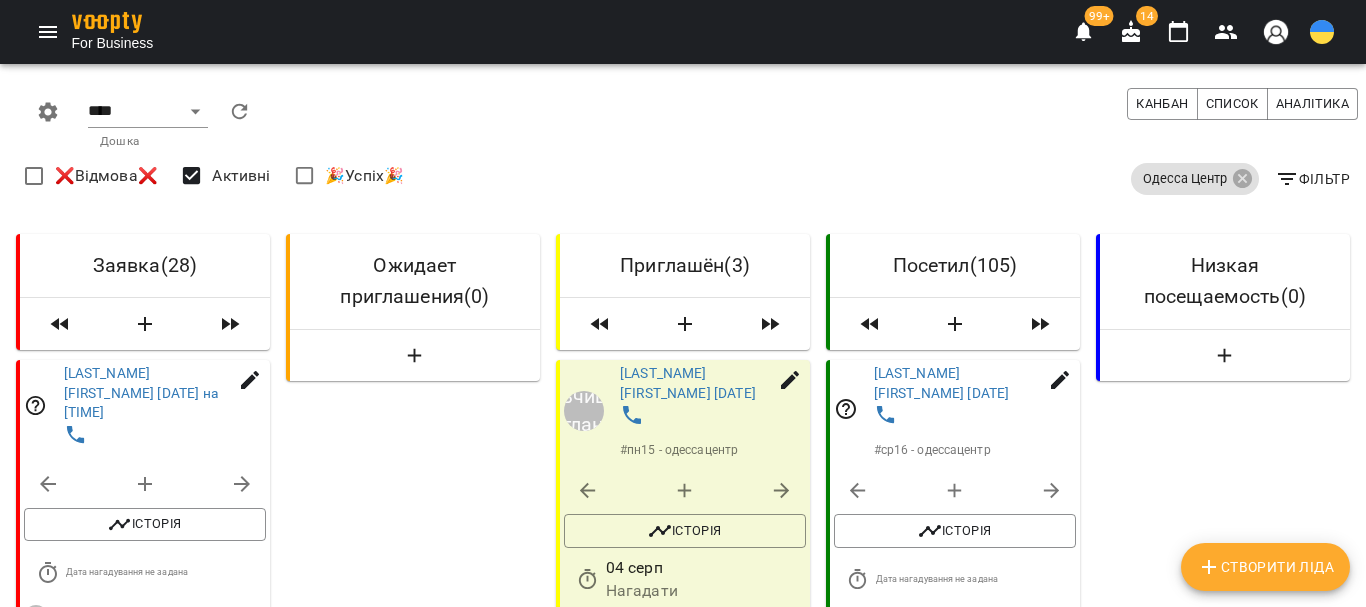 click on "0 **** ****** ******* ******** ***** Дошка Канбан Список Аналітика" at bounding box center (691, 121) 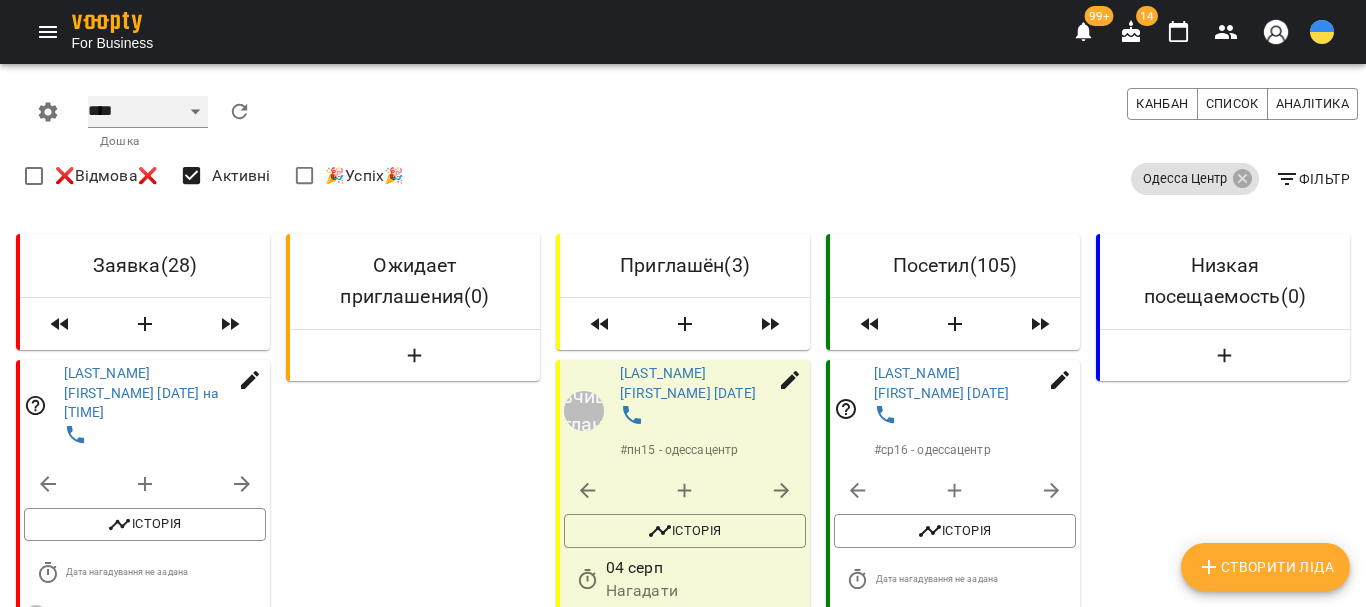 click on "**** ****** ******* ******** *****" at bounding box center [148, 112] 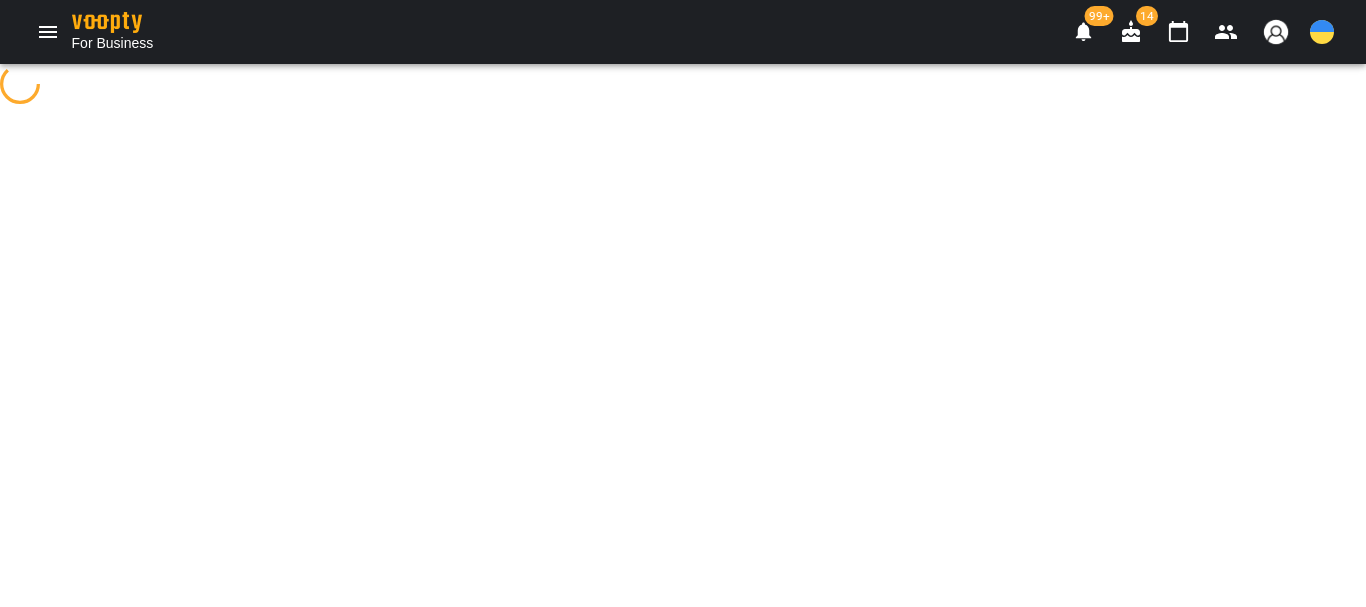 select on "**********" 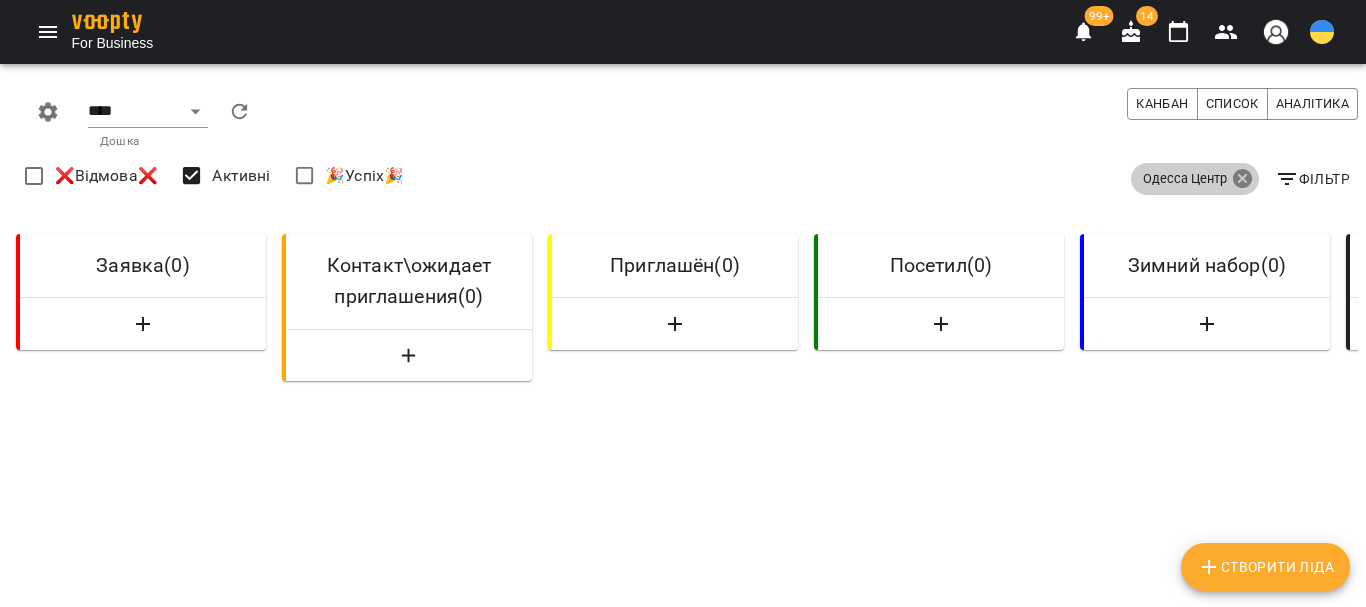 click 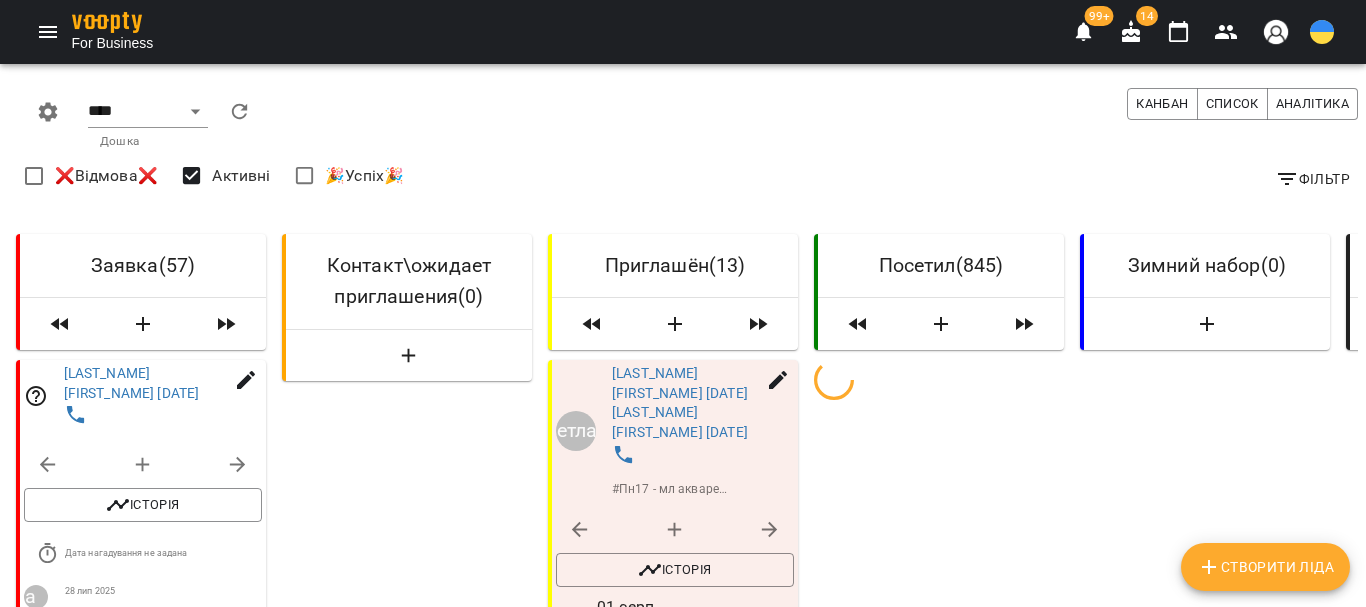 click 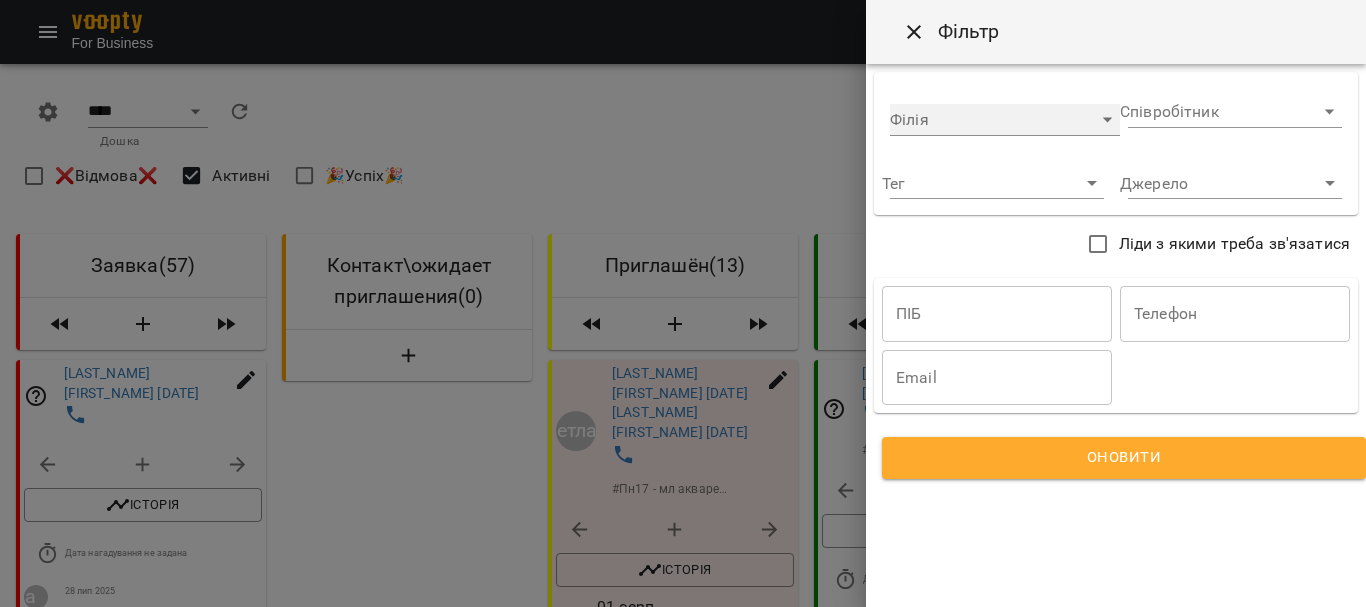 click on "​" at bounding box center (1005, 120) 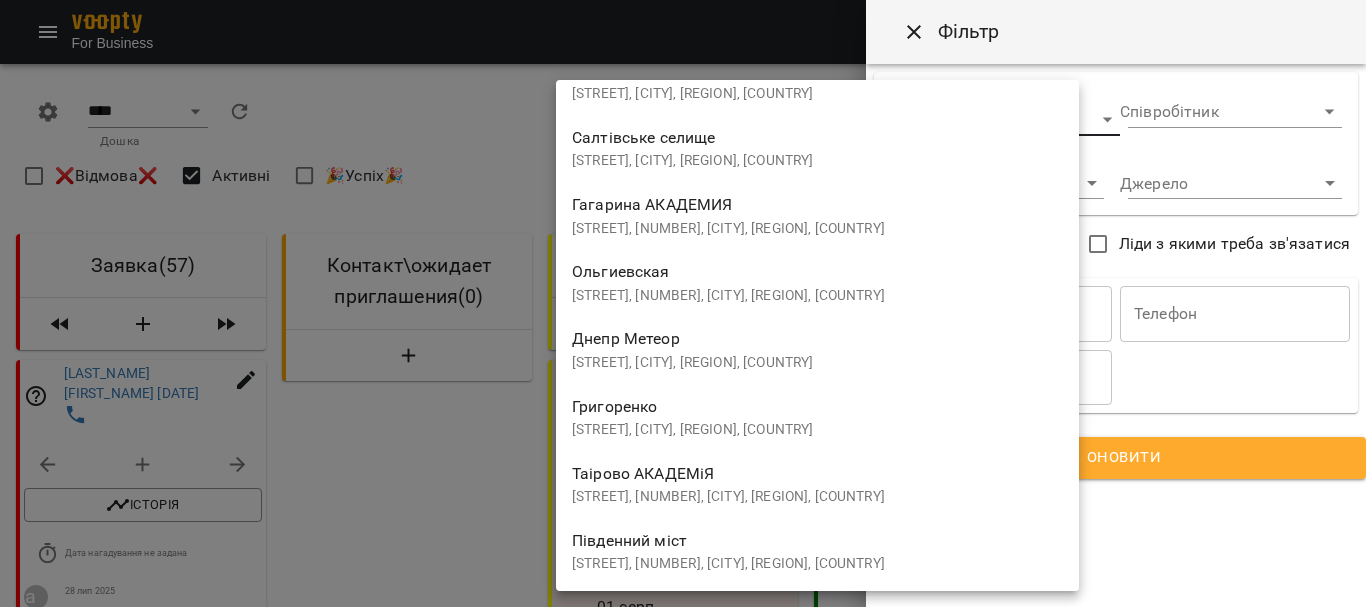 scroll, scrollTop: 2959, scrollLeft: 0, axis: vertical 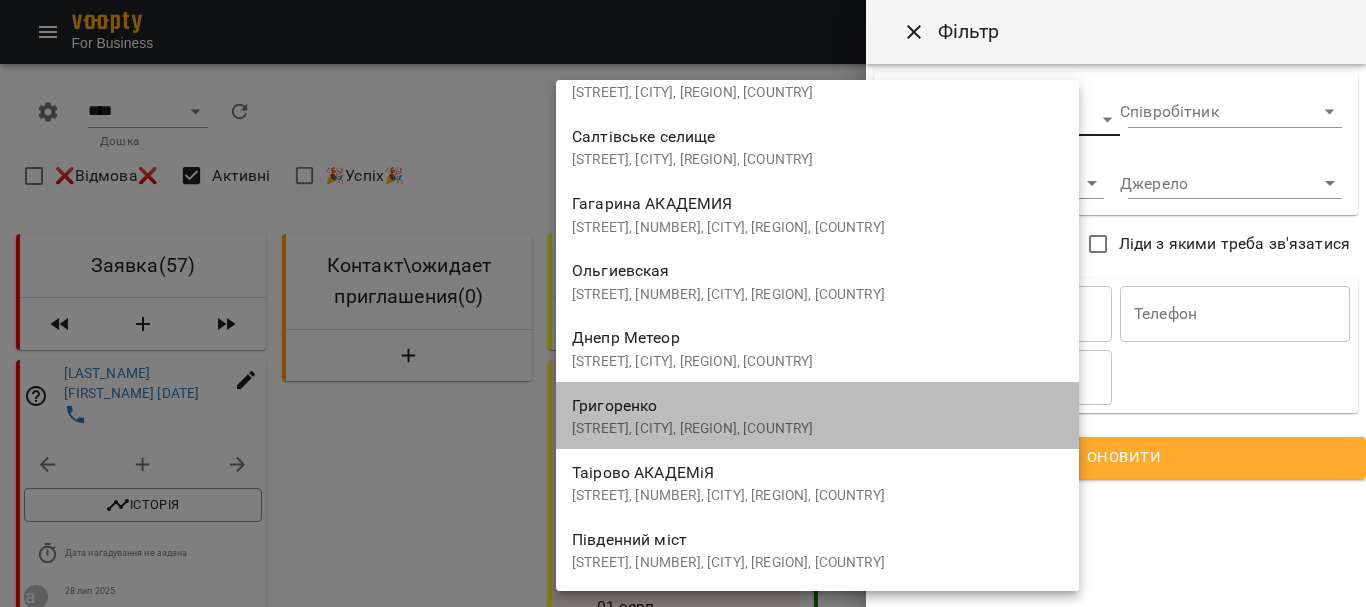 click on "Григоренко" at bounding box center (614, 405) 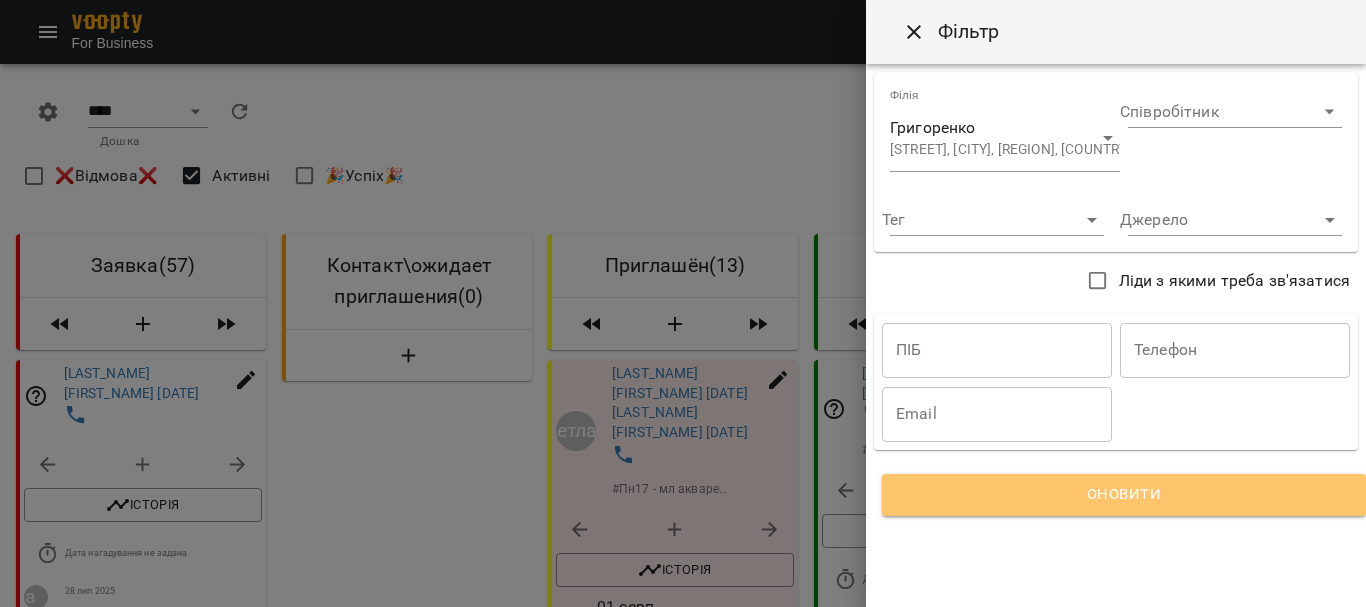 click on "Оновити" at bounding box center [1124, 495] 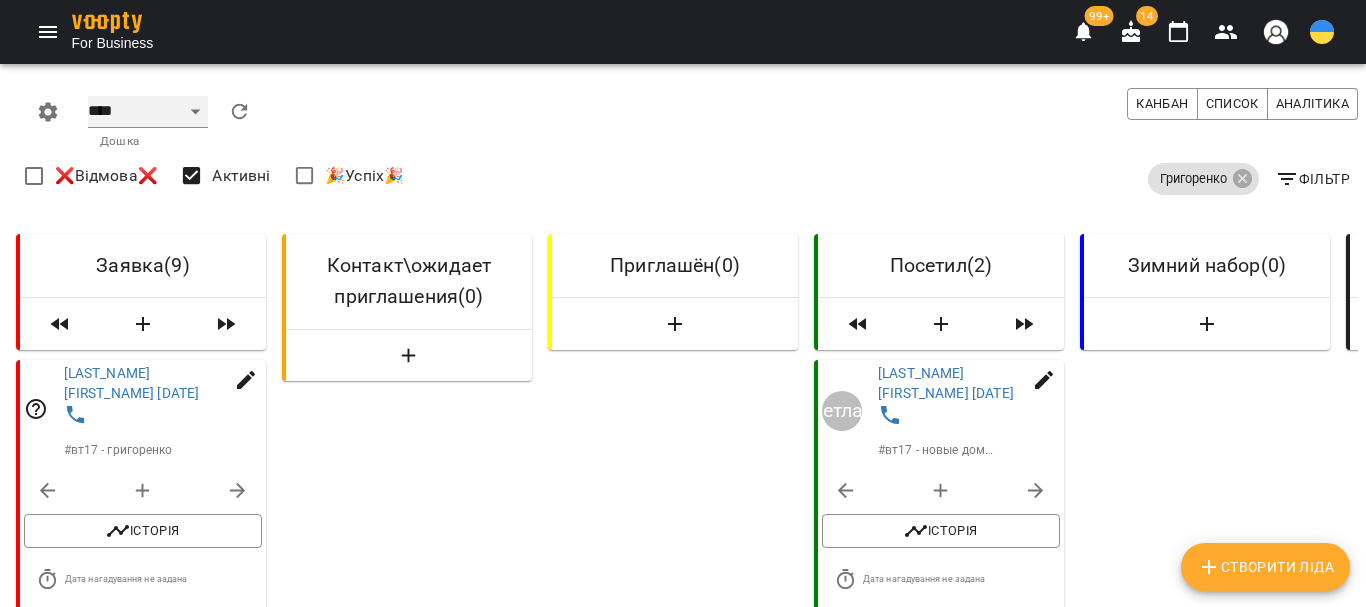 click on "**** ****** ******* ******** *****" at bounding box center (148, 112) 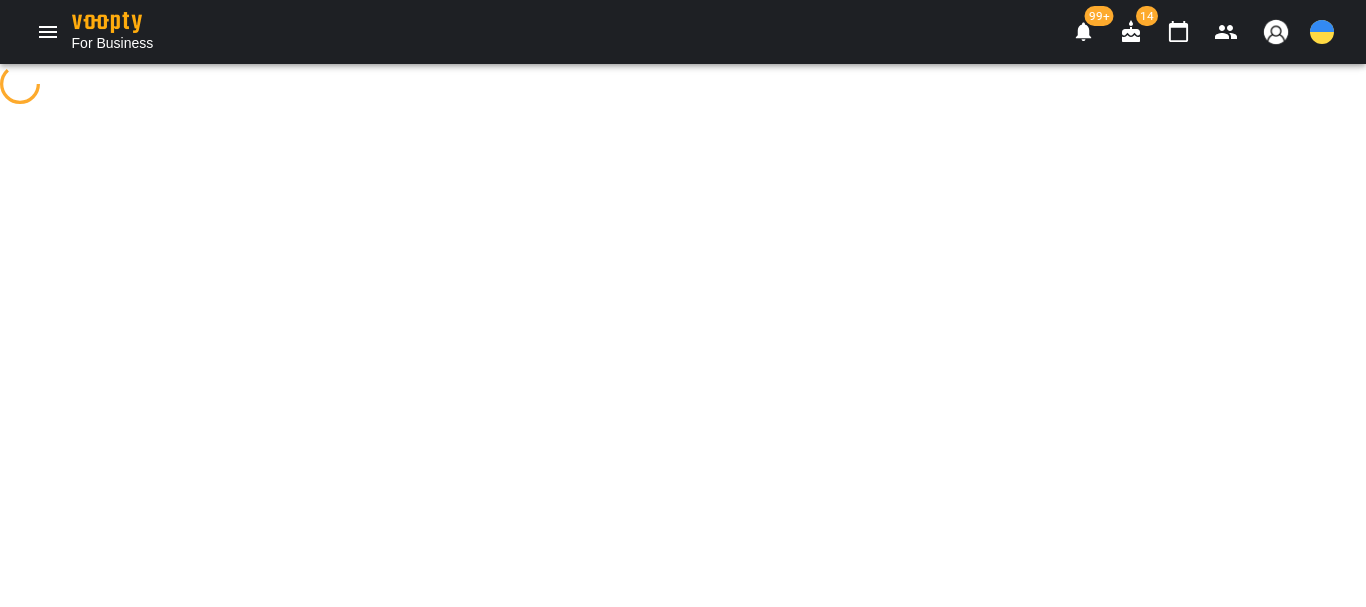 select on "**********" 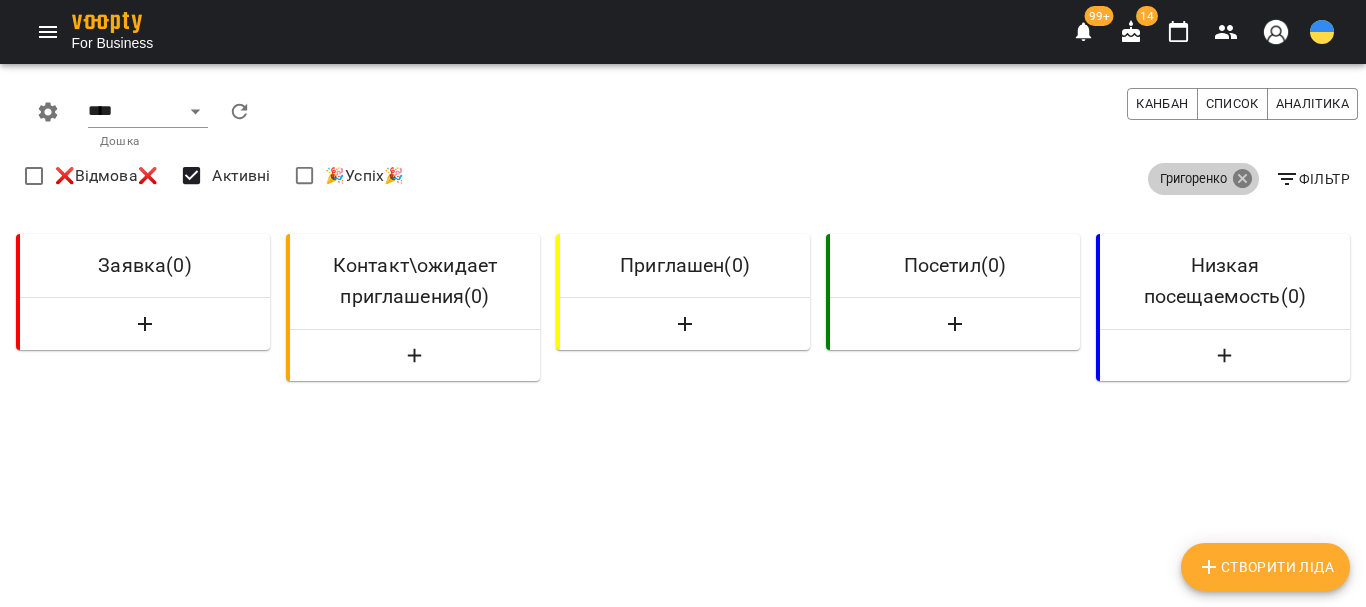 click 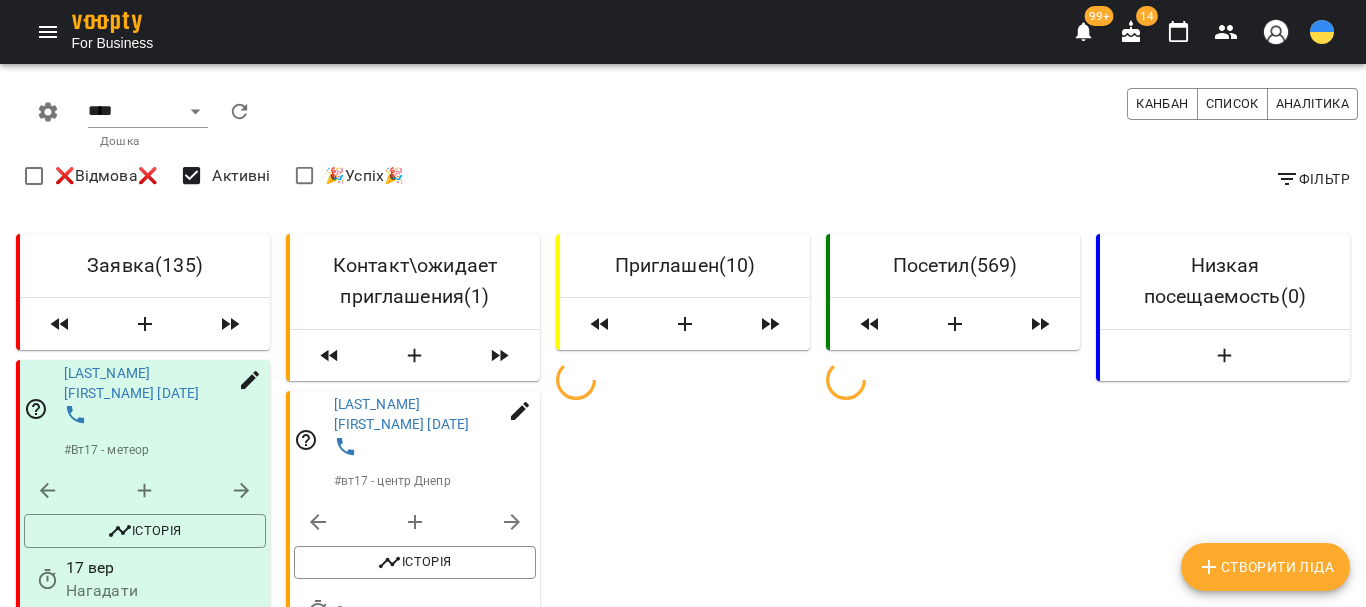 click 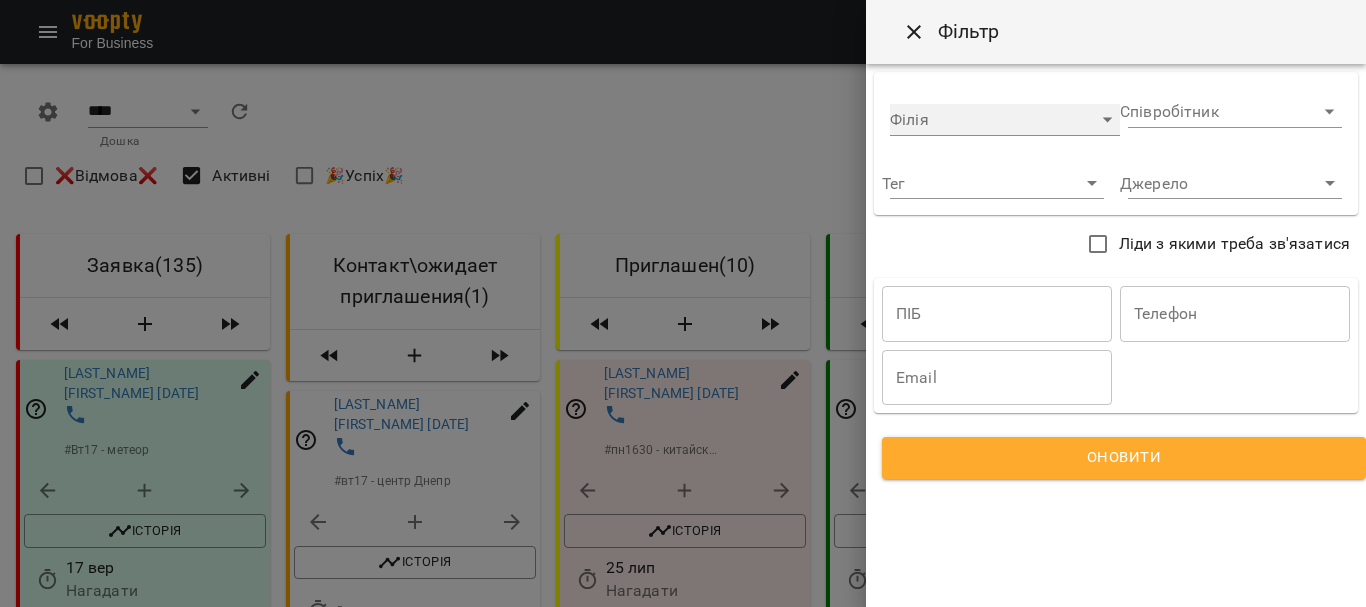 click on "​" at bounding box center [1005, 120] 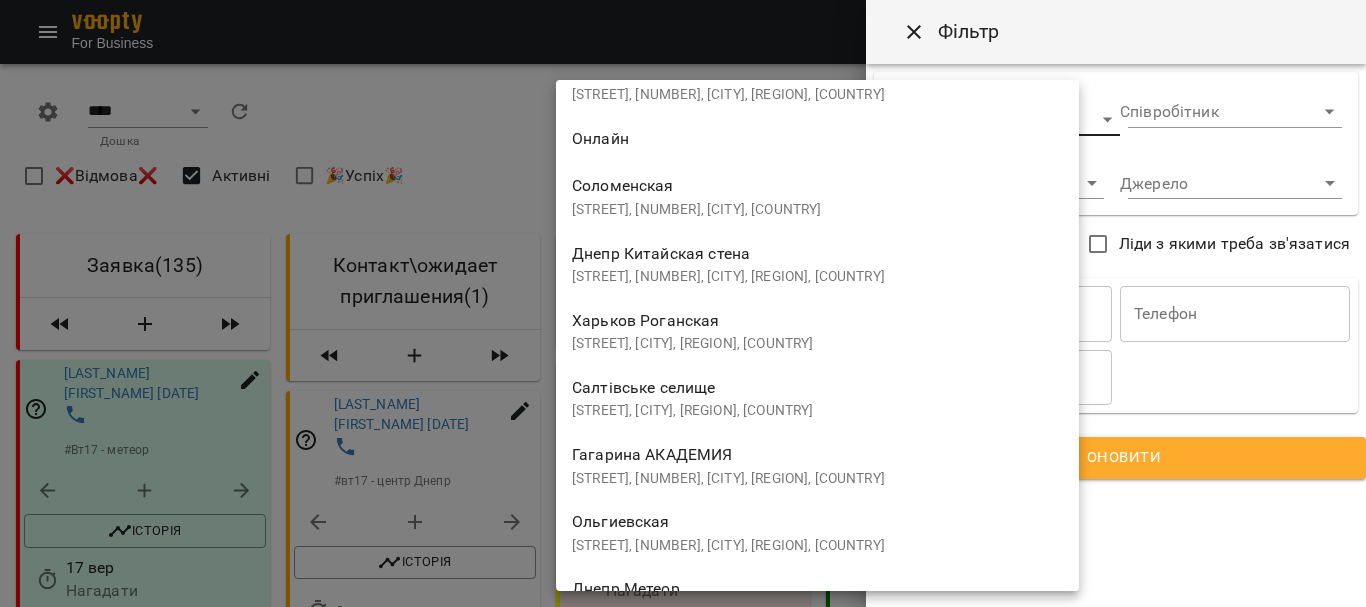 scroll, scrollTop: 2959, scrollLeft: 0, axis: vertical 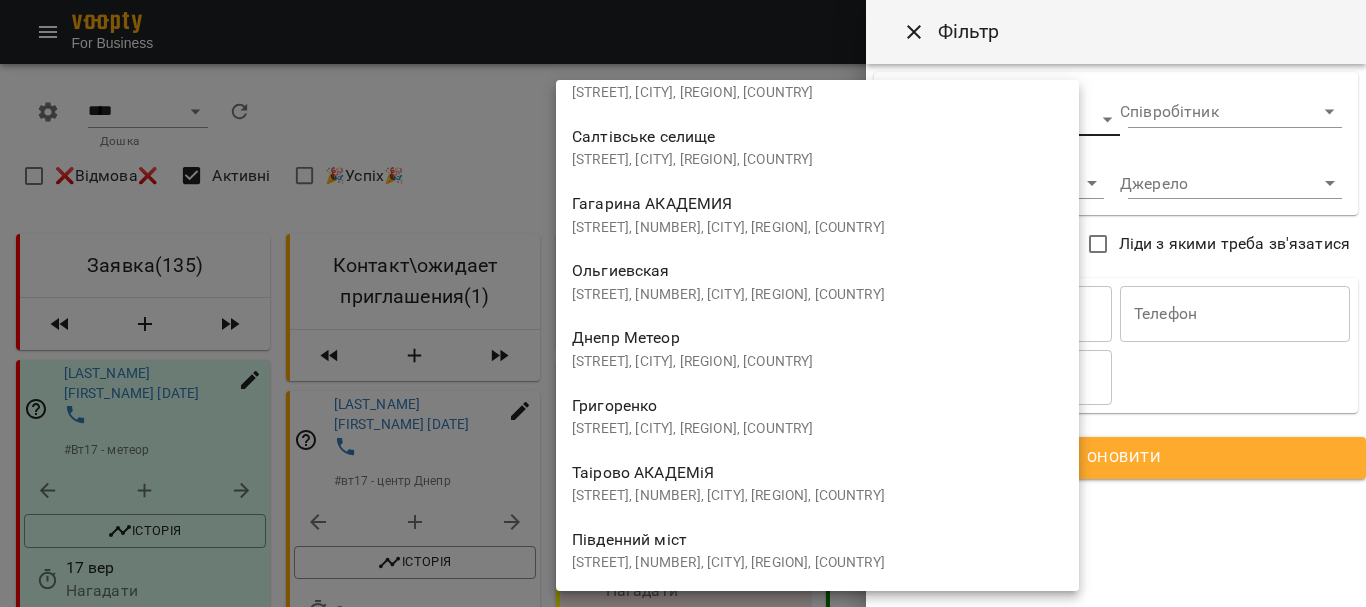 click on "[REGION_NAME] мост" at bounding box center [629, 539] 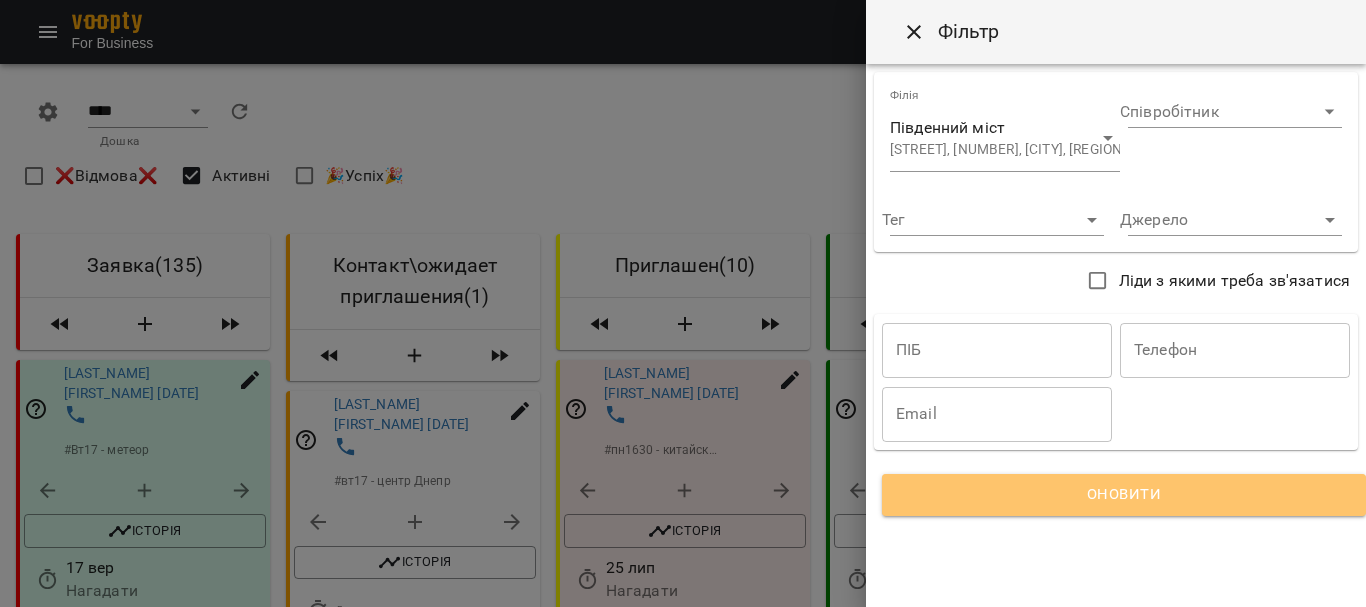 click on "Оновити" at bounding box center [1124, 495] 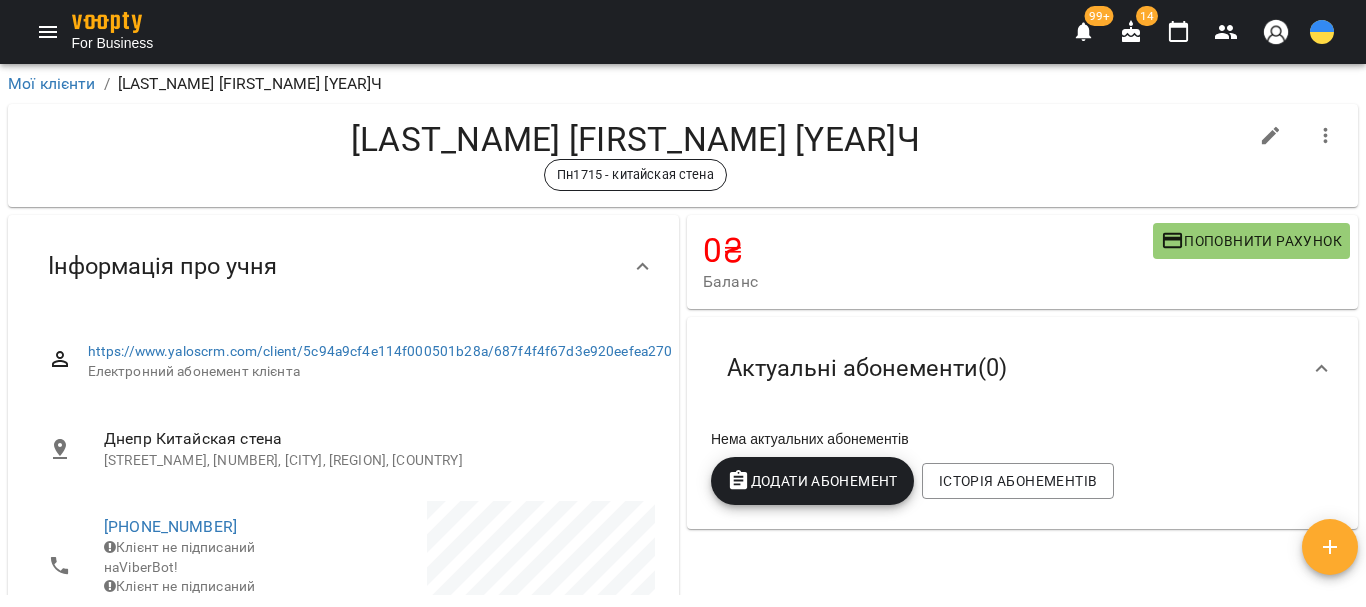 scroll, scrollTop: 0, scrollLeft: 0, axis: both 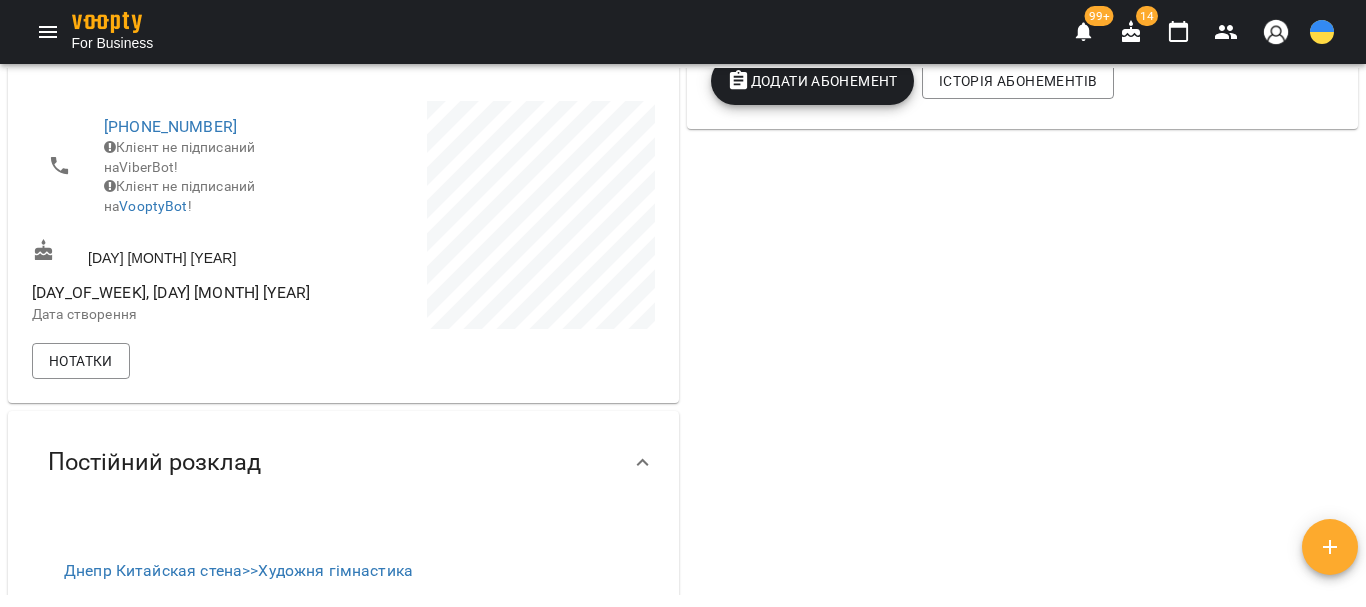 click 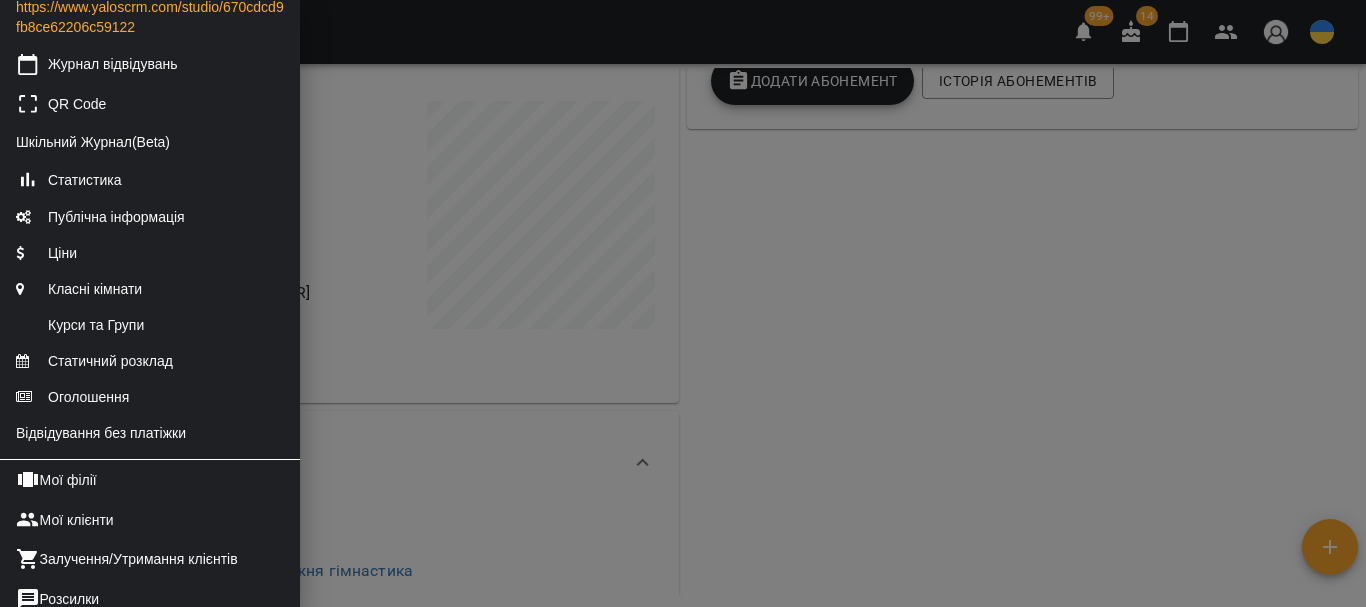 scroll, scrollTop: 400, scrollLeft: 0, axis: vertical 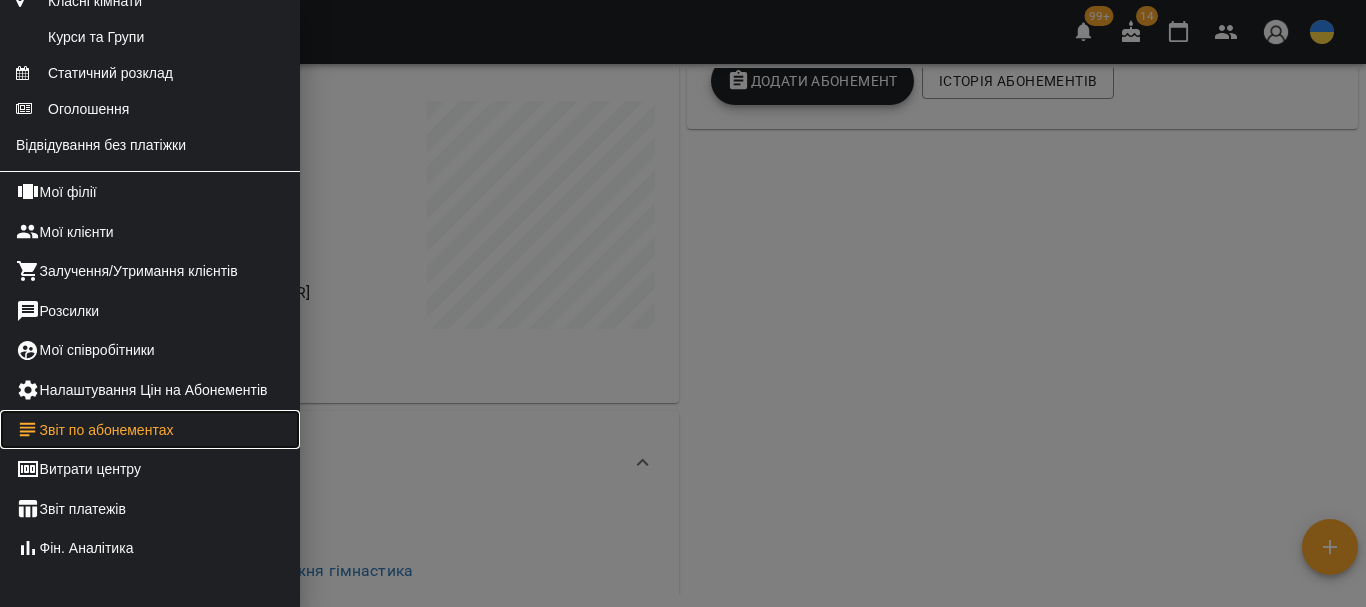 click on "Звіт по абонементах" at bounding box center (150, 430) 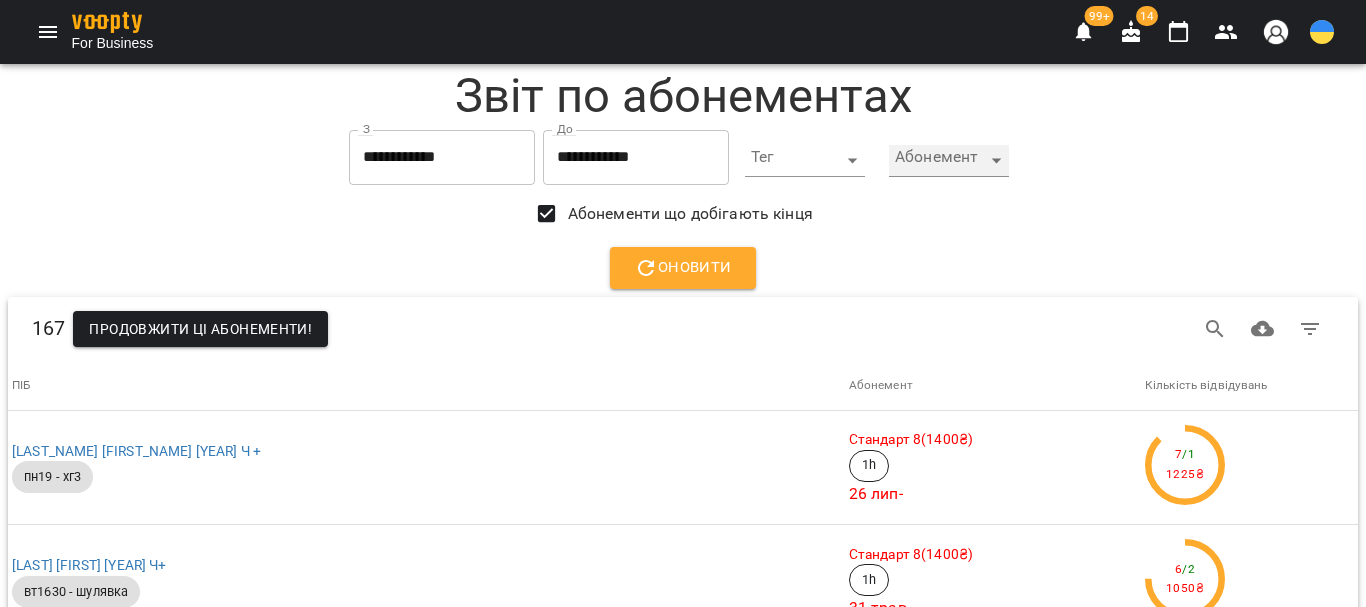 click on "​" at bounding box center (949, 161) 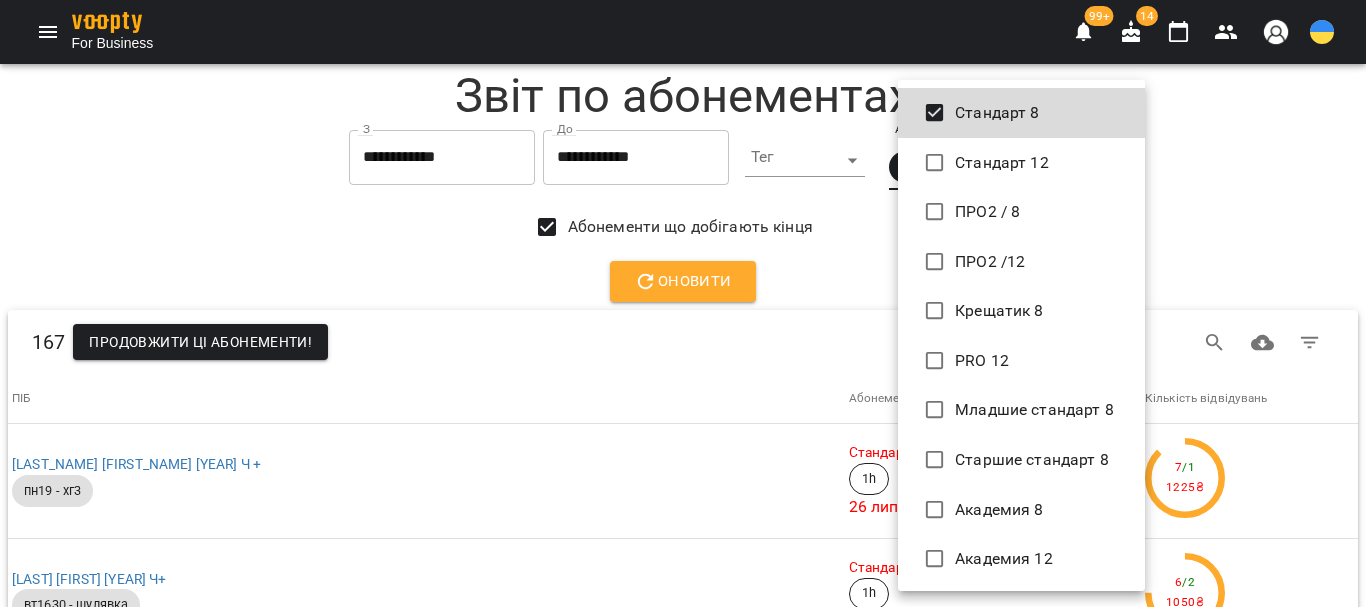 click at bounding box center (683, 303) 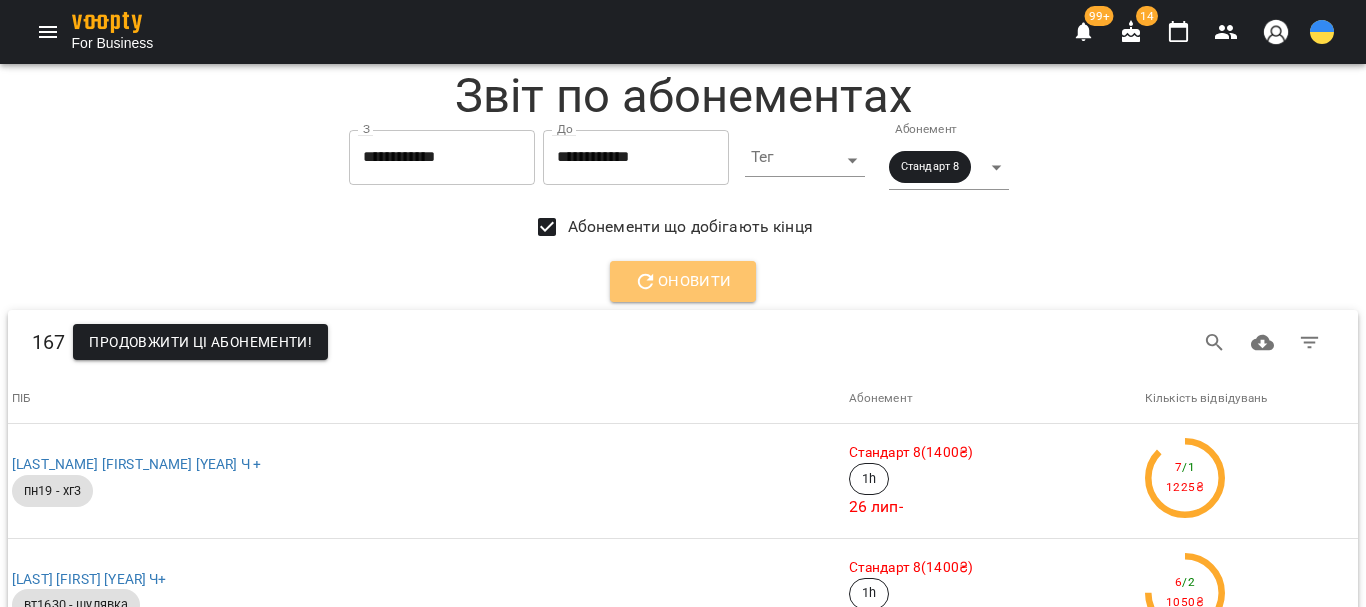 click on "Оновити" at bounding box center (683, 282) 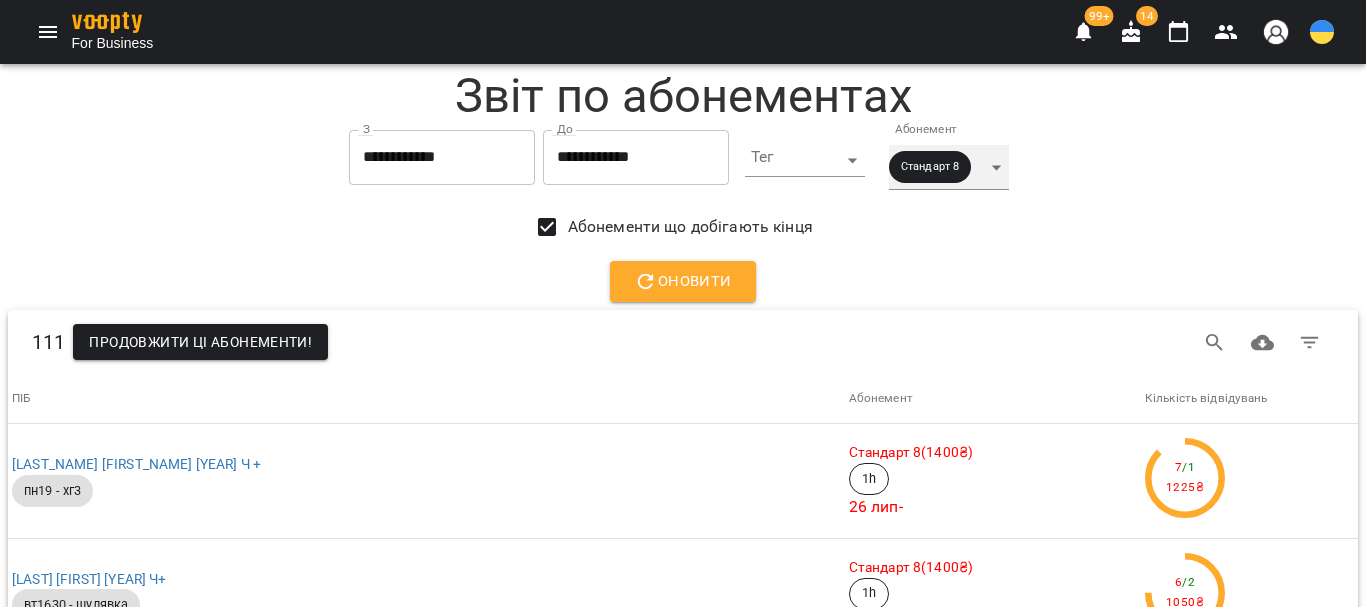 click on "Стандарт 8" at bounding box center [949, 167] 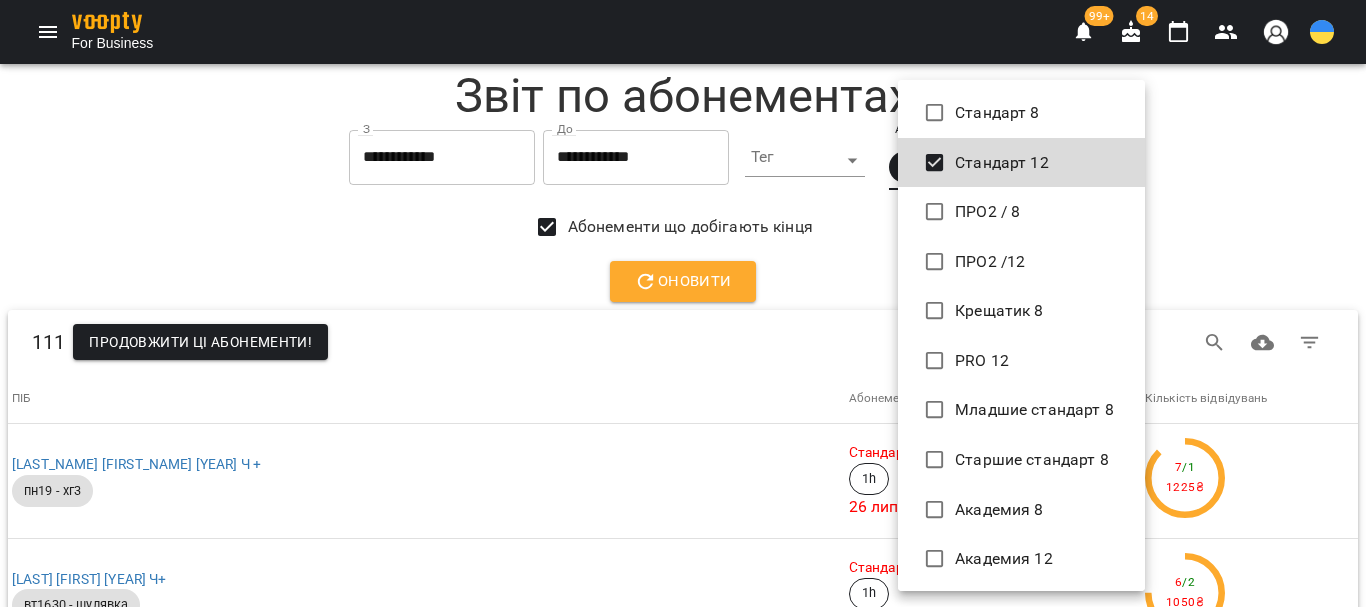 click at bounding box center (683, 303) 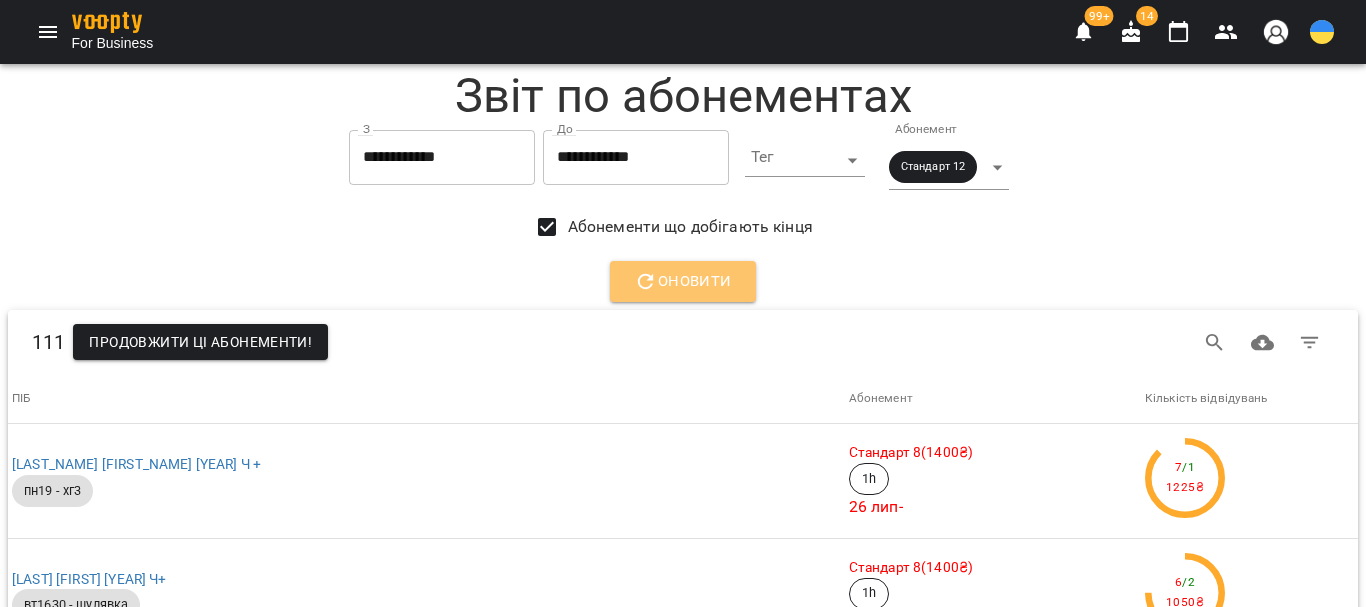 click on "Оновити" at bounding box center [683, 282] 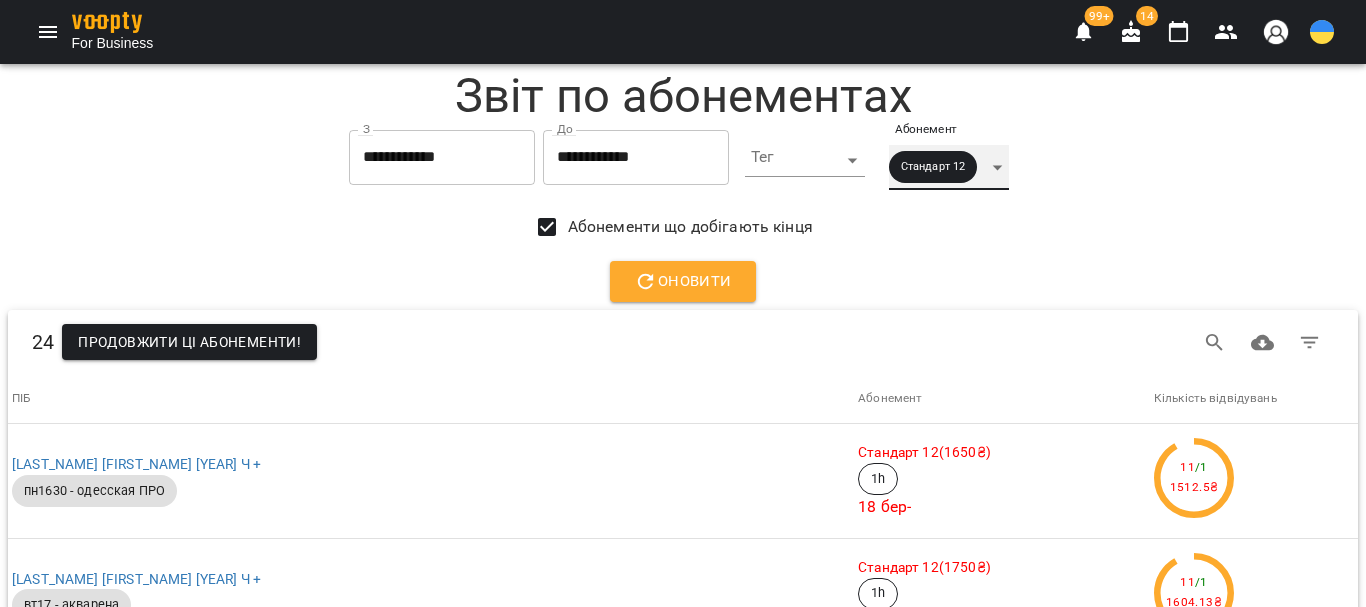 click on "Стандарт 12" at bounding box center (949, 167) 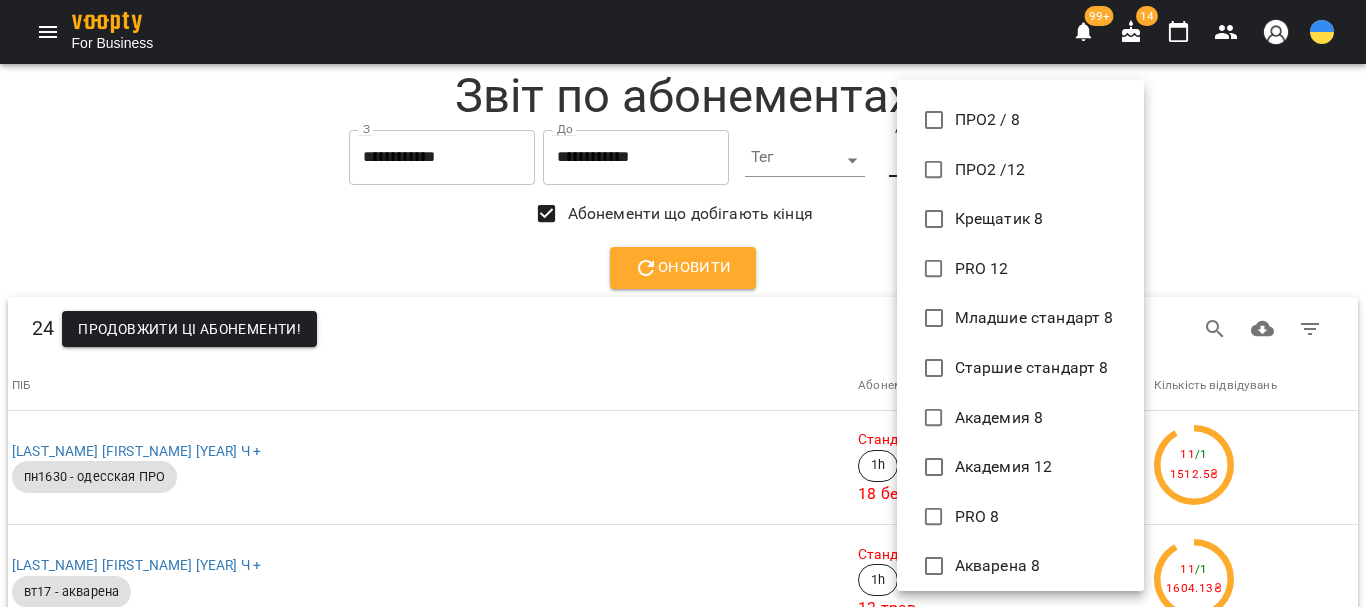 scroll, scrollTop: 200, scrollLeft: 0, axis: vertical 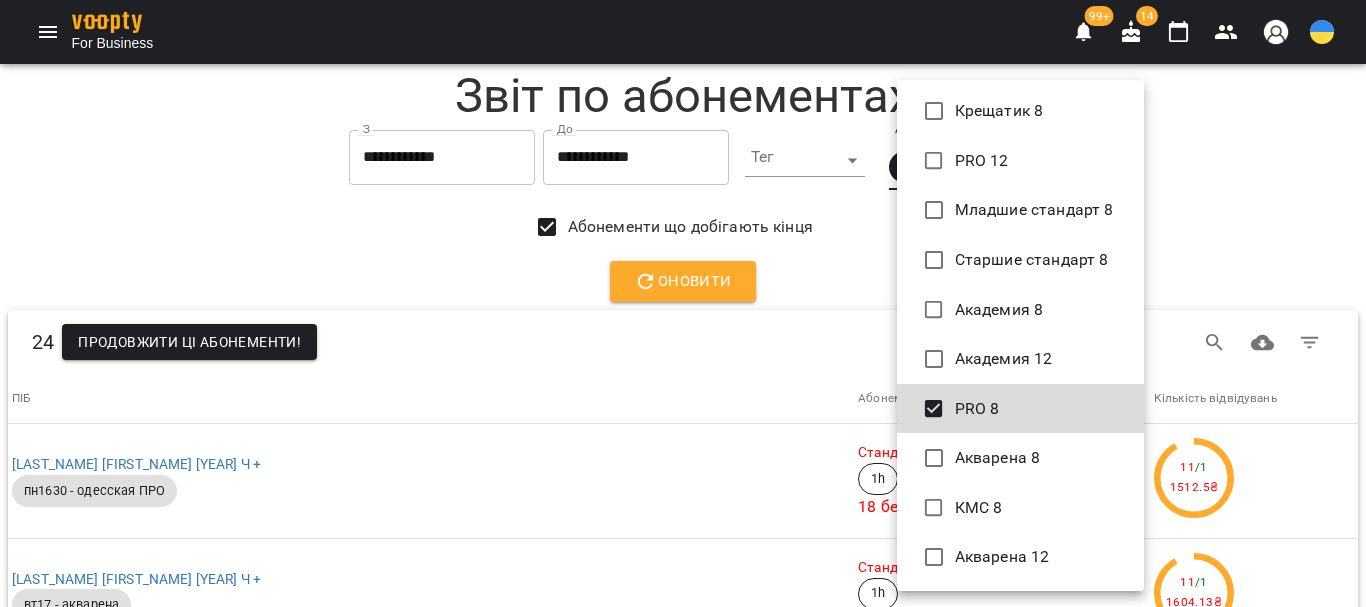 click at bounding box center (683, 303) 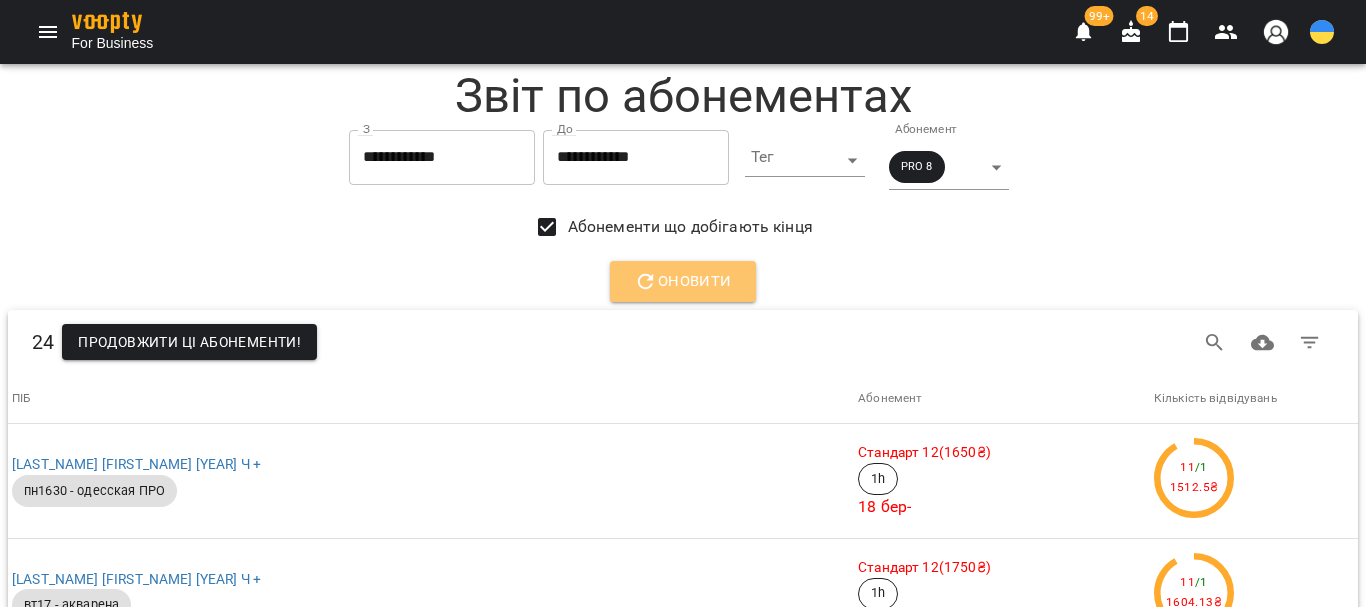 click on "Оновити" at bounding box center [683, 282] 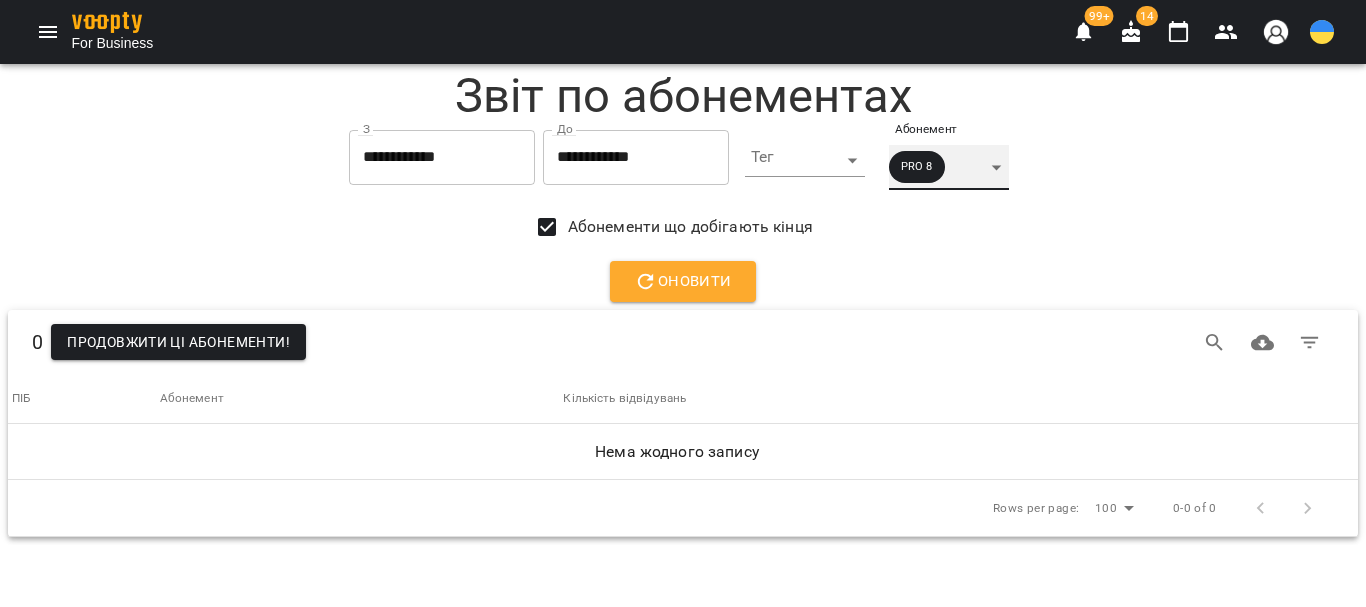 click on "PRO 8" at bounding box center (949, 167) 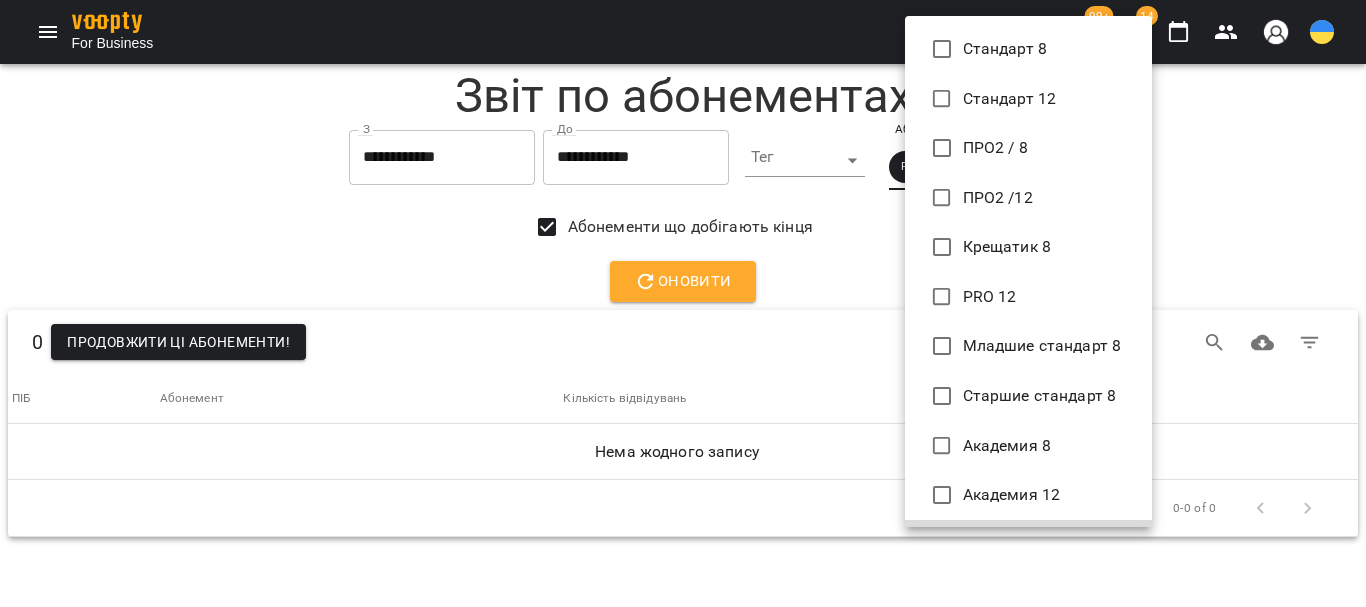 scroll, scrollTop: 42, scrollLeft: 0, axis: vertical 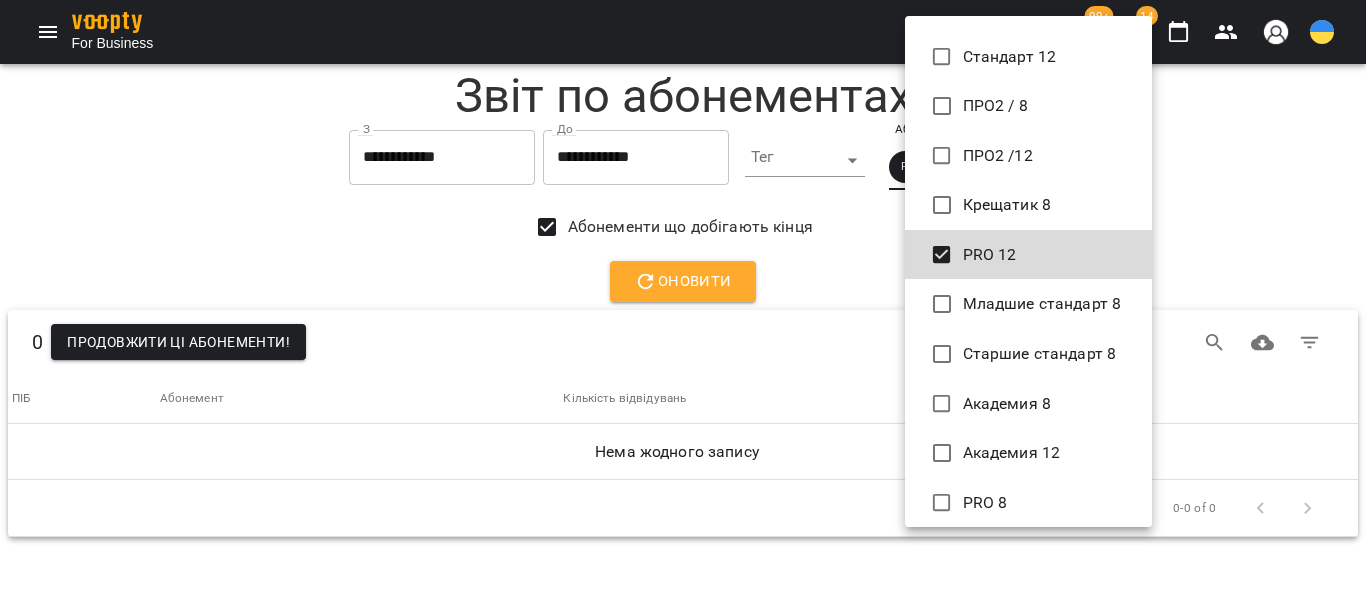 click at bounding box center [683, 303] 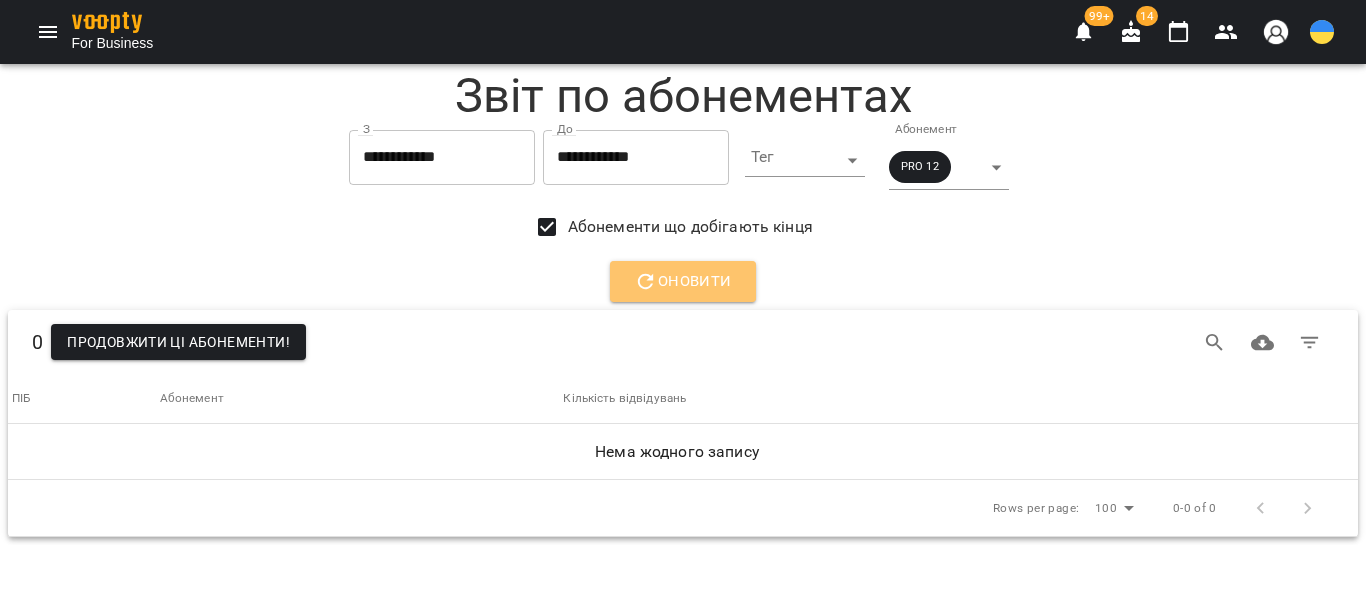 click on "Оновити" at bounding box center [683, 282] 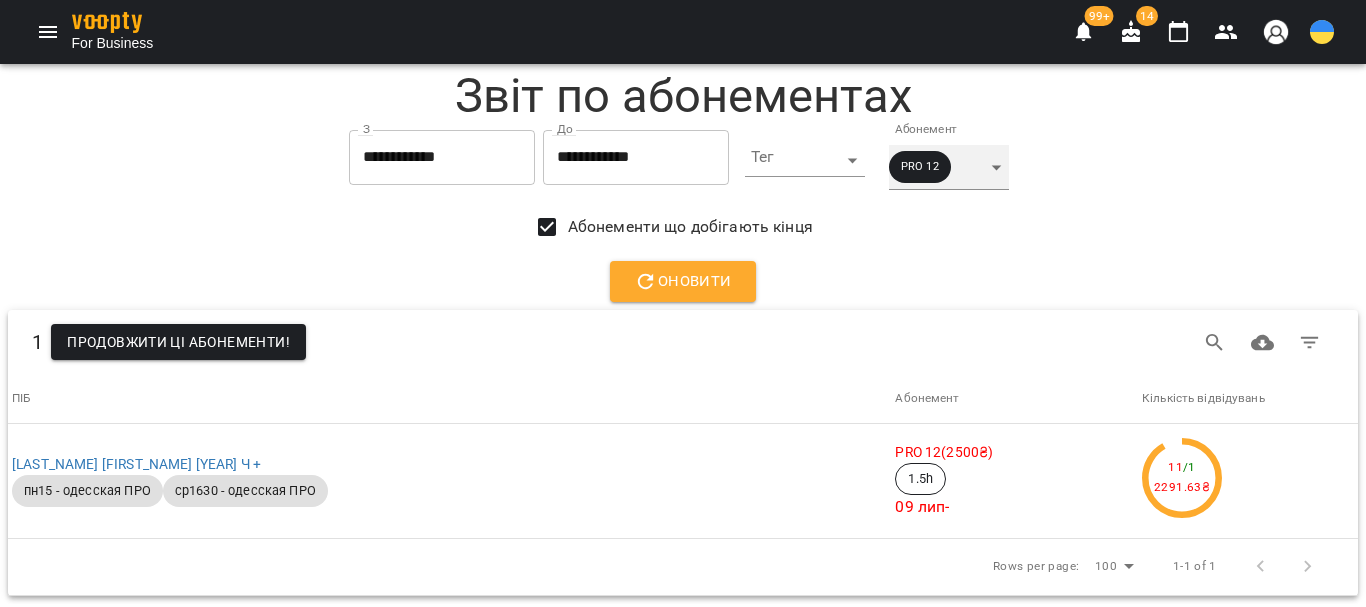 click on "PRO 12" at bounding box center (949, 167) 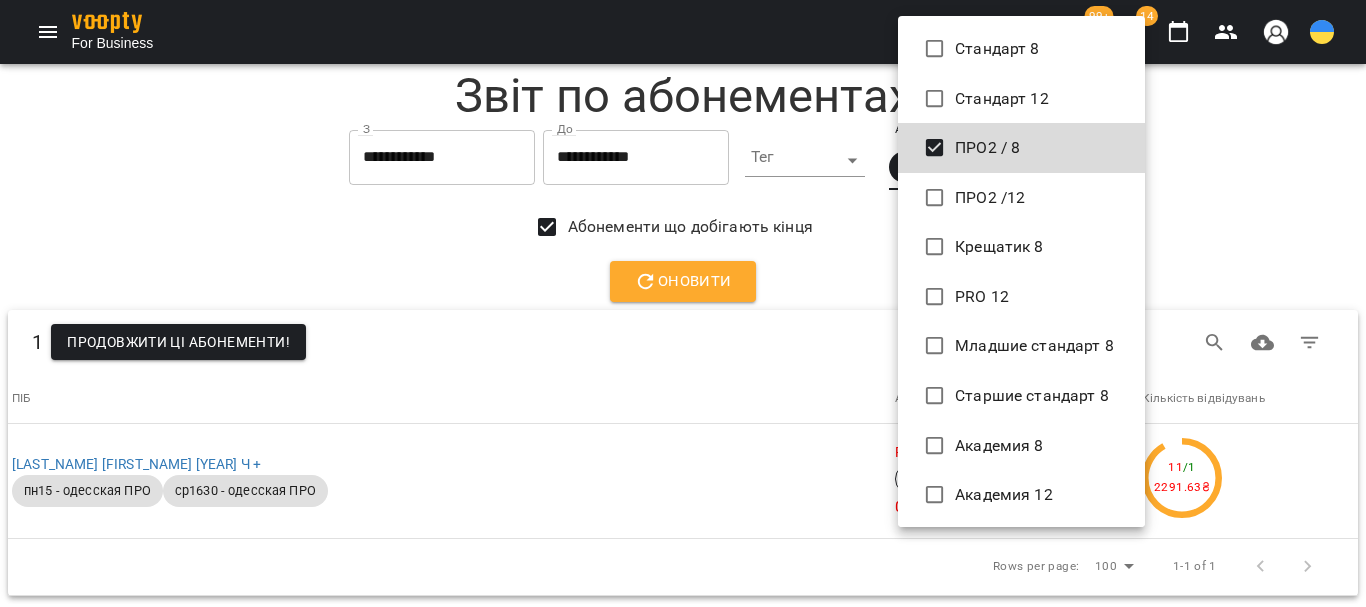 click at bounding box center [683, 303] 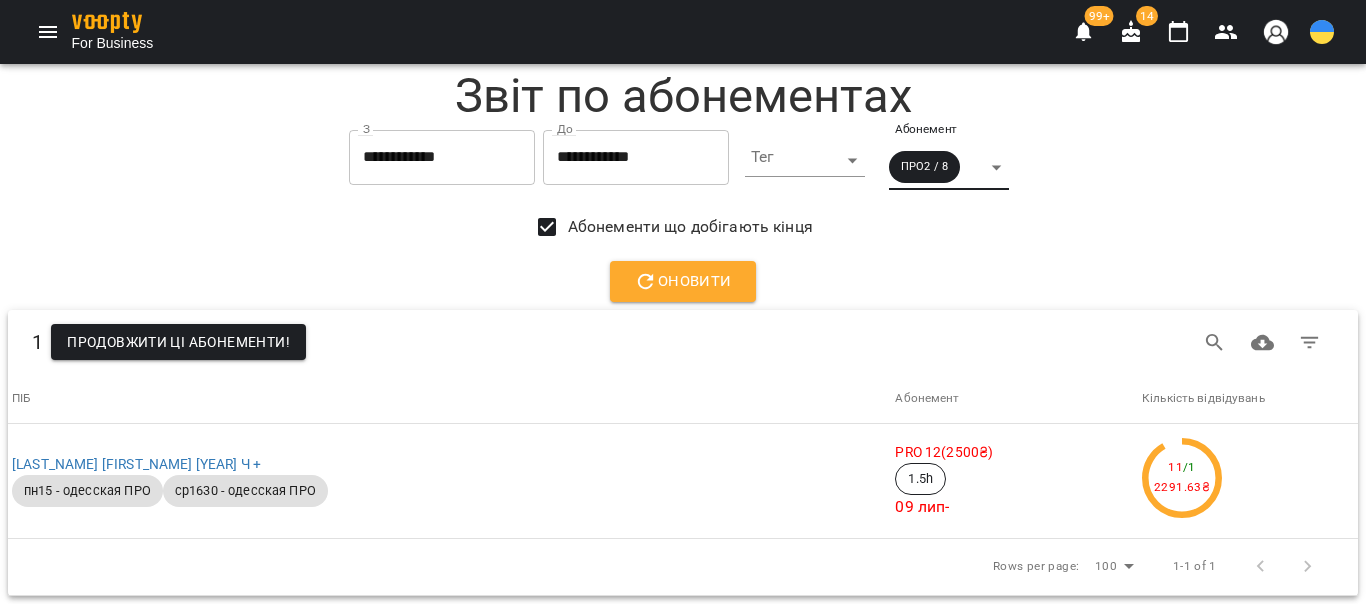 click on "Оновити" at bounding box center [683, 282] 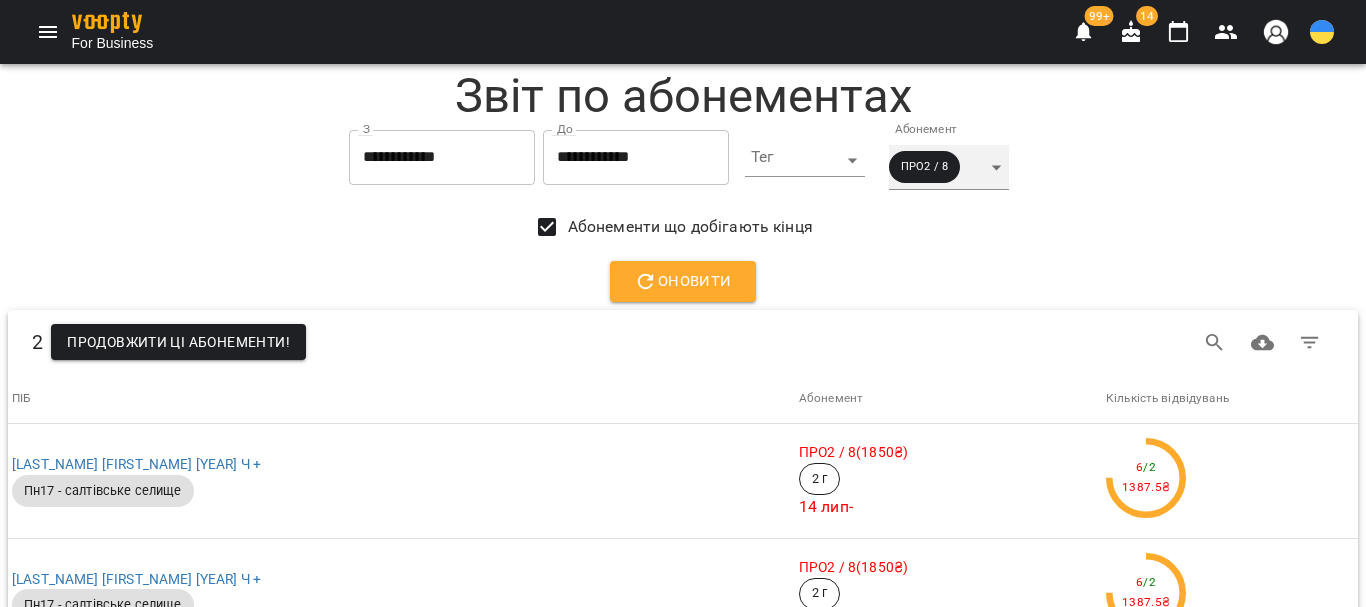 click on "ПРО2 / 8" at bounding box center (949, 167) 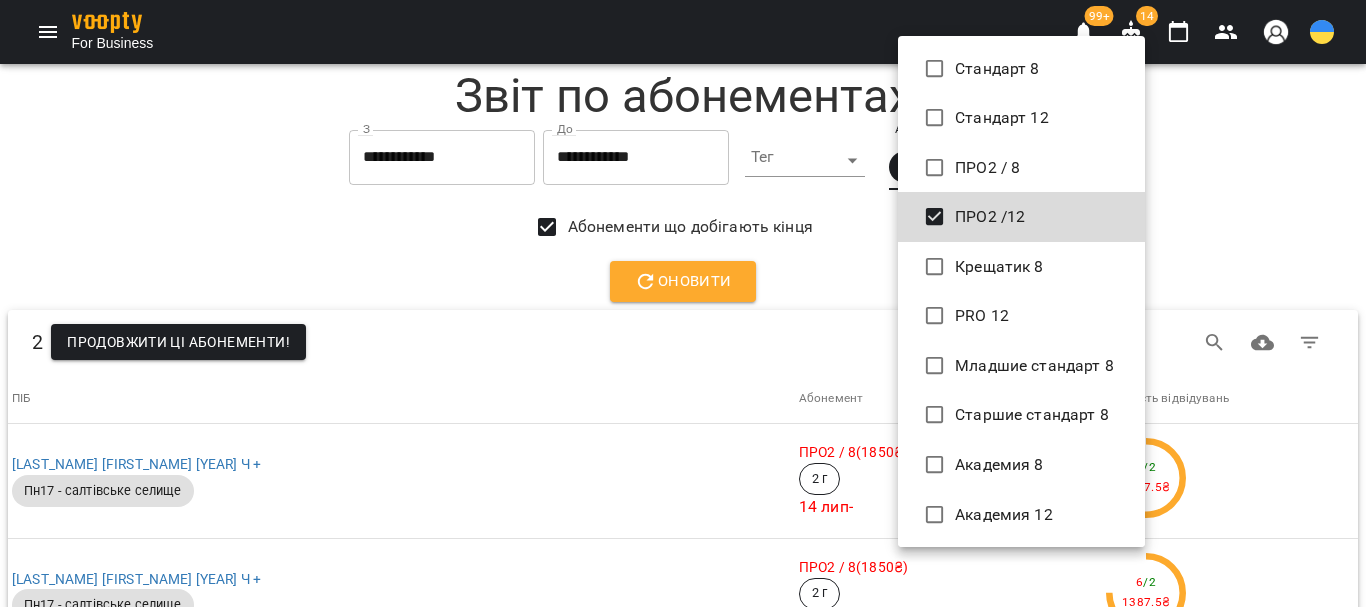 click at bounding box center (683, 303) 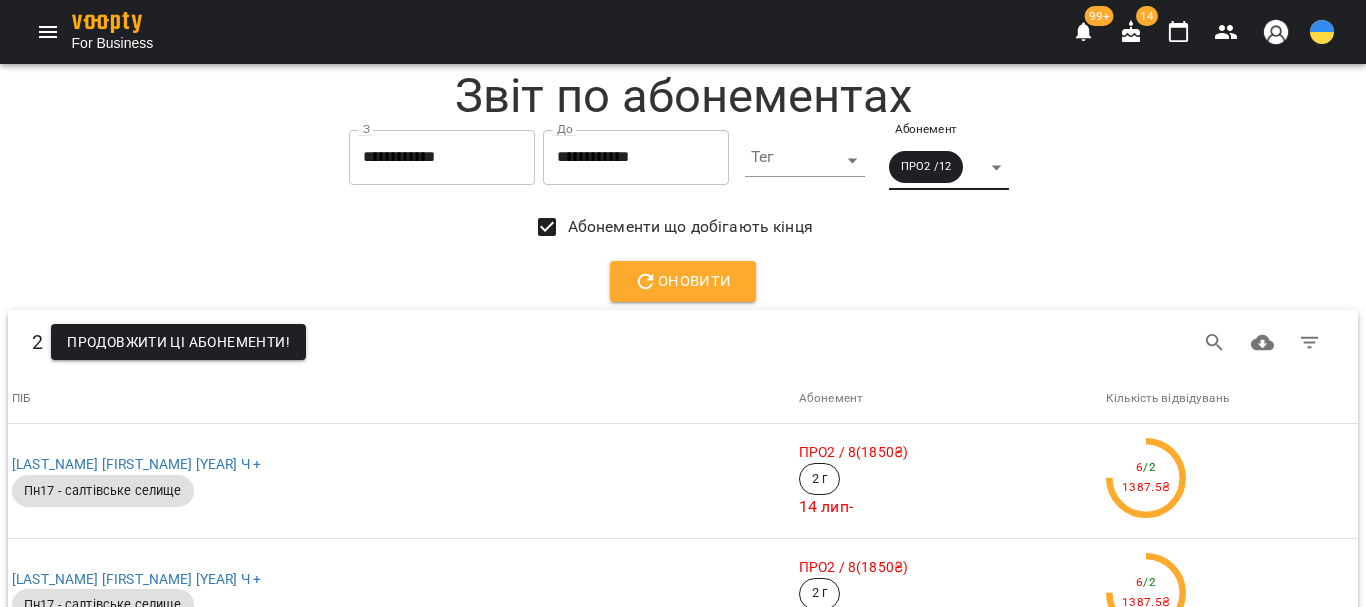 click on "Оновити" at bounding box center (683, 282) 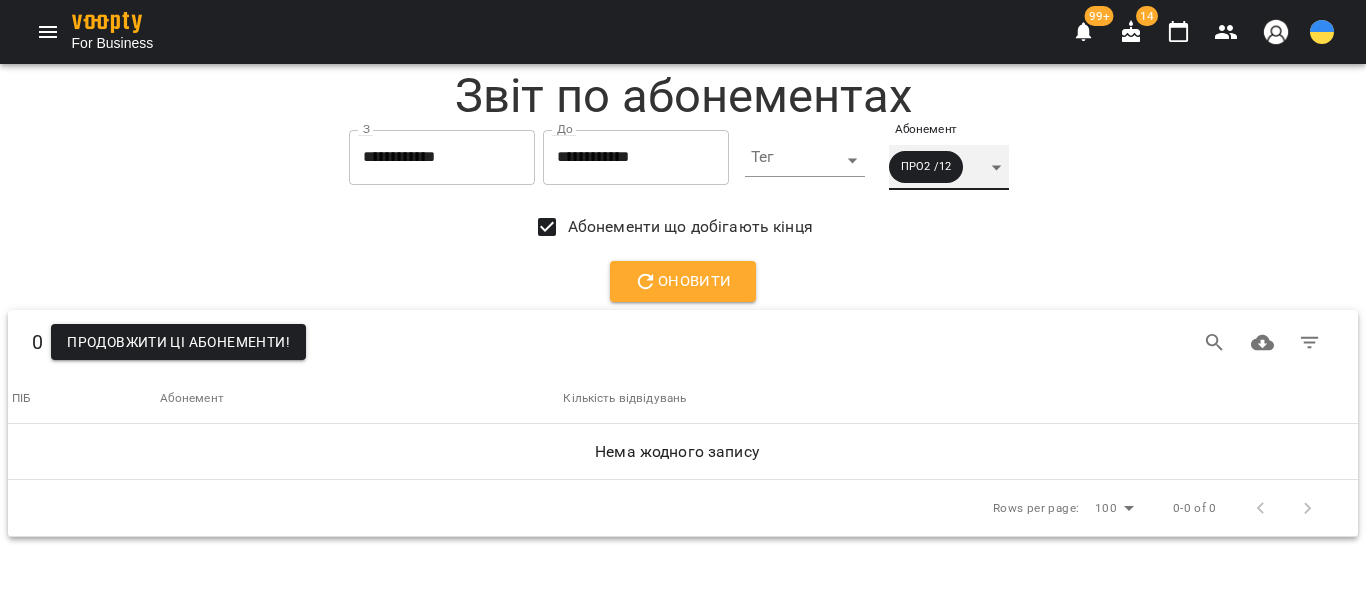 click on "ПРО2 /12" at bounding box center (949, 167) 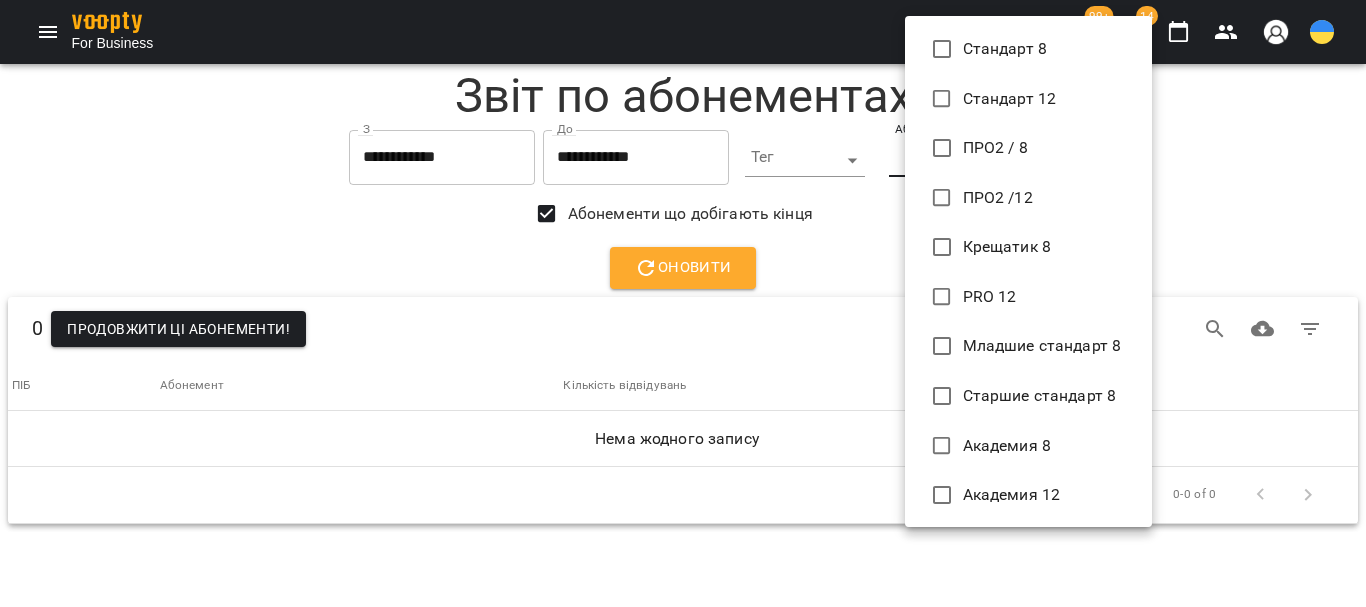 scroll, scrollTop: 348, scrollLeft: 0, axis: vertical 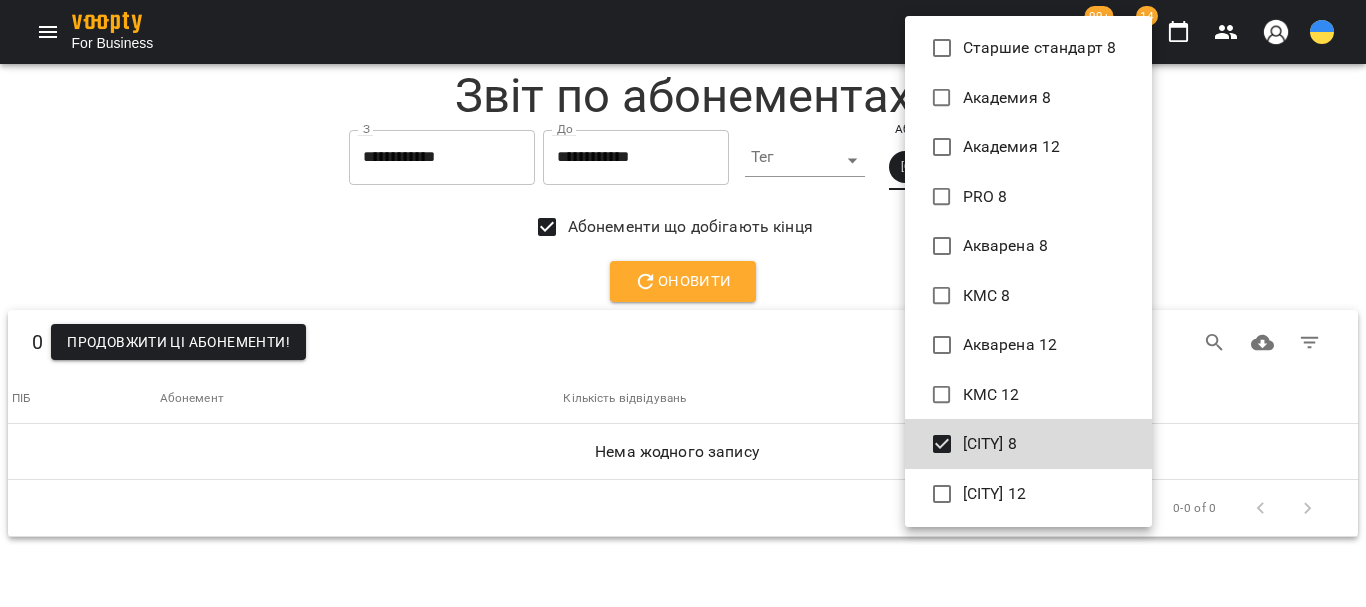 click at bounding box center [683, 303] 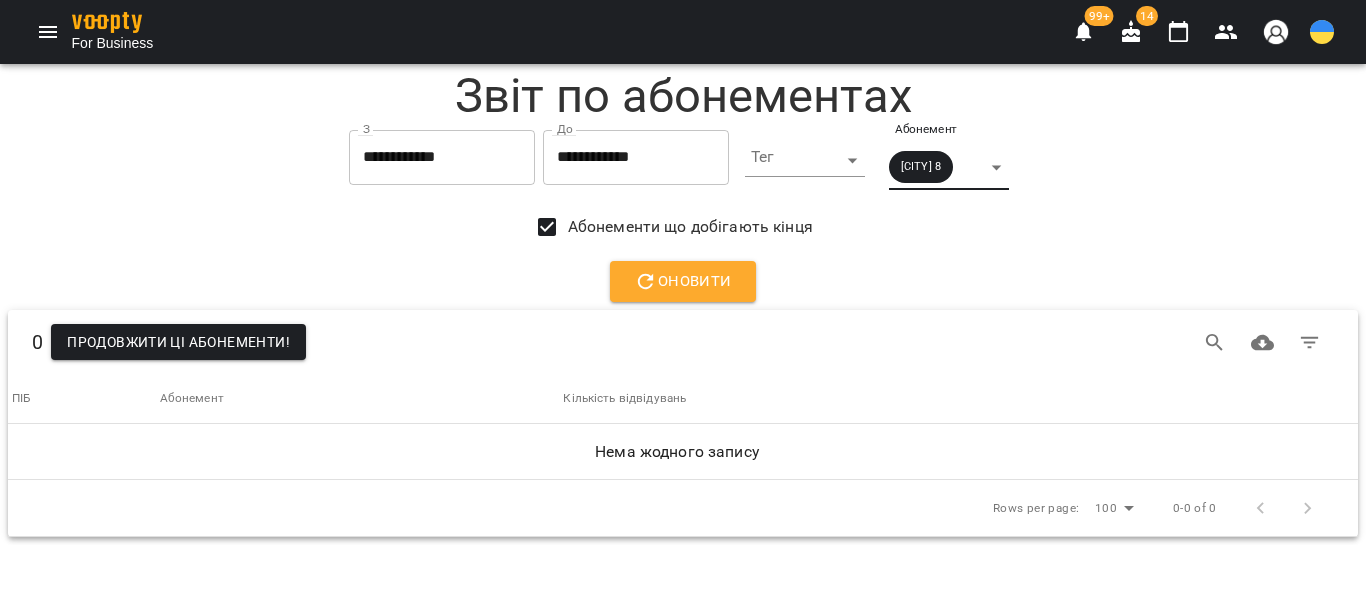 click on "Оновити" at bounding box center (683, 282) 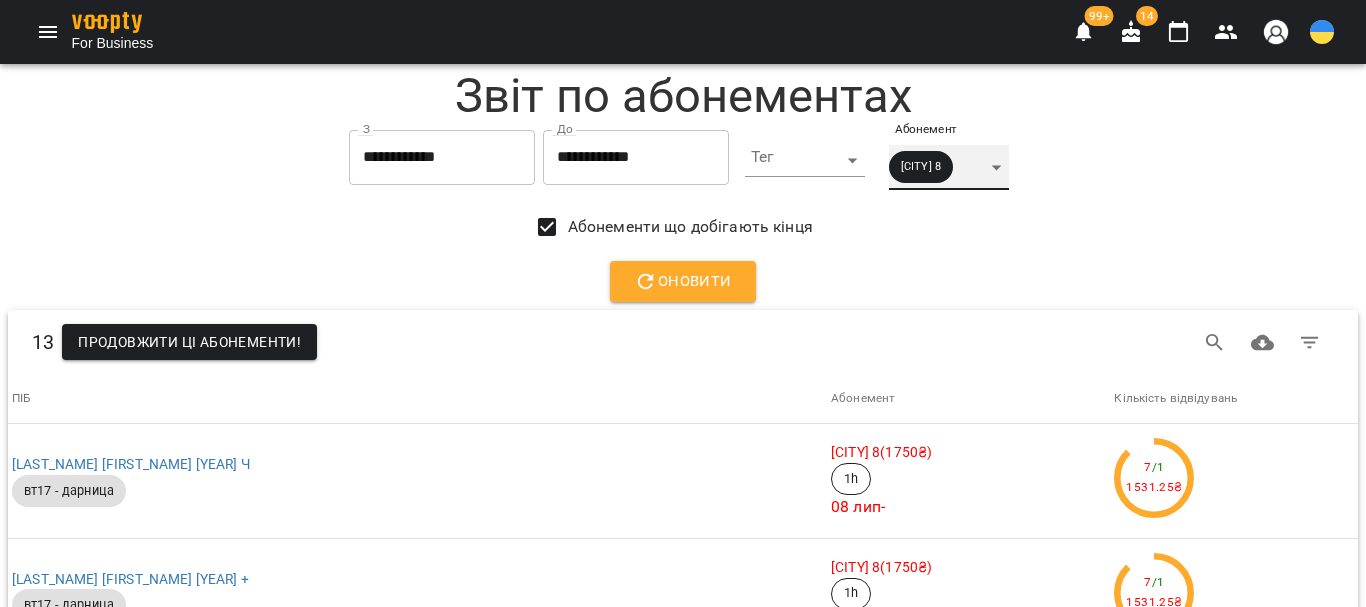 click on "[CITY] 8" at bounding box center (949, 167) 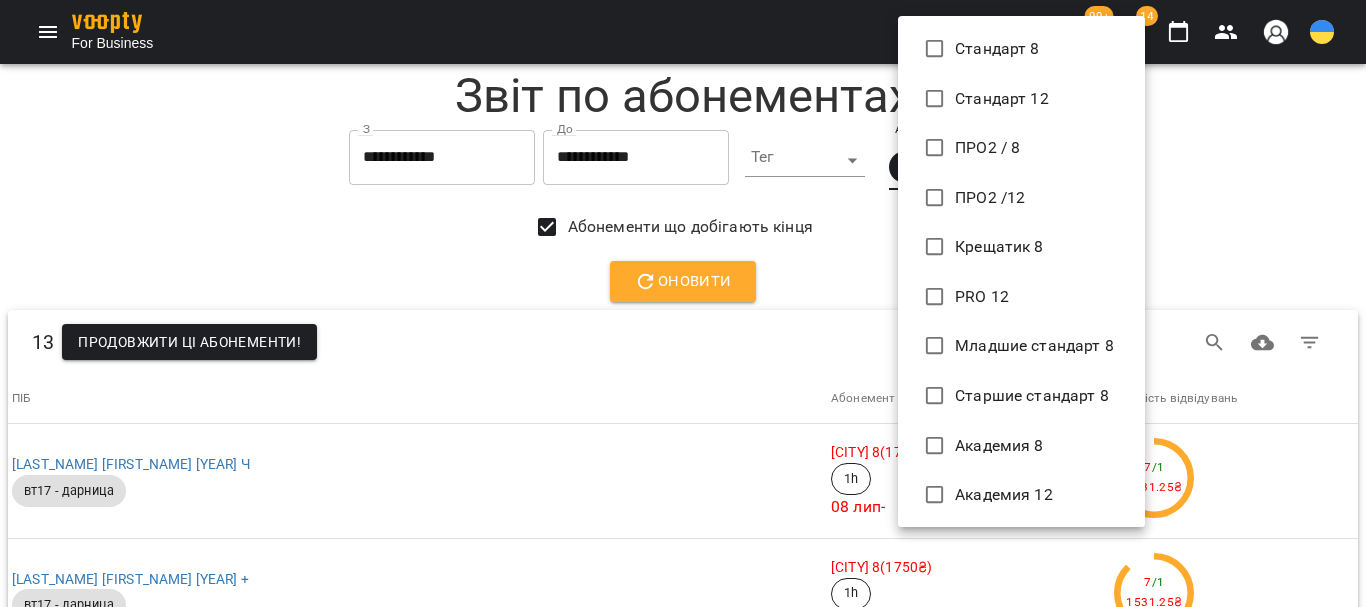 scroll, scrollTop: 348, scrollLeft: 0, axis: vertical 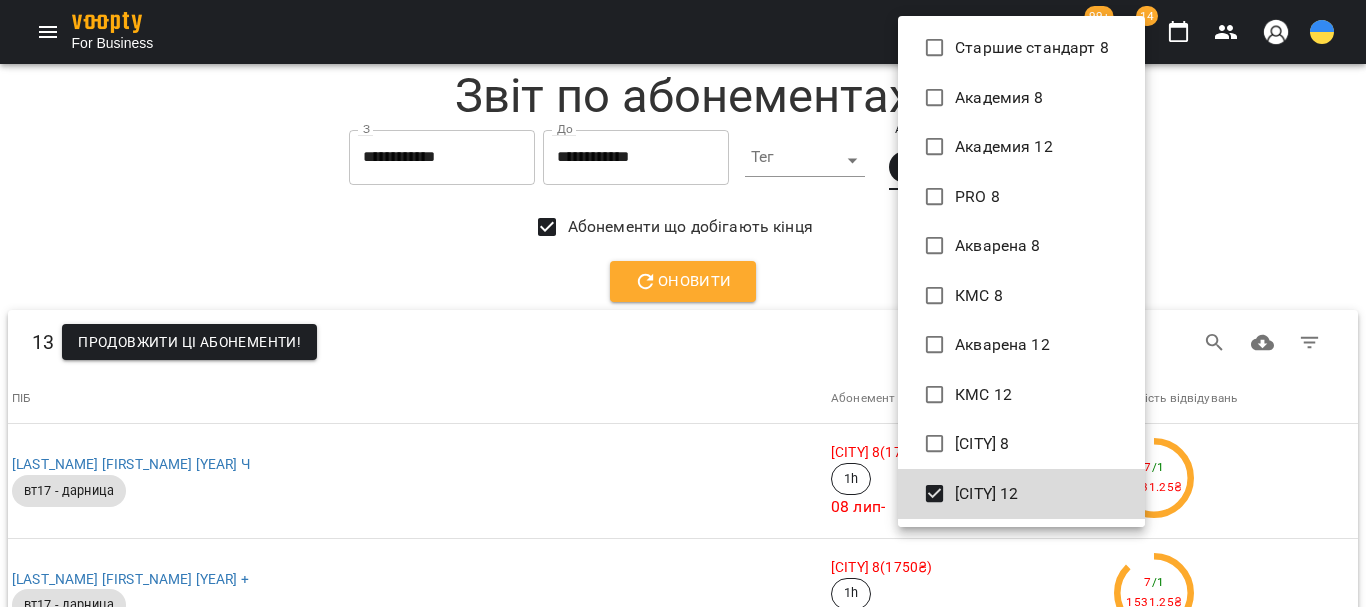 click at bounding box center [683, 303] 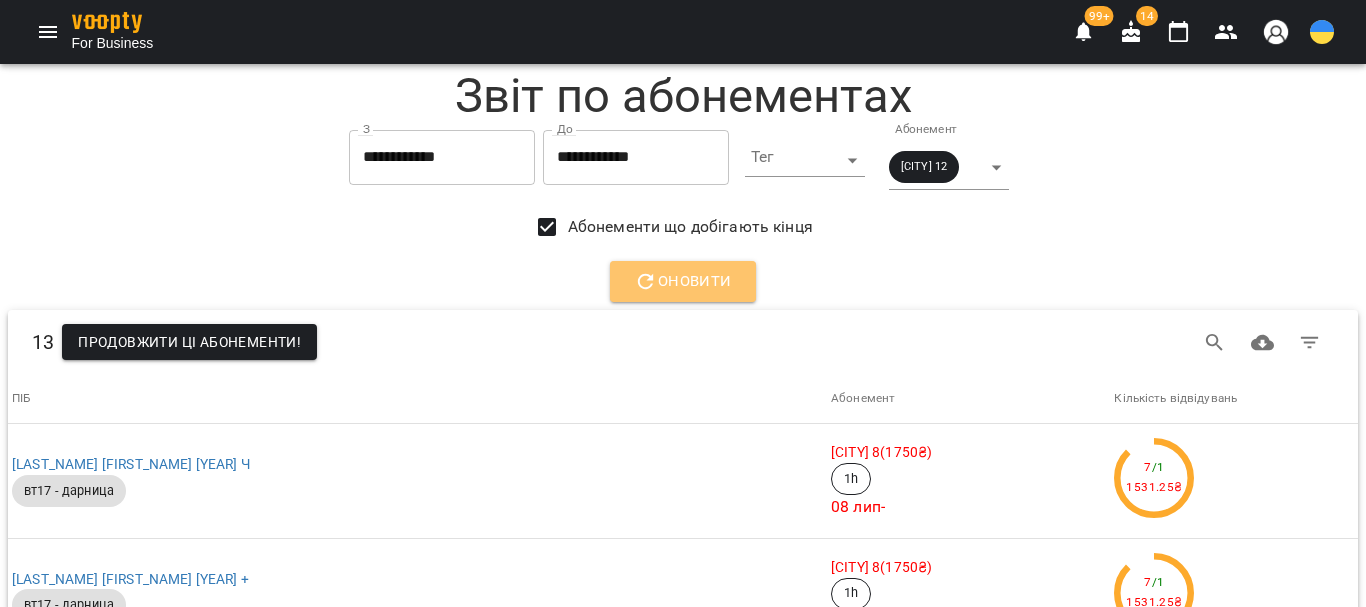 click on "Оновити" at bounding box center (683, 282) 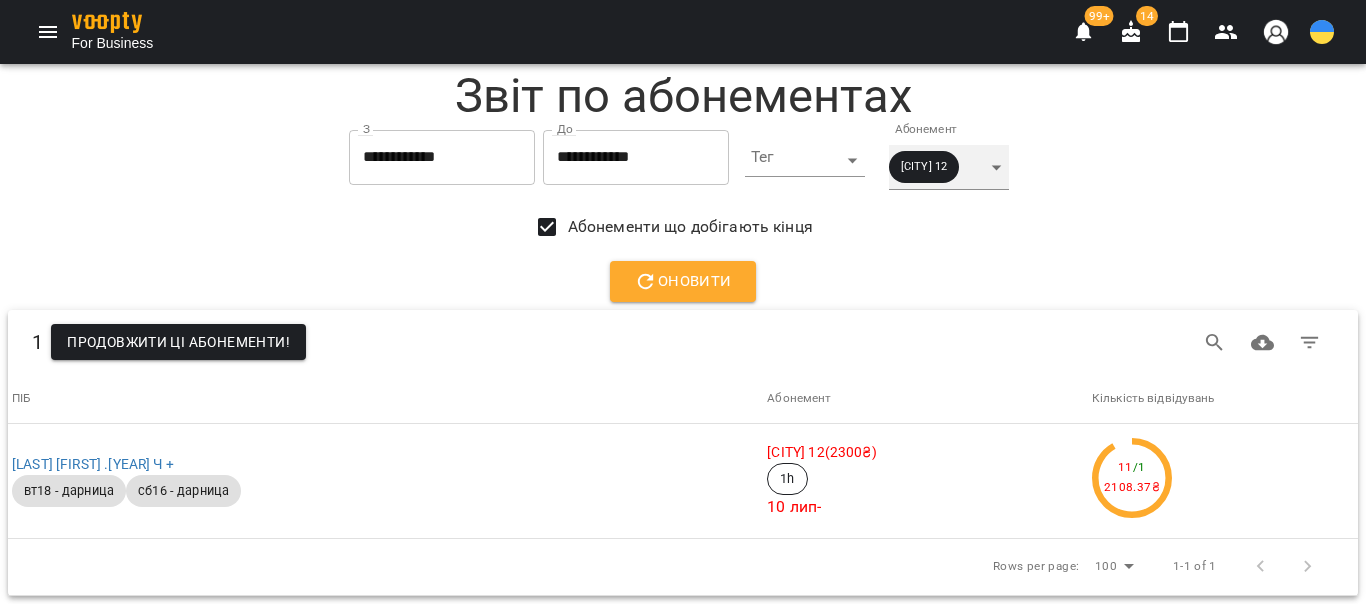 click on "[CITY] 12" at bounding box center (949, 167) 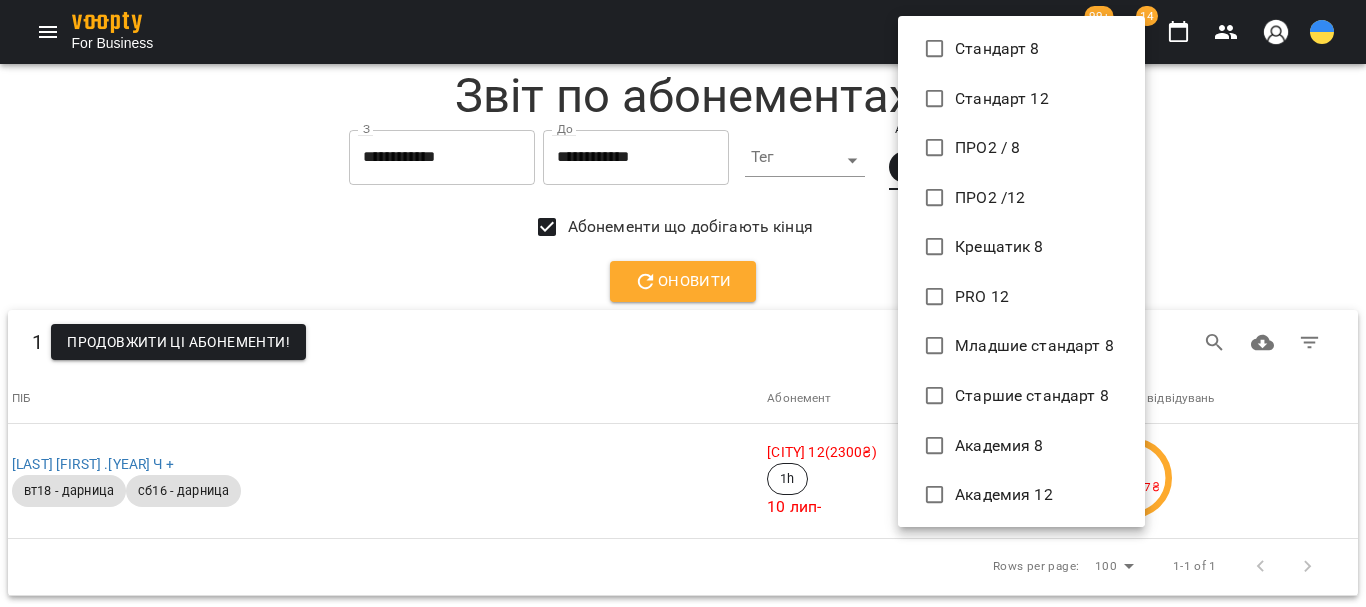 scroll, scrollTop: 348, scrollLeft: 0, axis: vertical 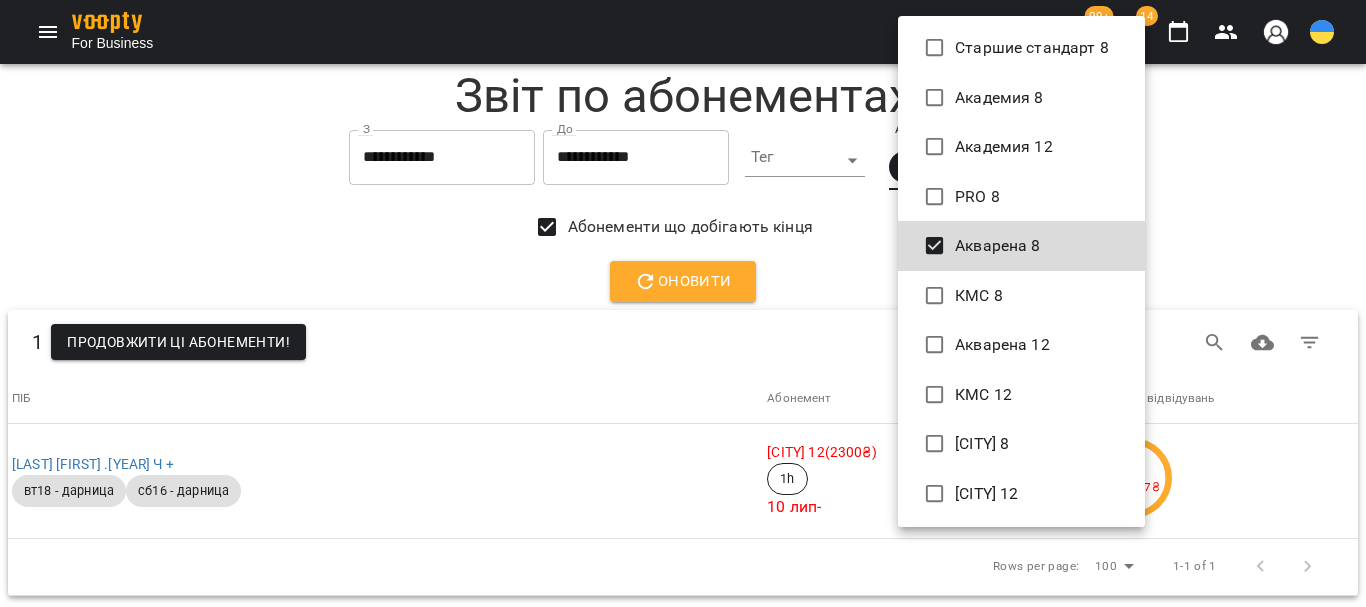 click at bounding box center (683, 303) 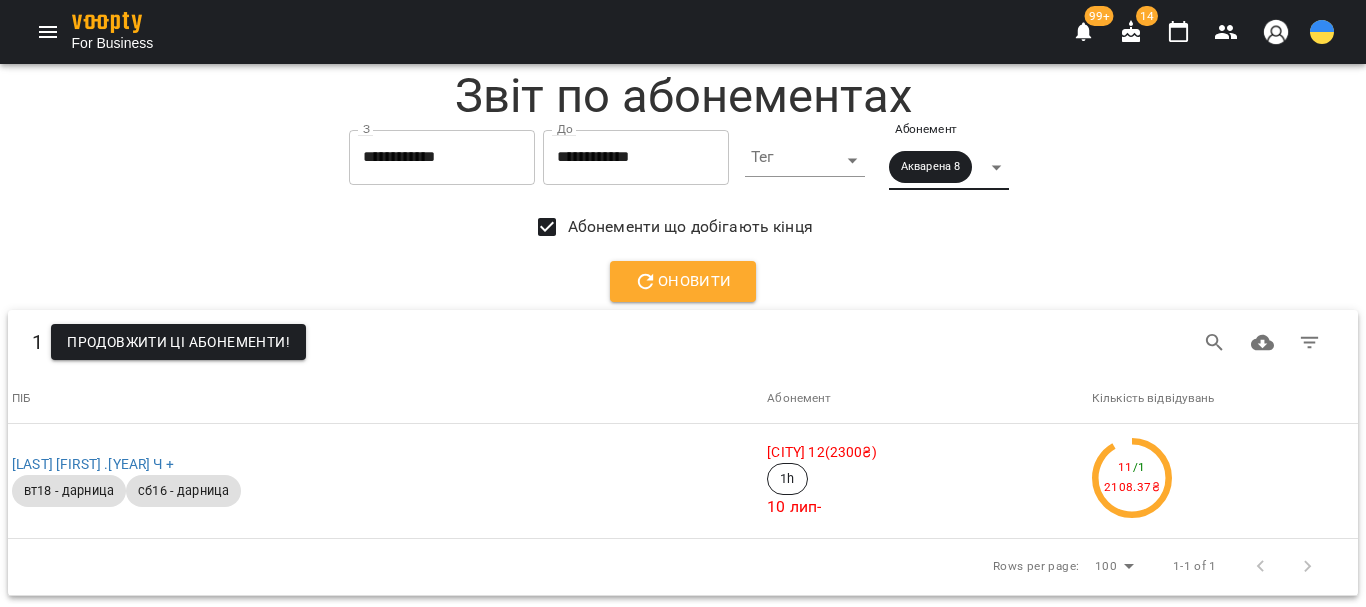 click on "Оновити" at bounding box center (683, 282) 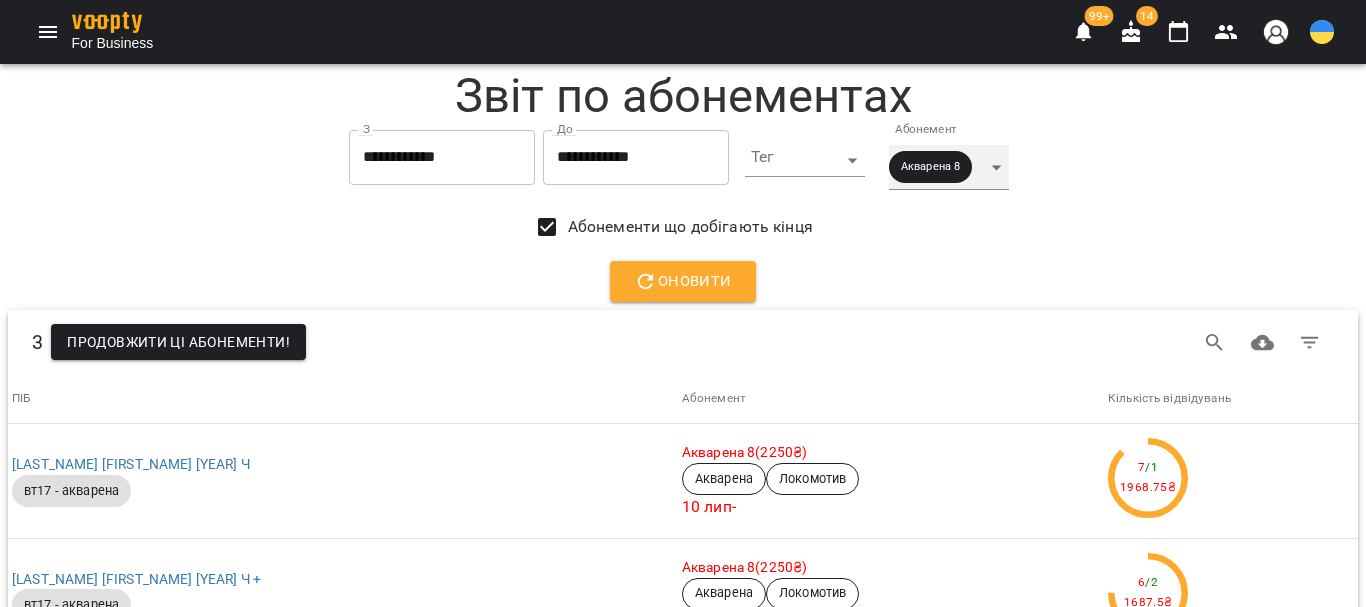 click on "Акварена 8" at bounding box center [949, 167] 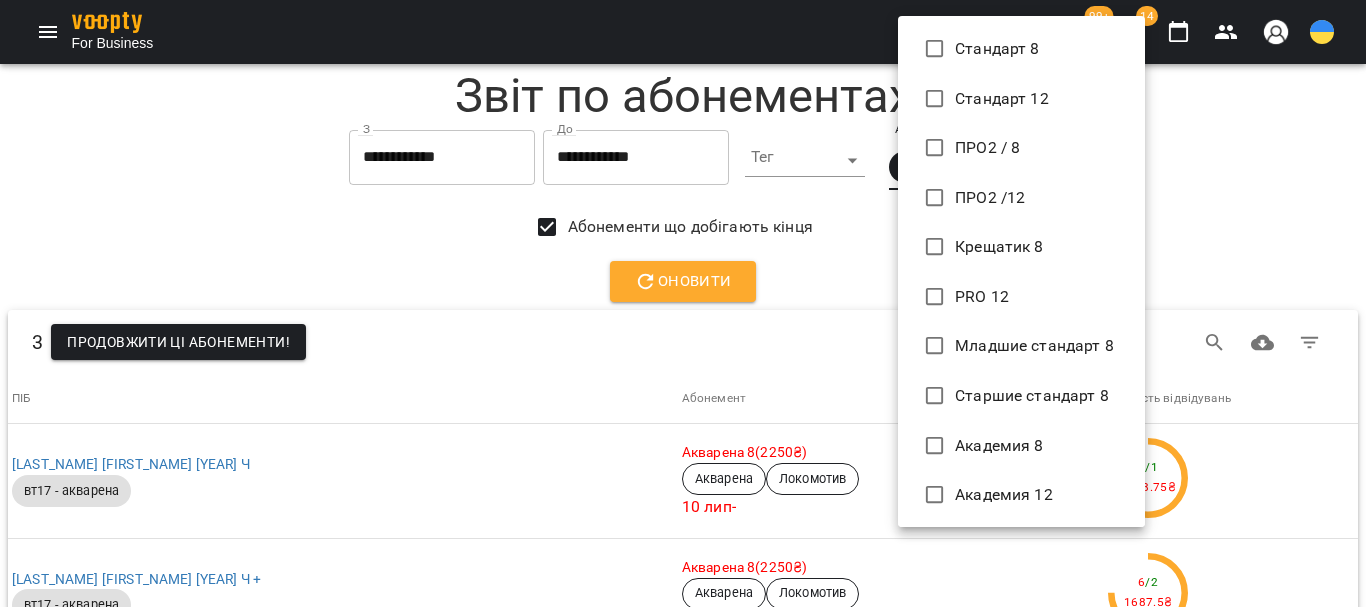 scroll, scrollTop: 322, scrollLeft: 0, axis: vertical 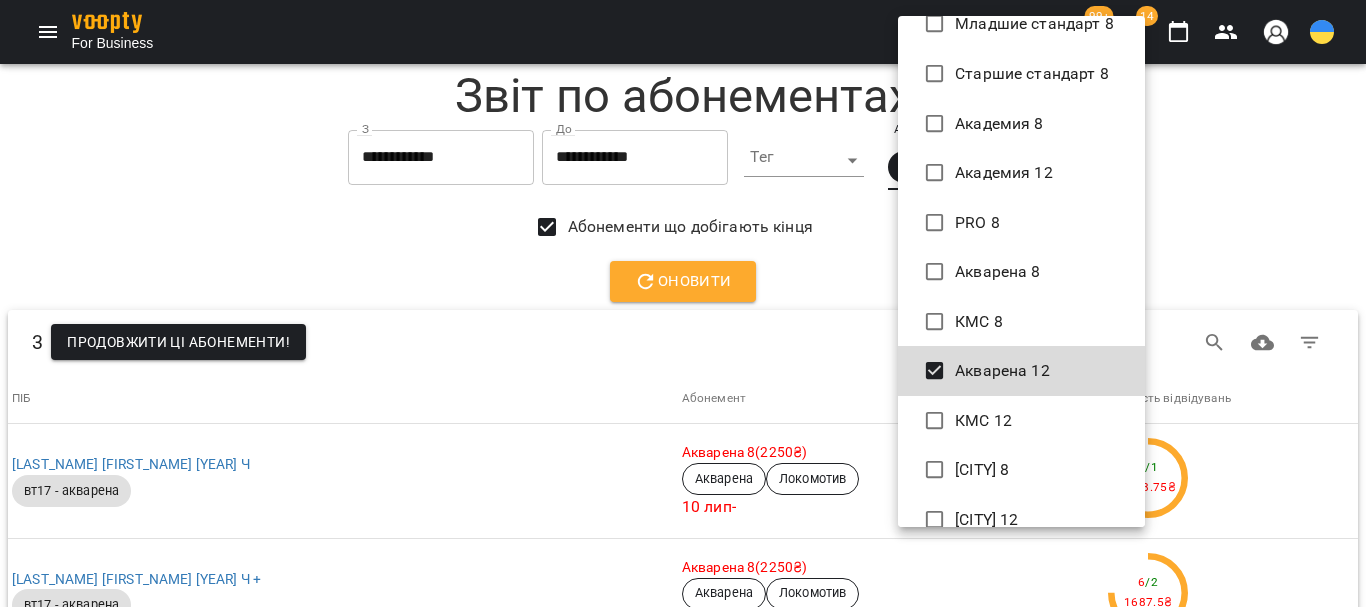 click at bounding box center (683, 303) 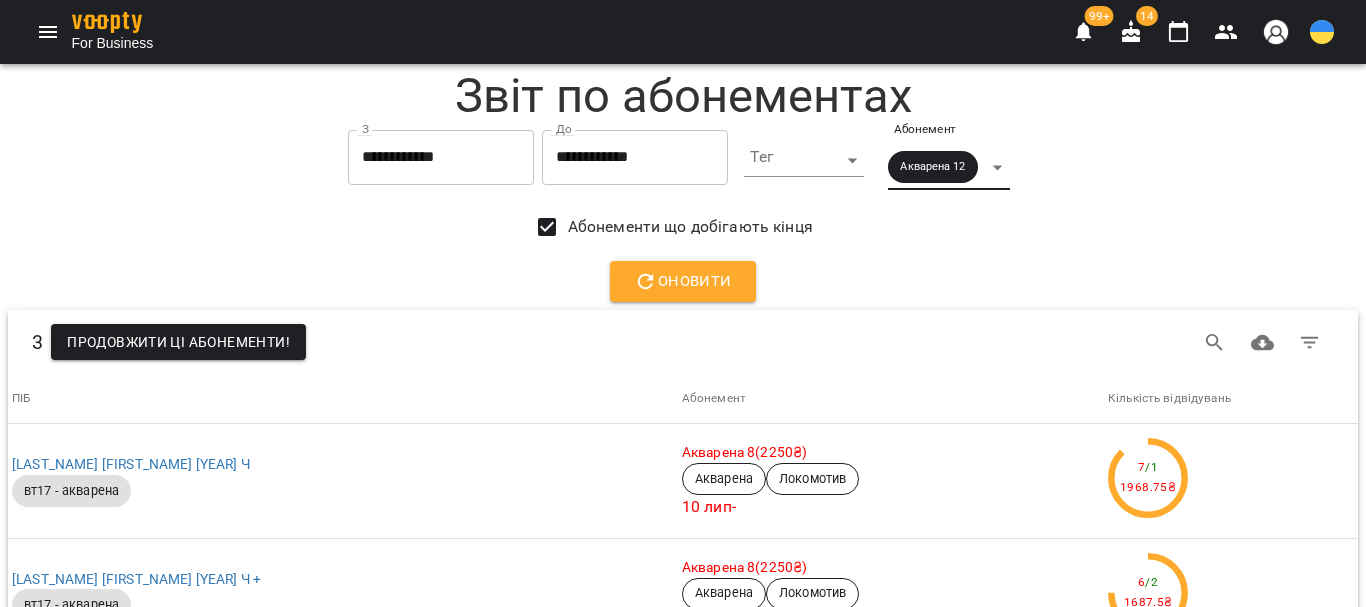 click on "Оновити" at bounding box center [683, 282] 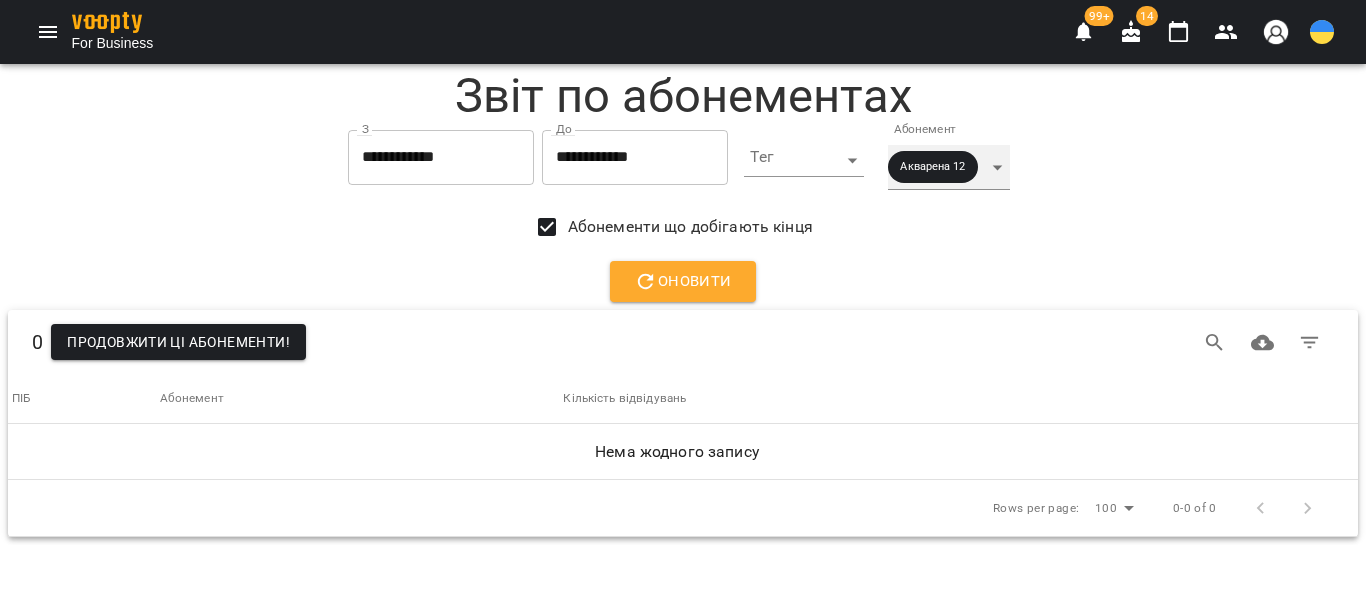 click on "Акварена 12" at bounding box center [948, 167] 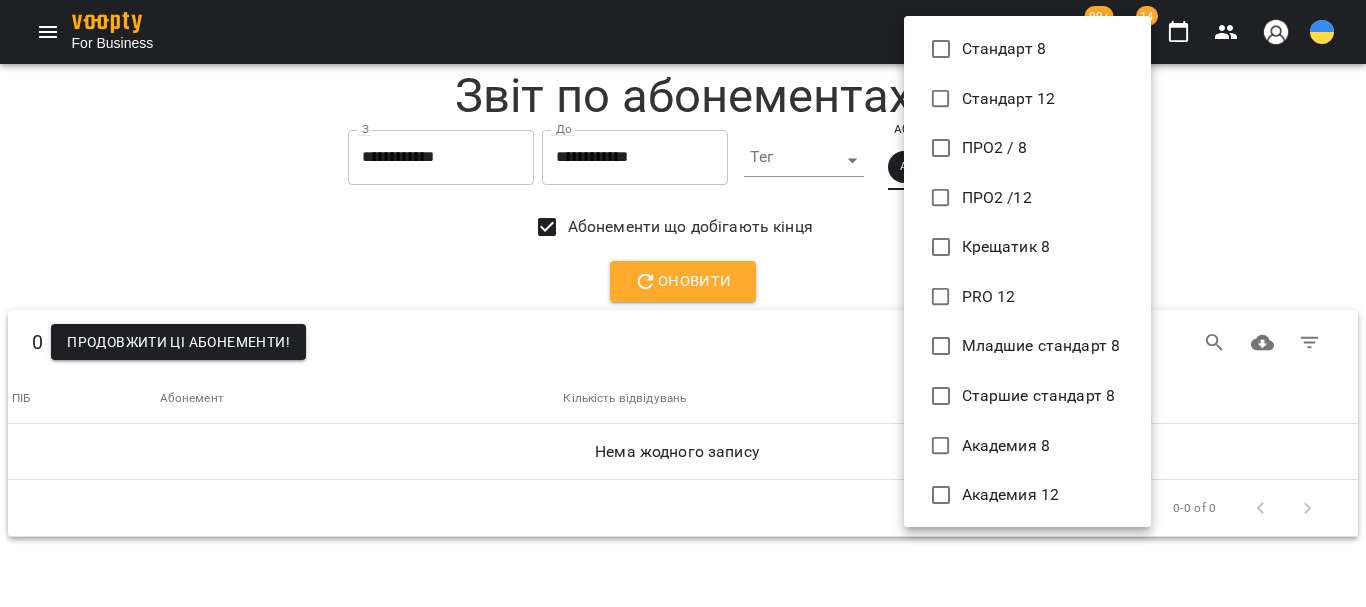 scroll, scrollTop: 348, scrollLeft: 0, axis: vertical 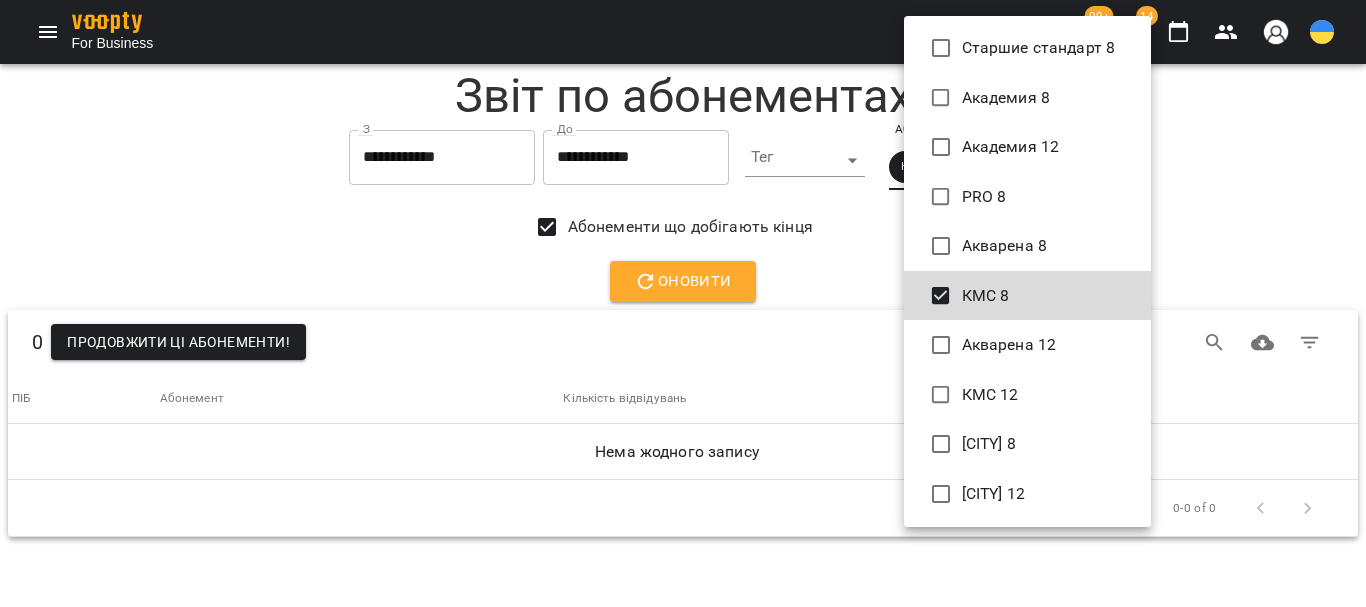 click at bounding box center (683, 303) 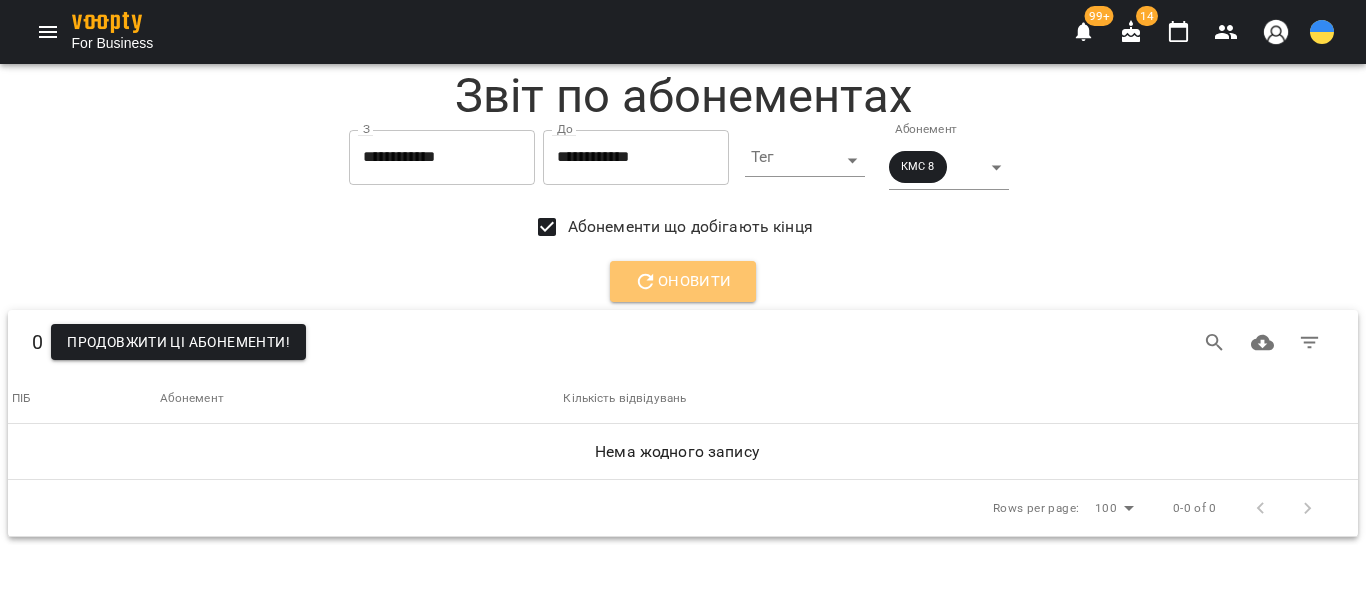 click on "Оновити" at bounding box center [683, 282] 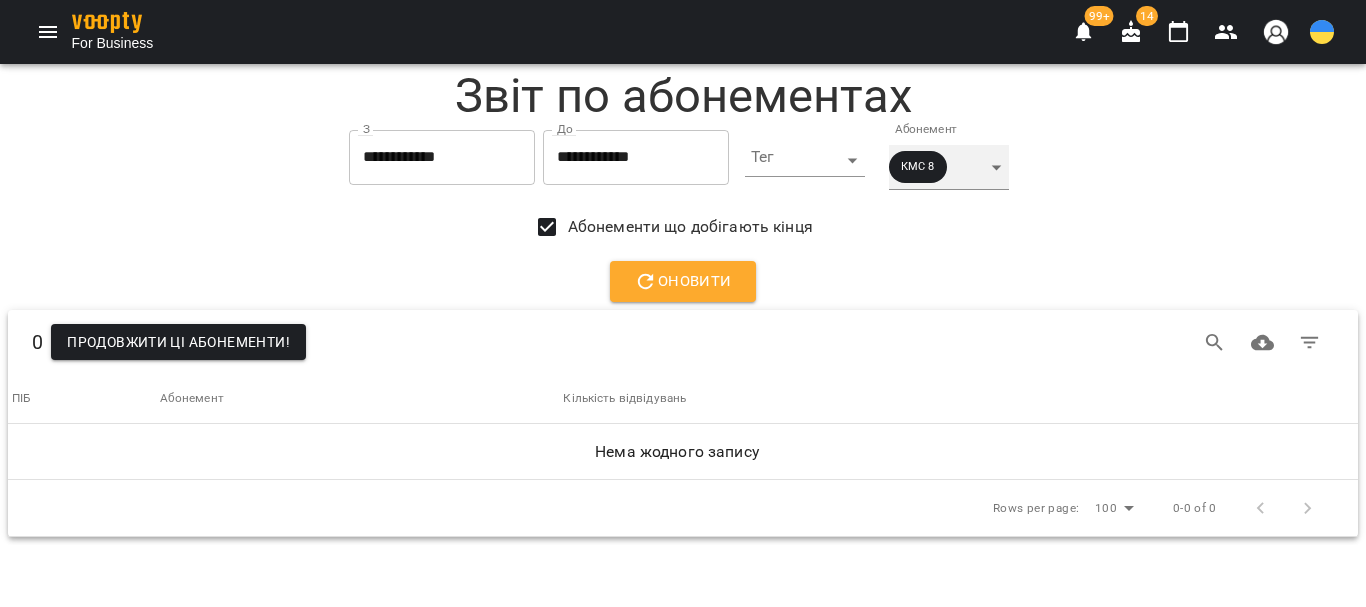 click on "КМС 8" at bounding box center (949, 167) 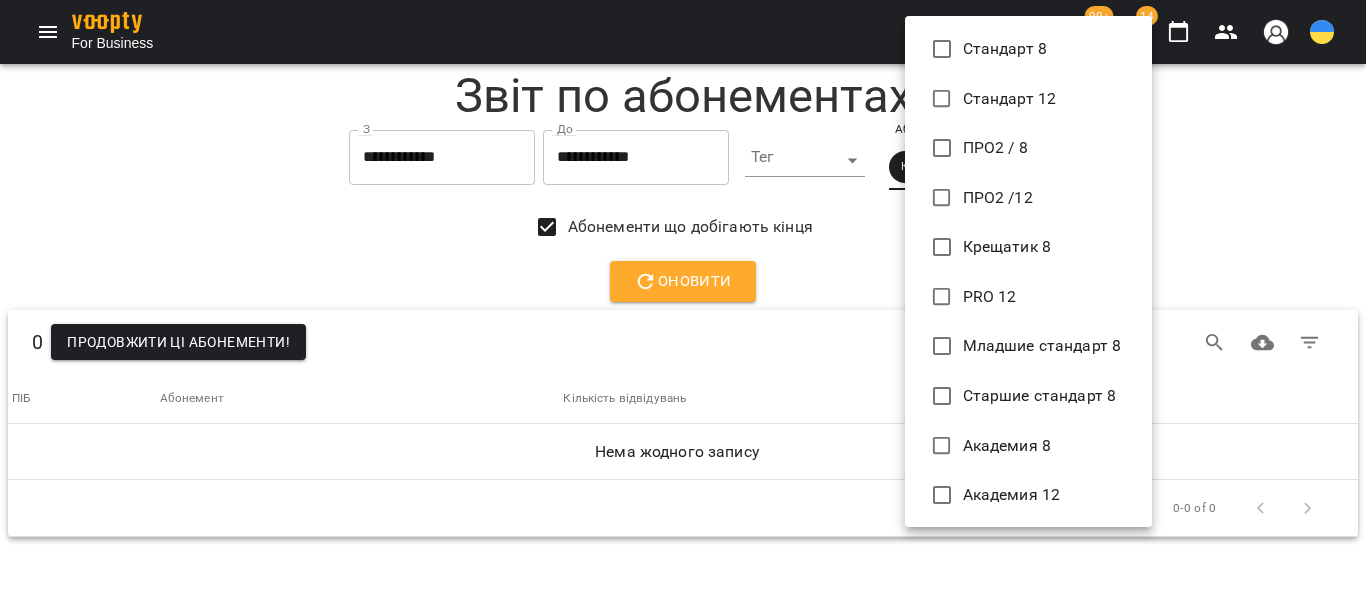 scroll, scrollTop: 348, scrollLeft: 0, axis: vertical 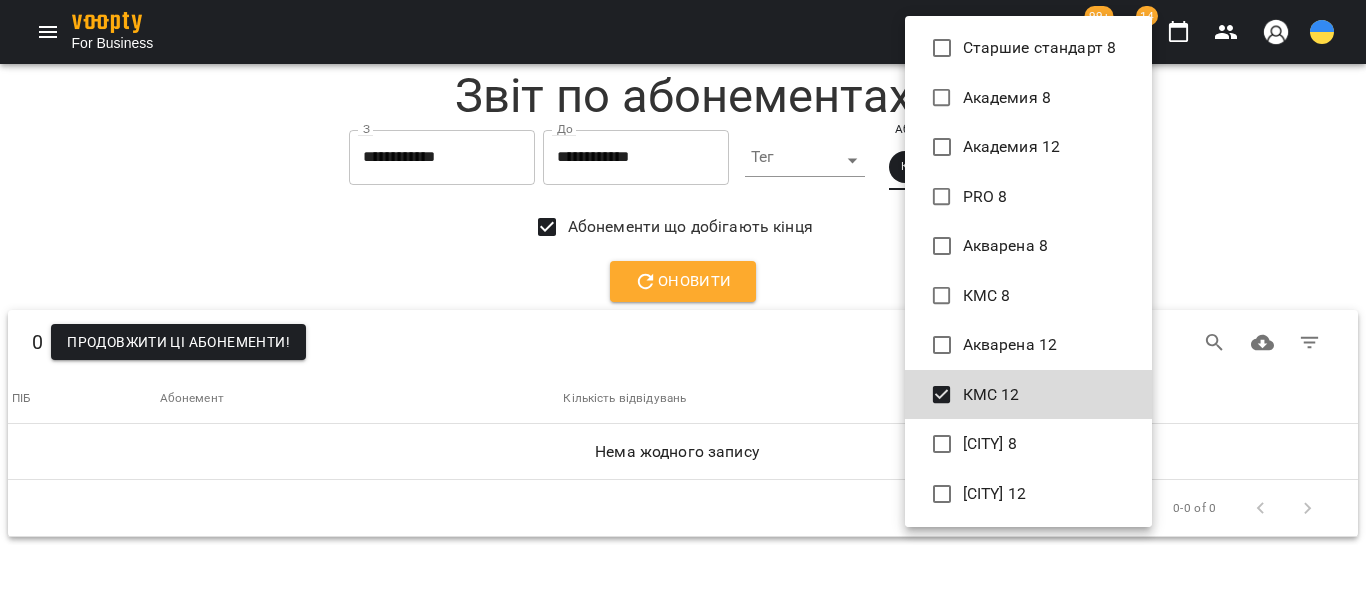 drag, startPoint x: 805, startPoint y: 254, endPoint x: 767, endPoint y: 311, distance: 68.50548 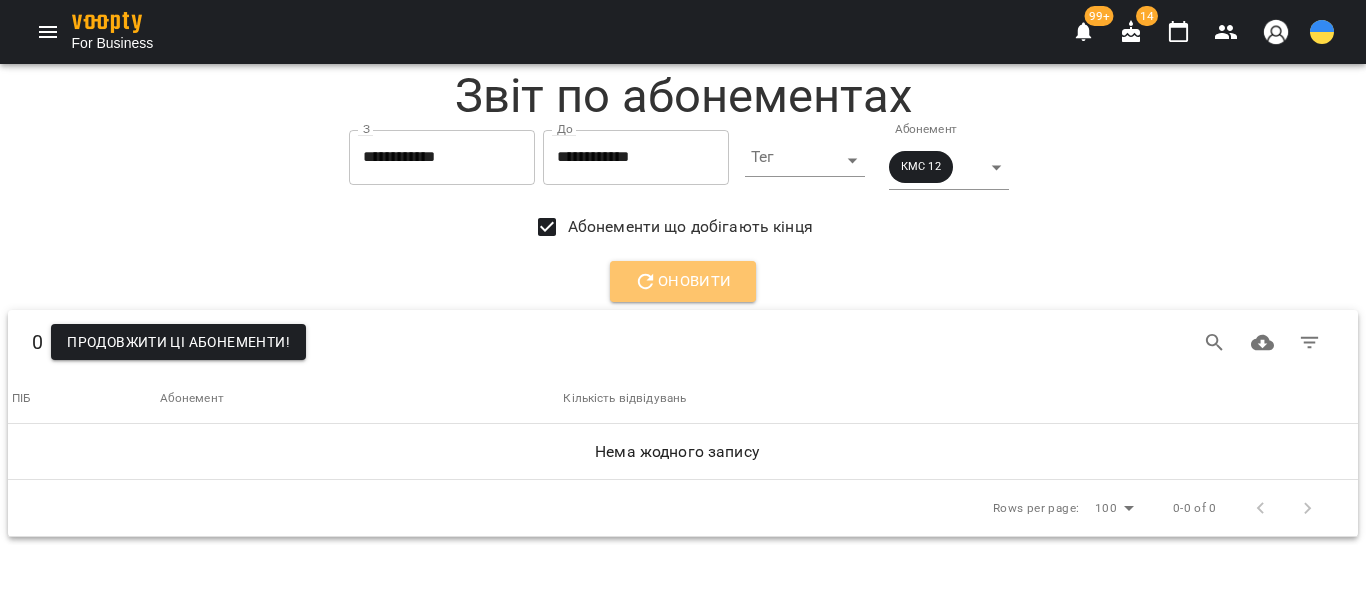 click on "Оновити" at bounding box center (683, 282) 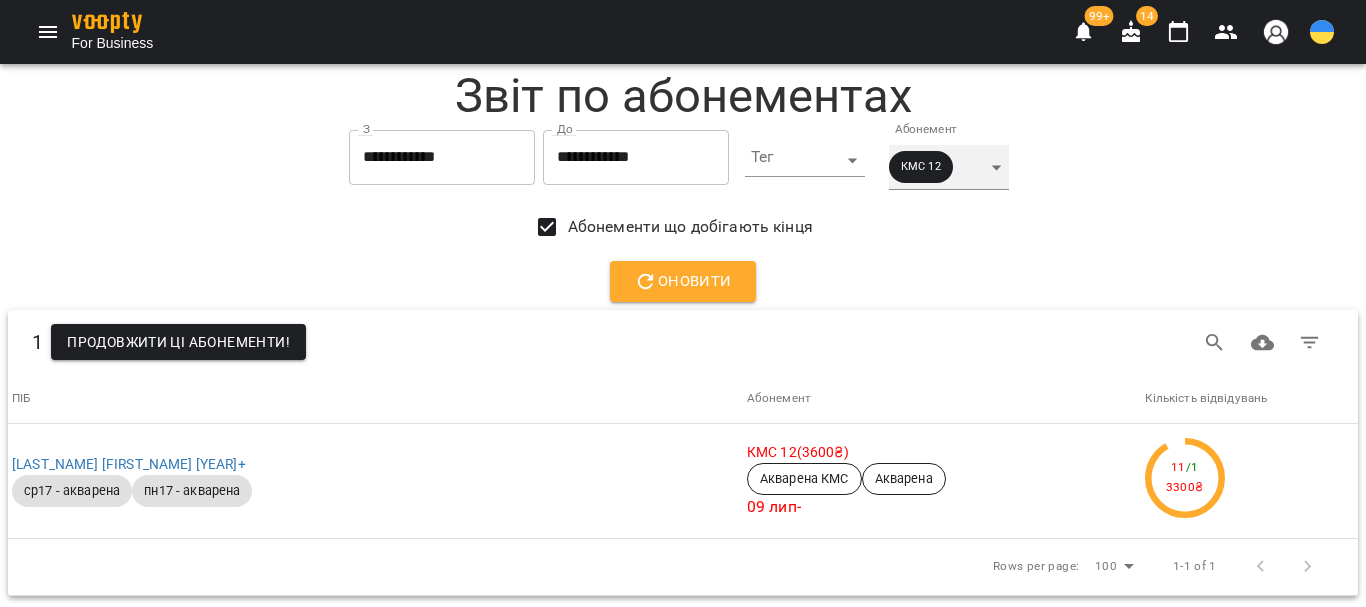 click on "КМС 12" at bounding box center [949, 167] 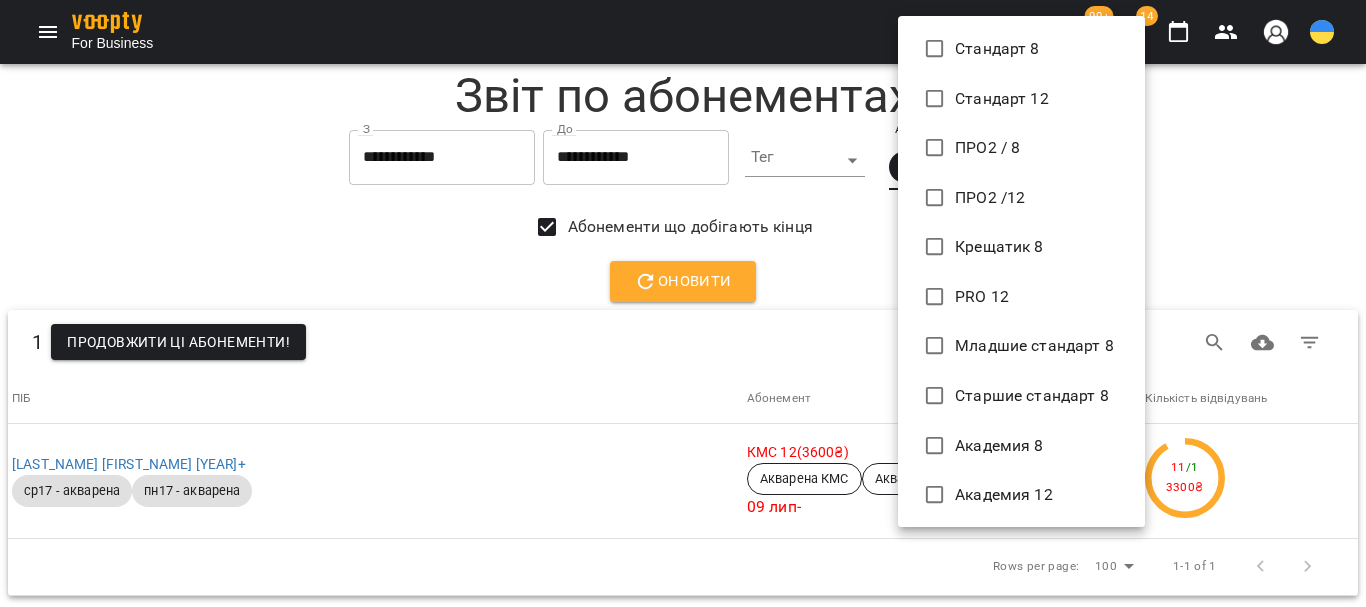 scroll, scrollTop: 348, scrollLeft: 0, axis: vertical 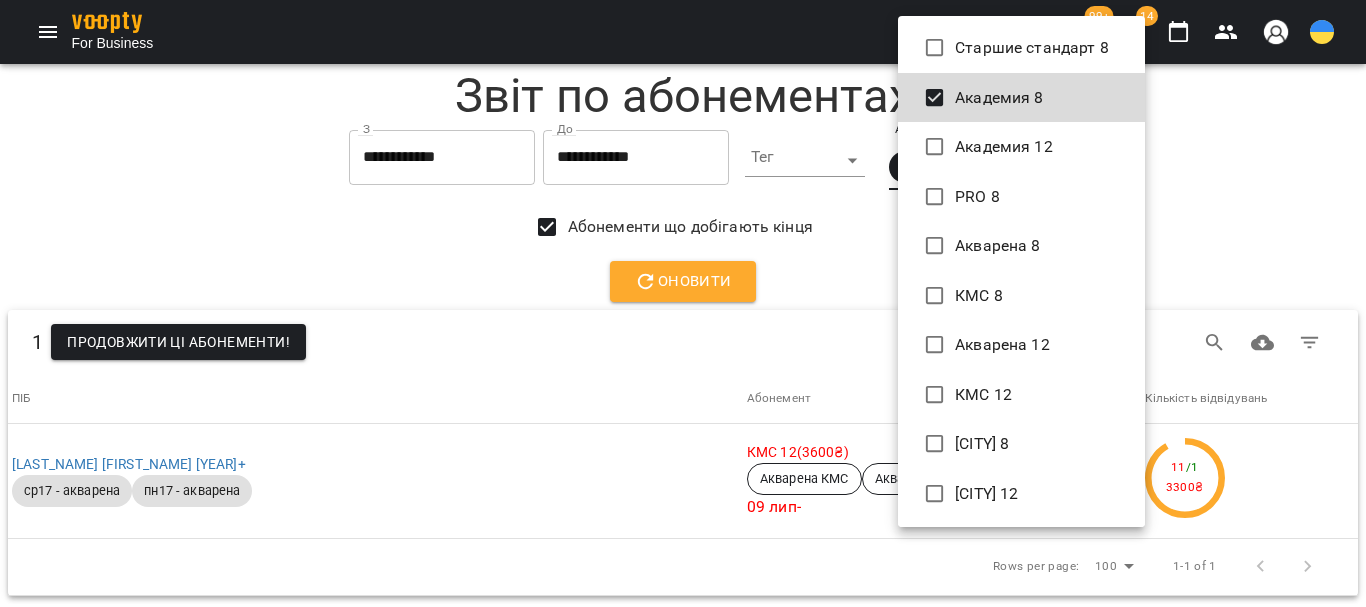 click at bounding box center (683, 303) 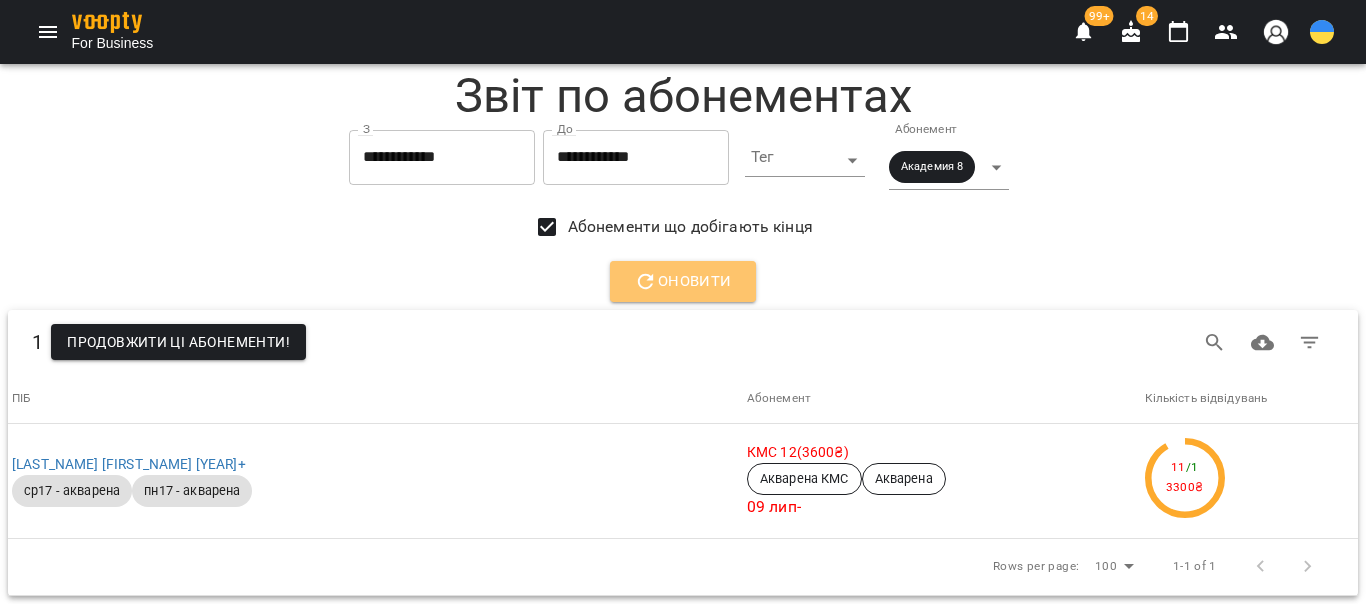 click on "Оновити" at bounding box center (683, 282) 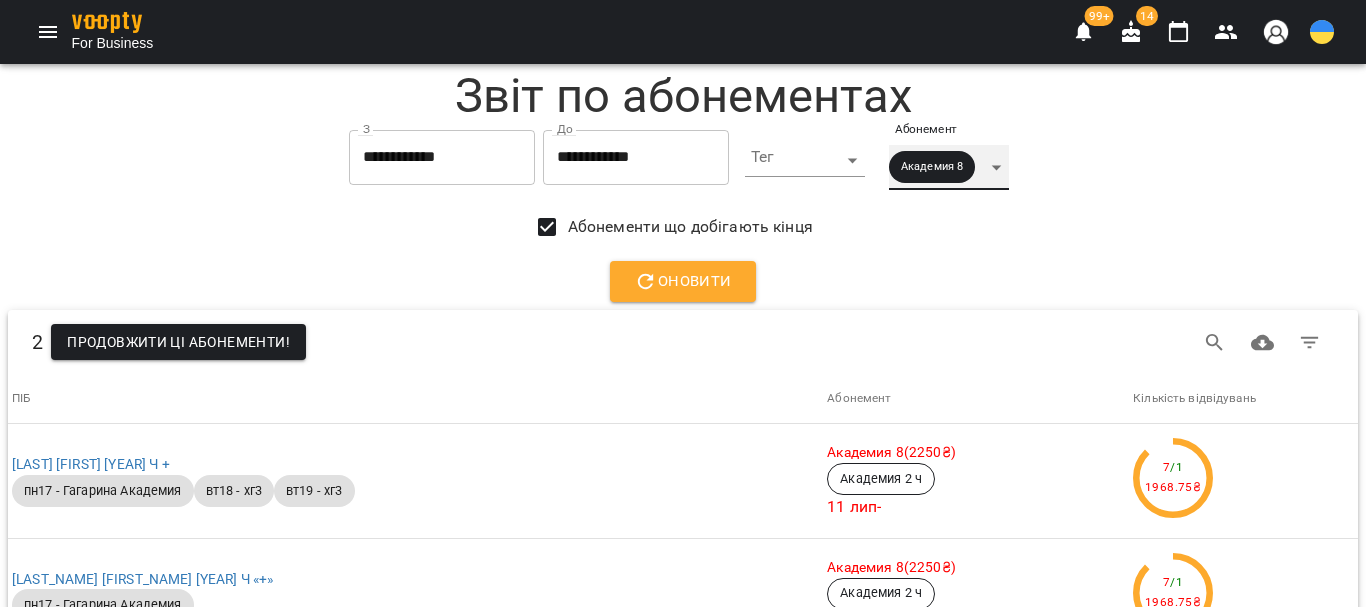 click on "Академия 8" at bounding box center [949, 167] 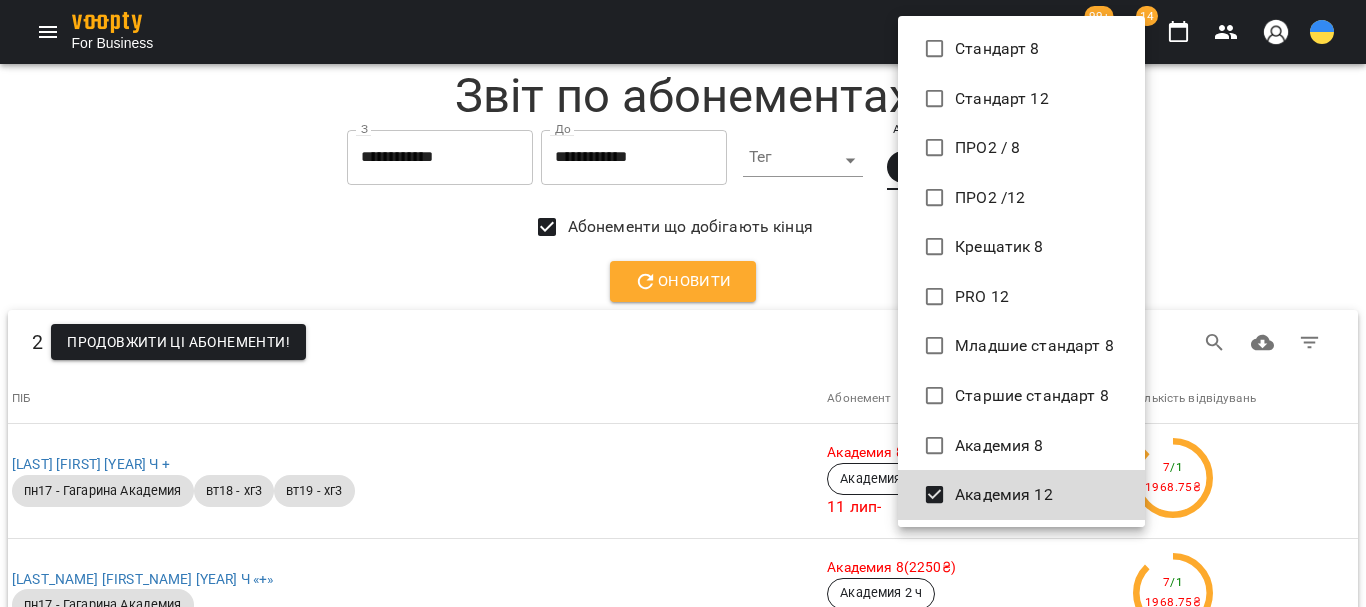 click at bounding box center (683, 303) 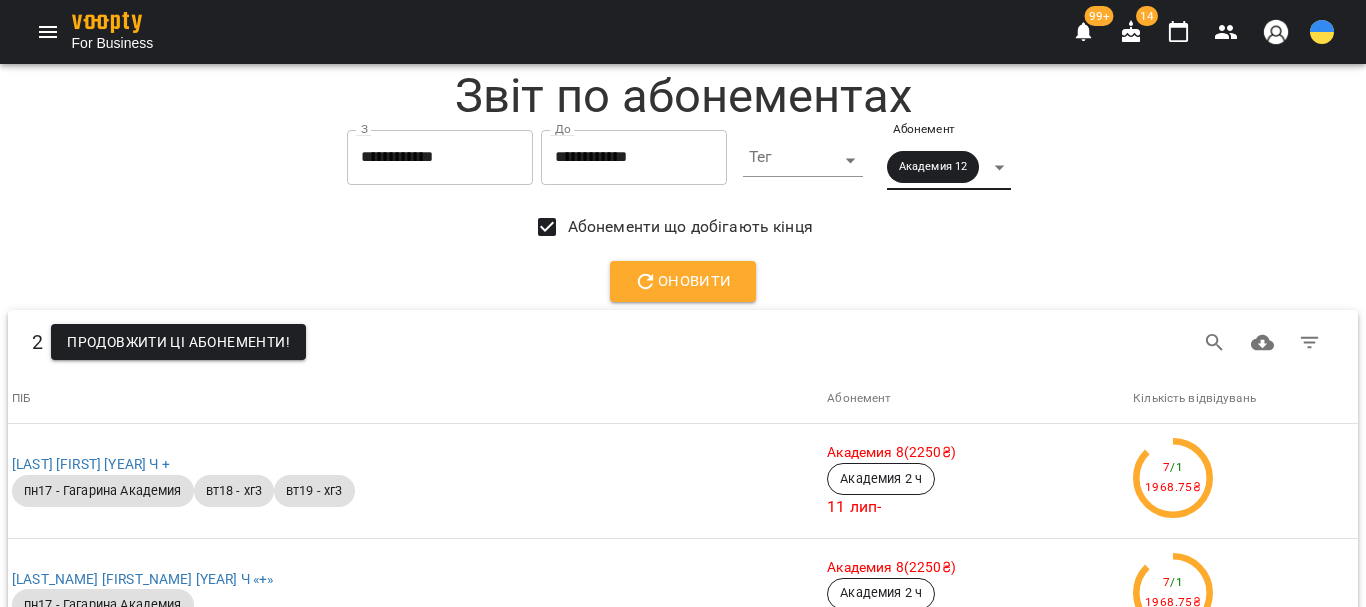 click on "Оновити" at bounding box center (683, 282) 